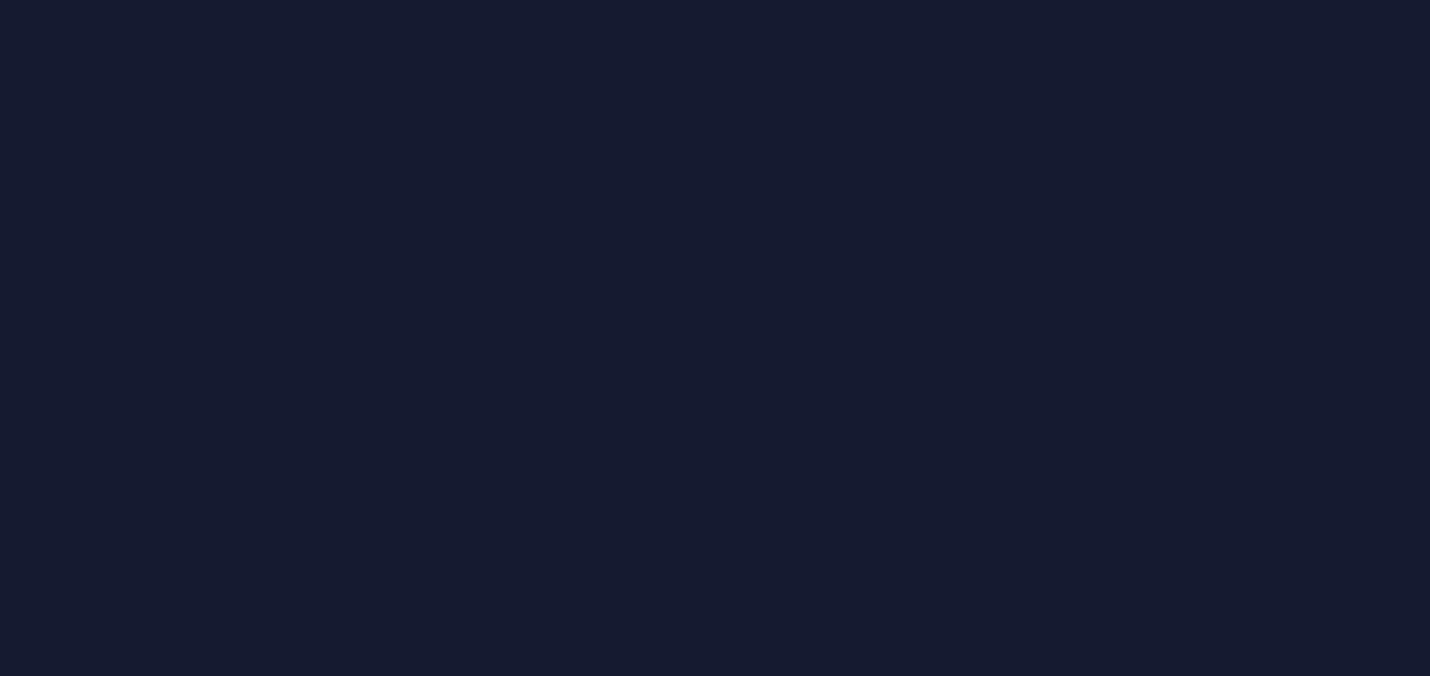 scroll, scrollTop: 0, scrollLeft: 0, axis: both 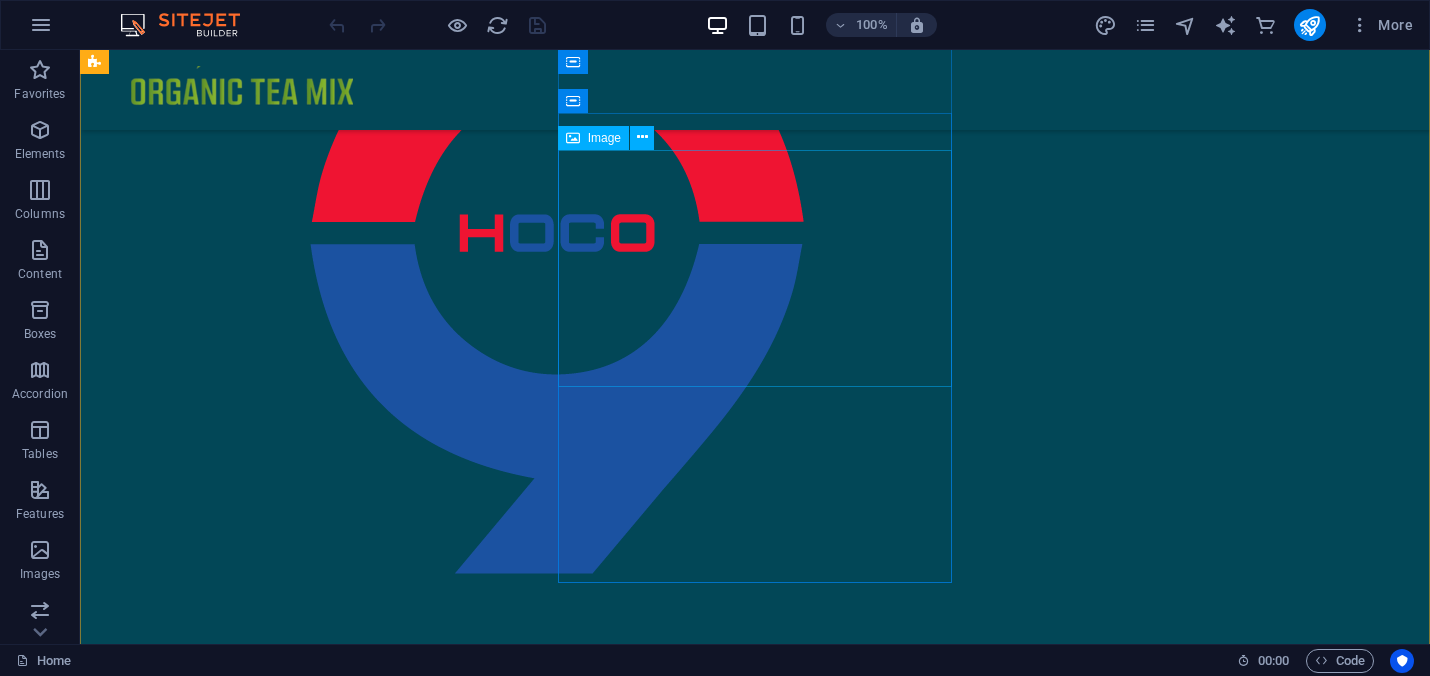 click at bounding box center (293, 829) 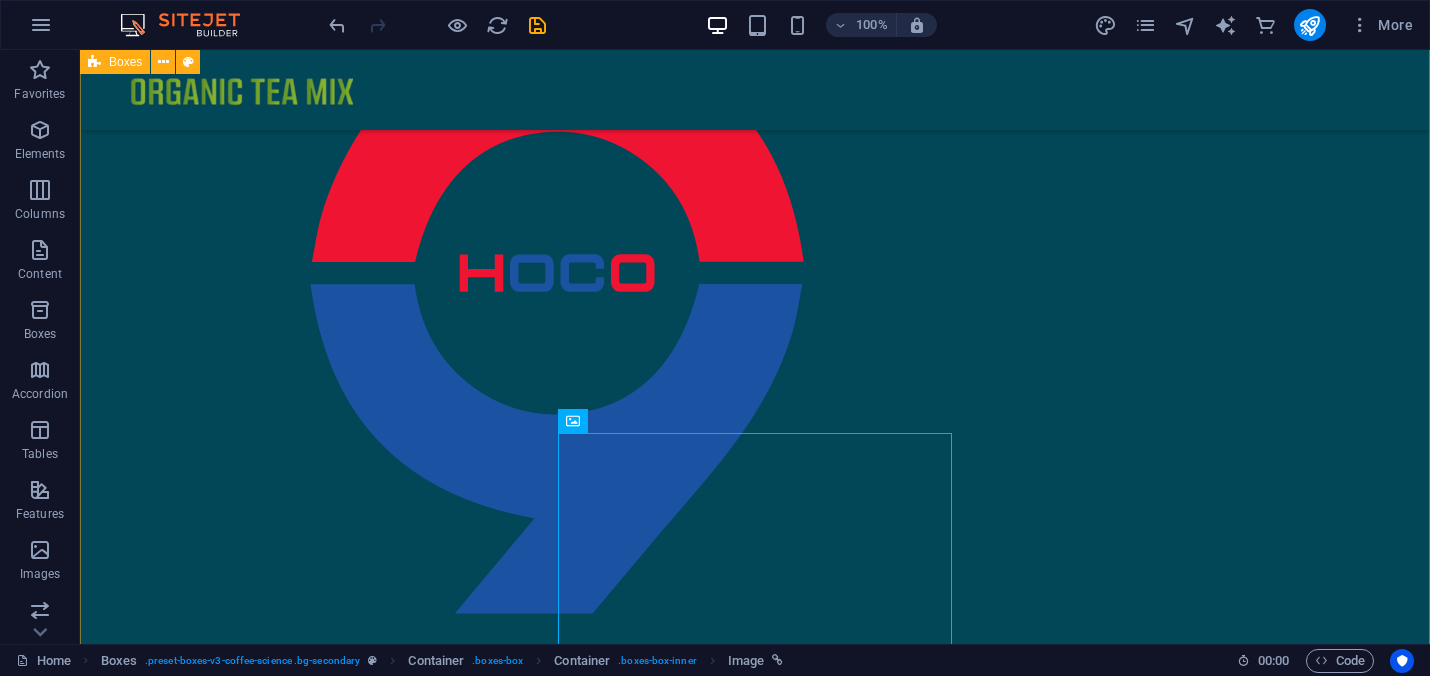 scroll, scrollTop: 1229, scrollLeft: 0, axis: vertical 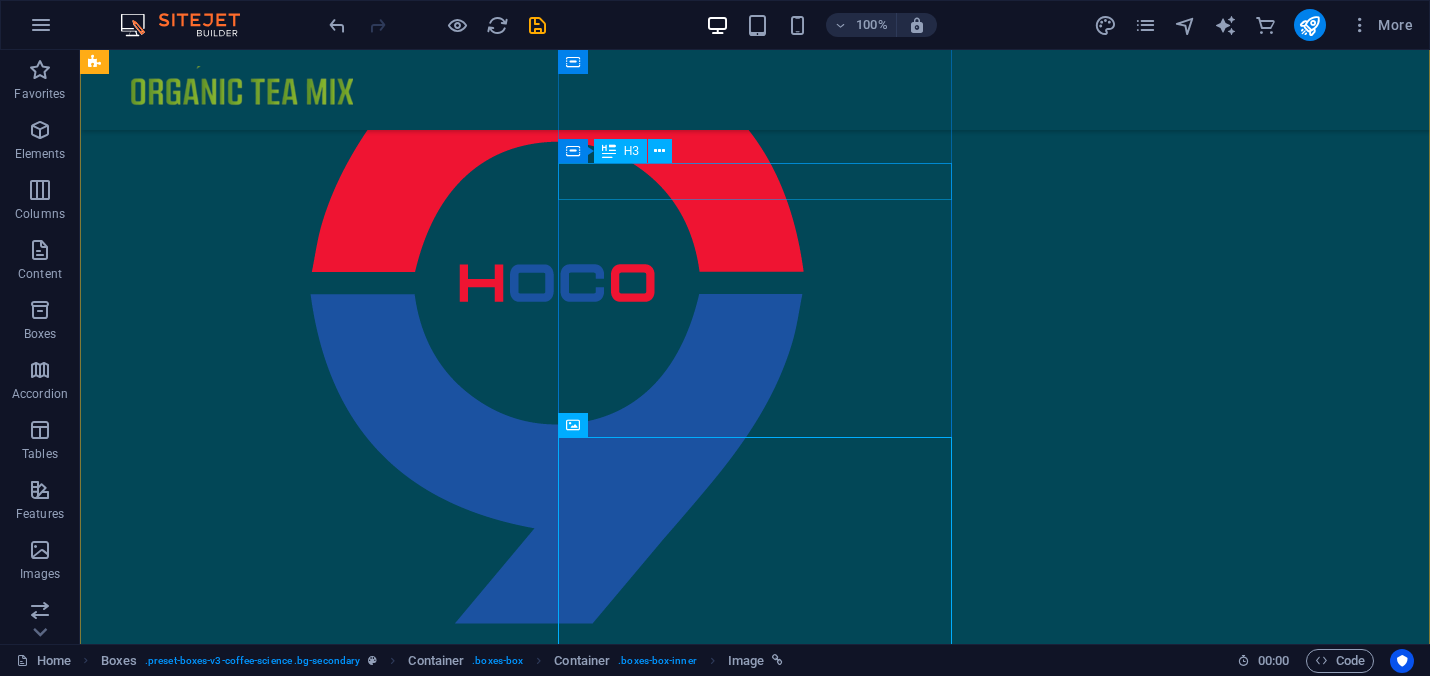 click on "HOCO 69" at bounding box center [293, 742] 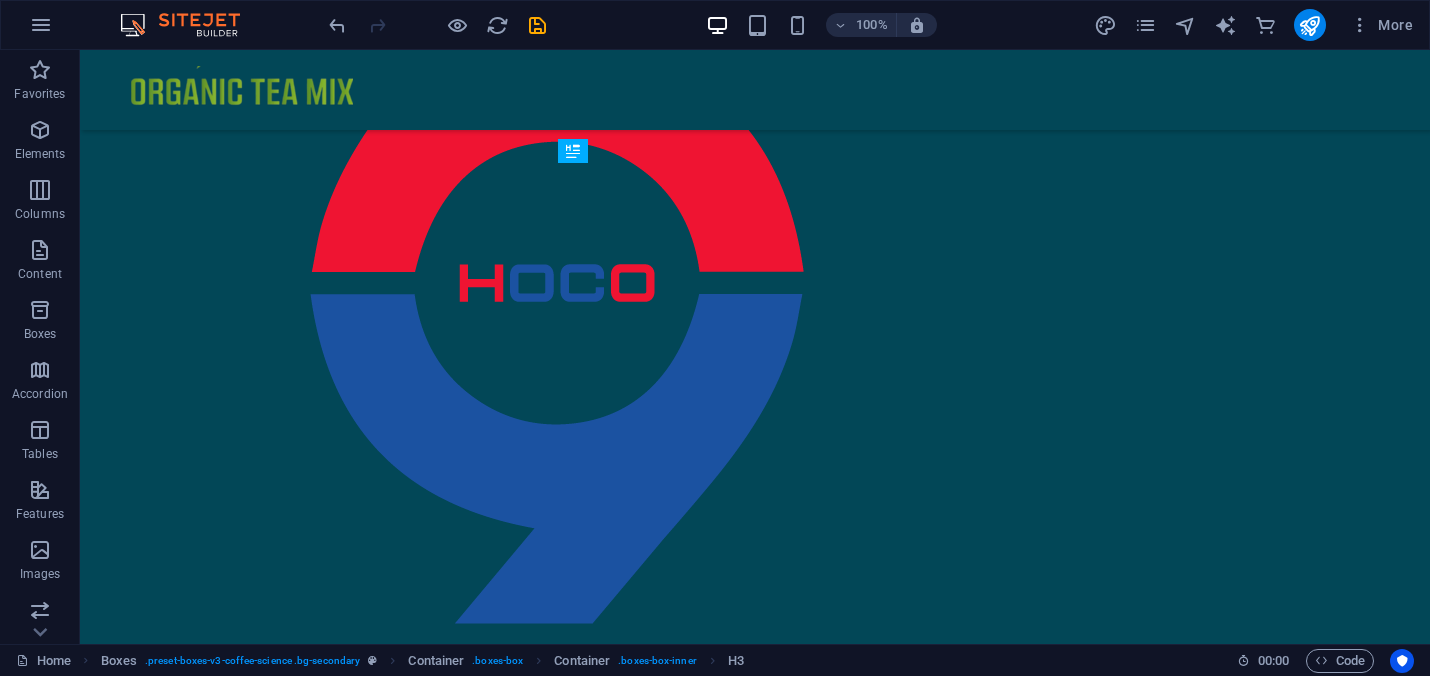 drag, startPoint x: 842, startPoint y: 210, endPoint x: 839, endPoint y: 457, distance: 247.01822 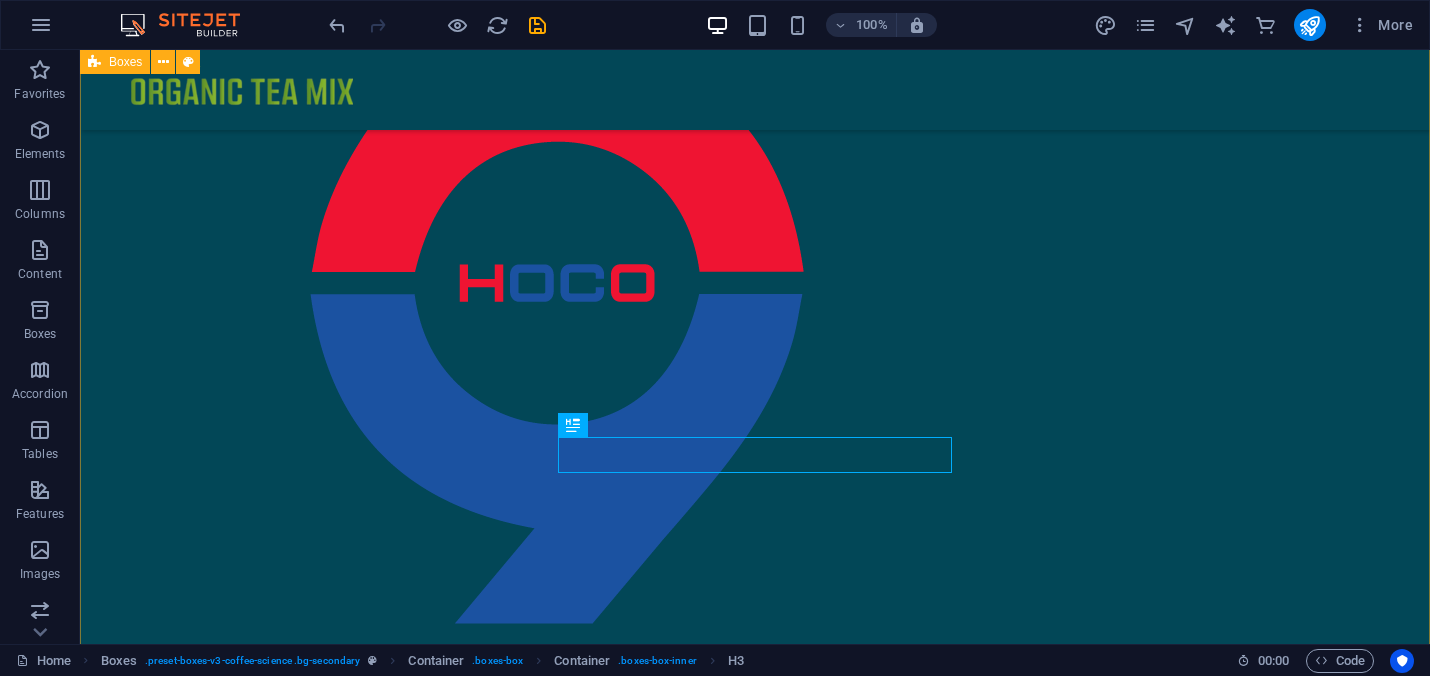 click on "Our Brands & Products Organic Tea Mix HOCO 69 HOCO 69 OTM Collections" at bounding box center [755, 433] 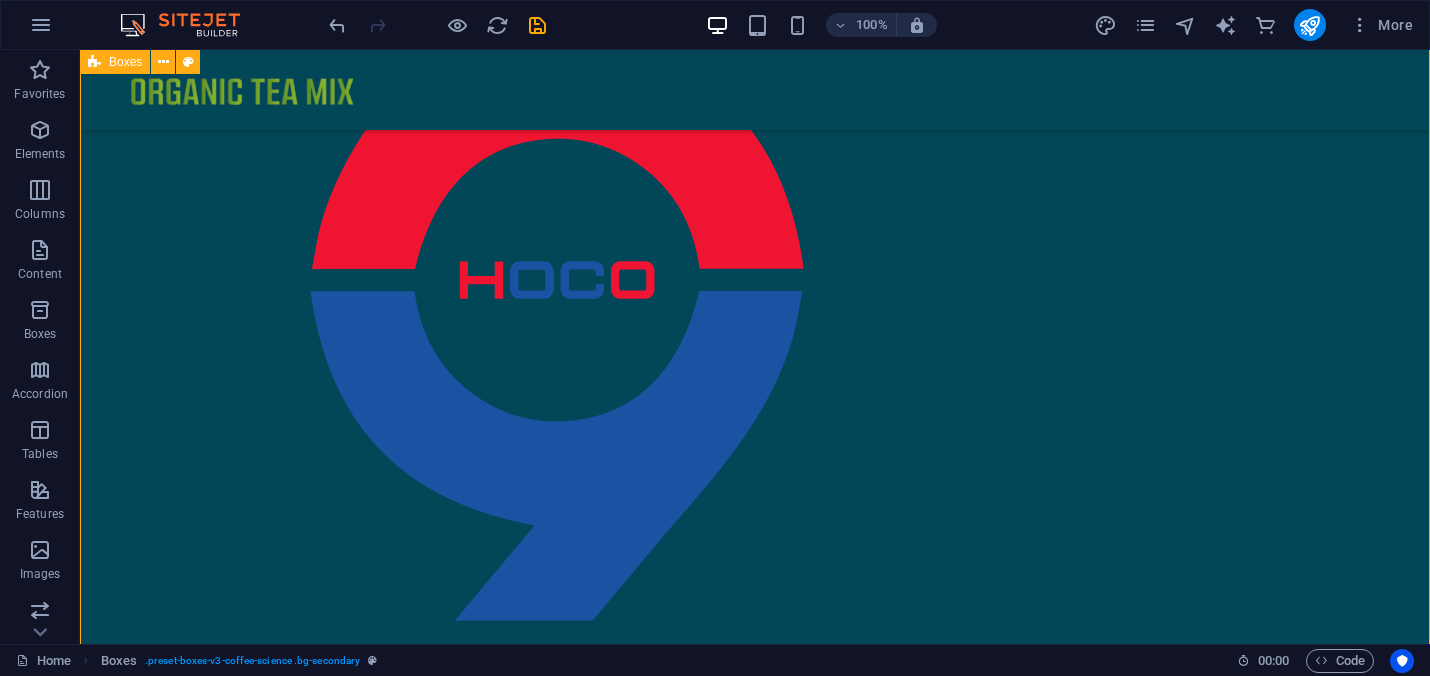 scroll, scrollTop: 1236, scrollLeft: 0, axis: vertical 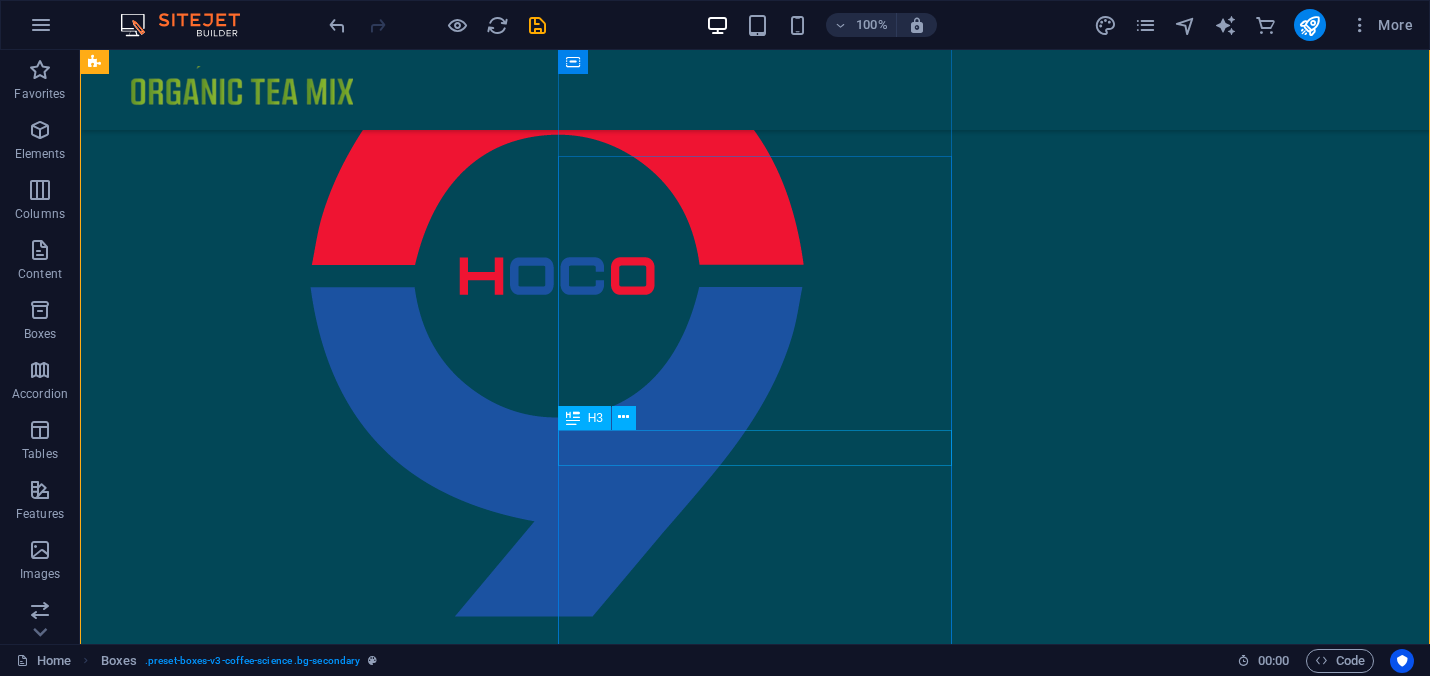click on "HOCO 69" at bounding box center (293, 1009) 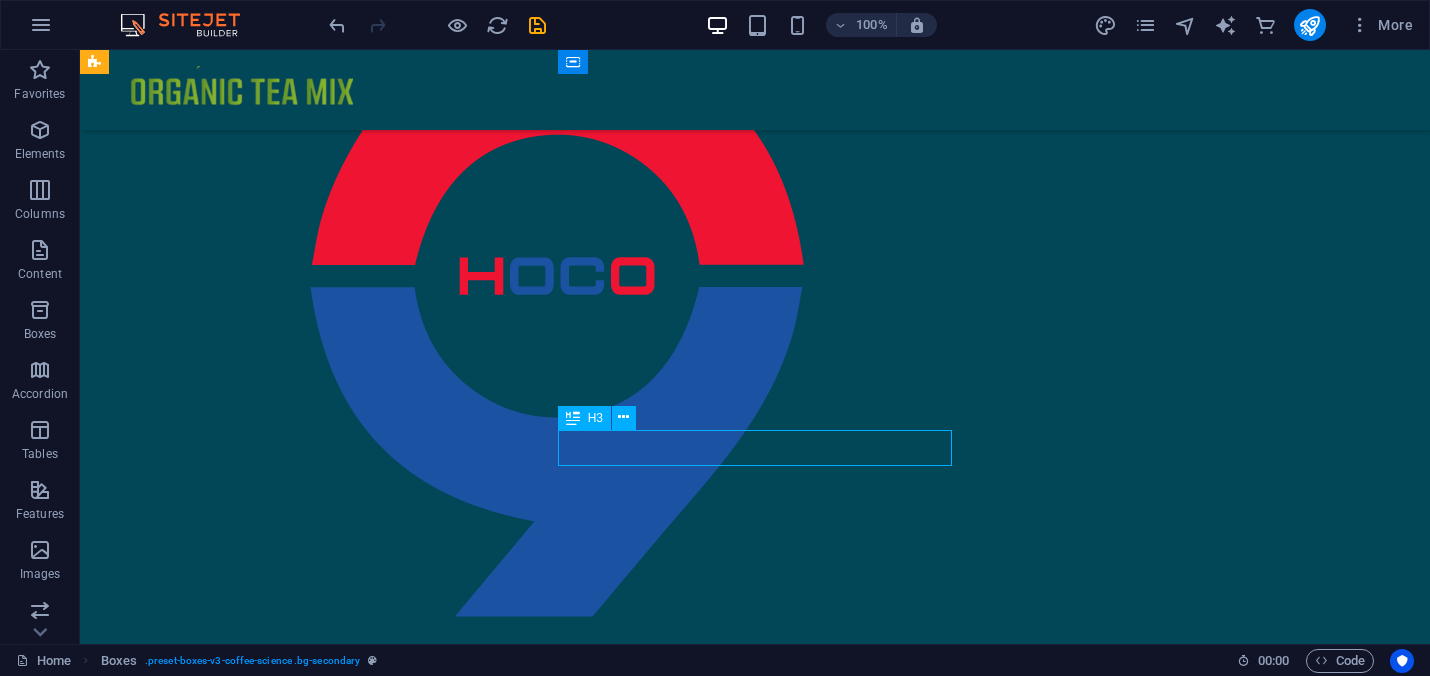 click on "HOCO 69" at bounding box center [293, 1009] 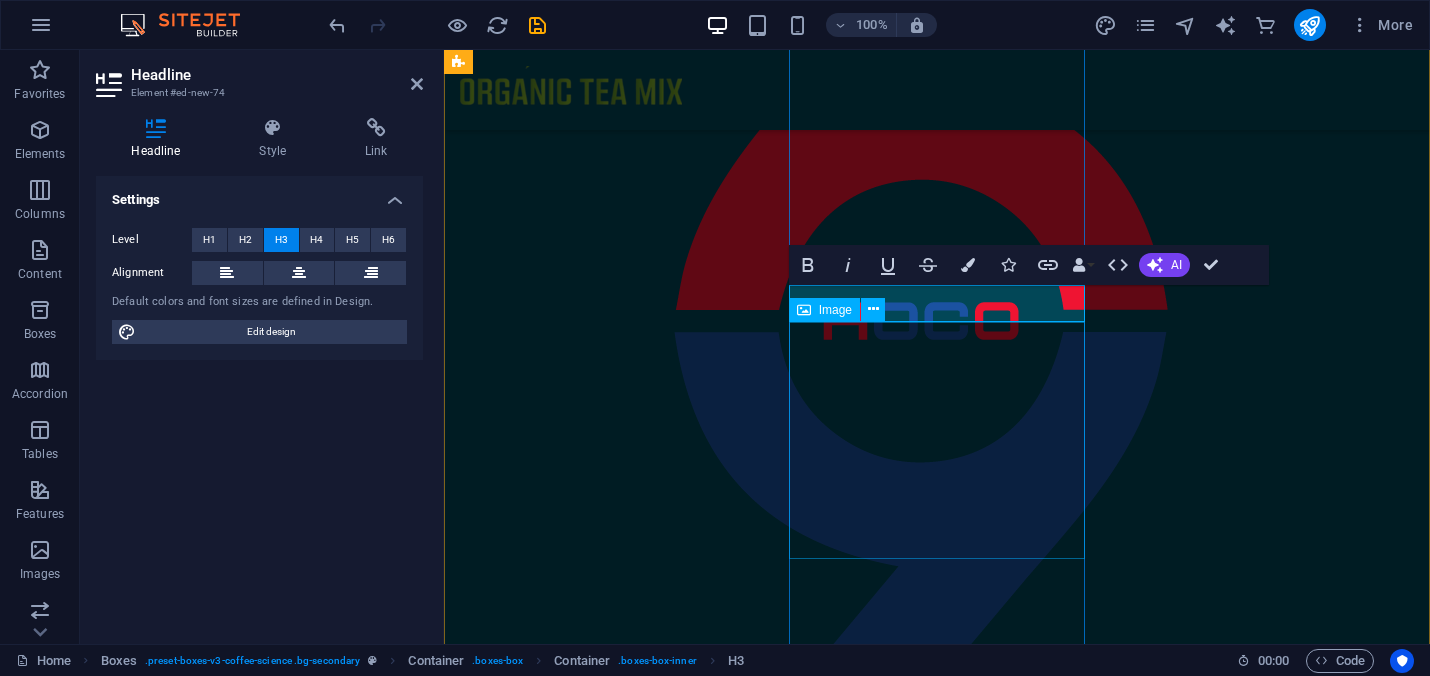 type 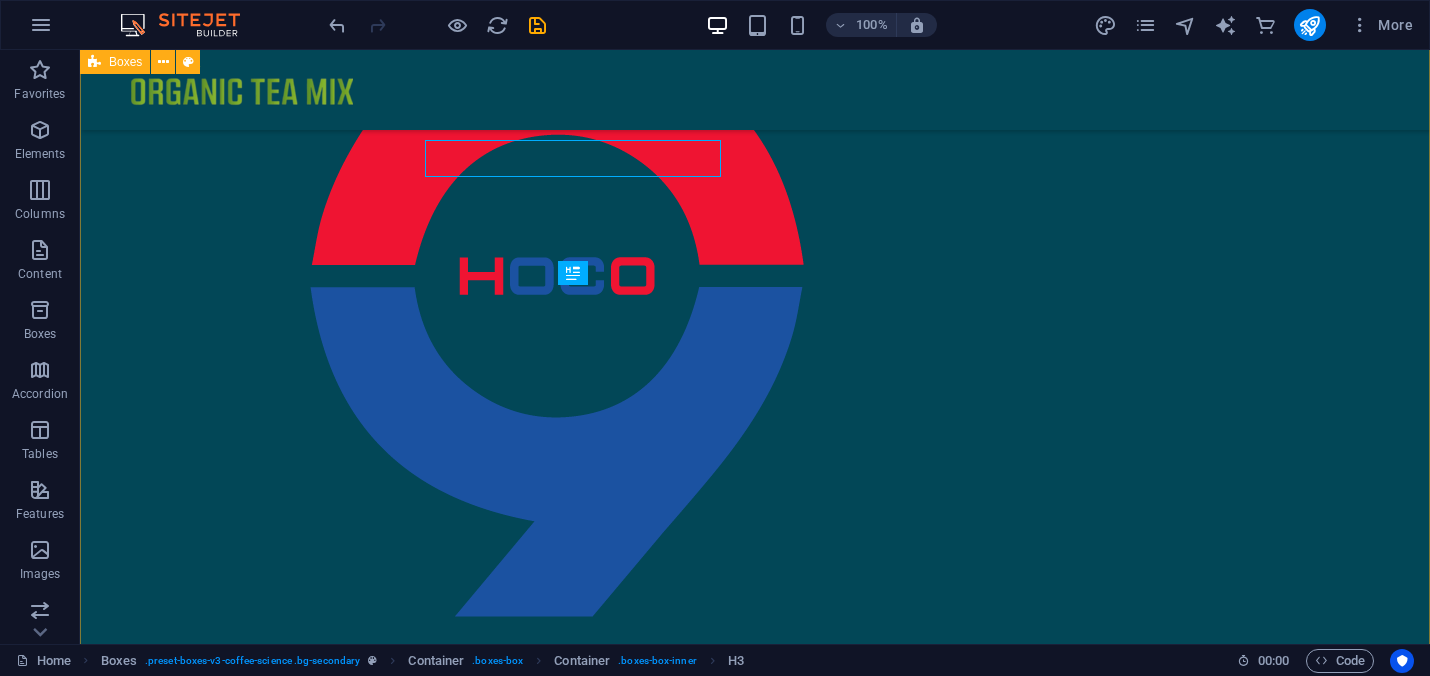 scroll, scrollTop: 1381, scrollLeft: 0, axis: vertical 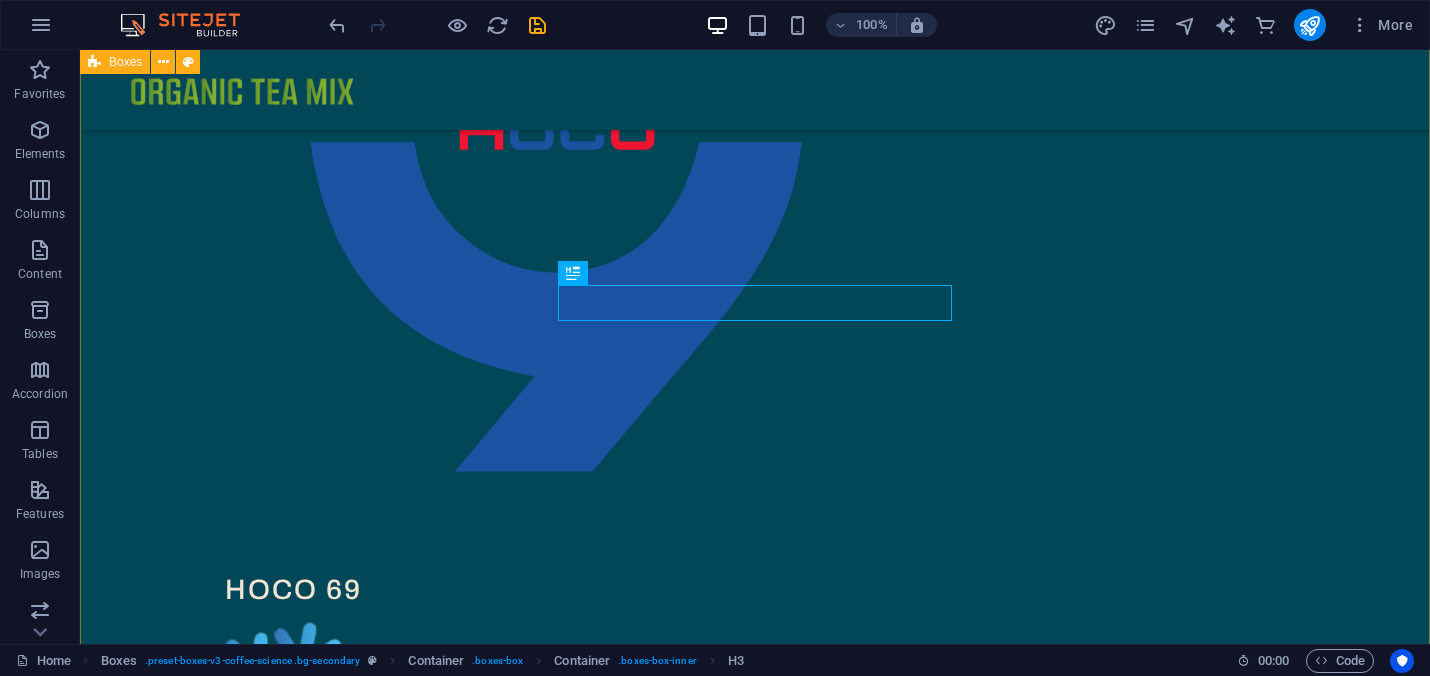 click on "Our Brands & Products Organic Tea Mix HOCO 69 White Label Masala OTM Collections" at bounding box center [755, 281] 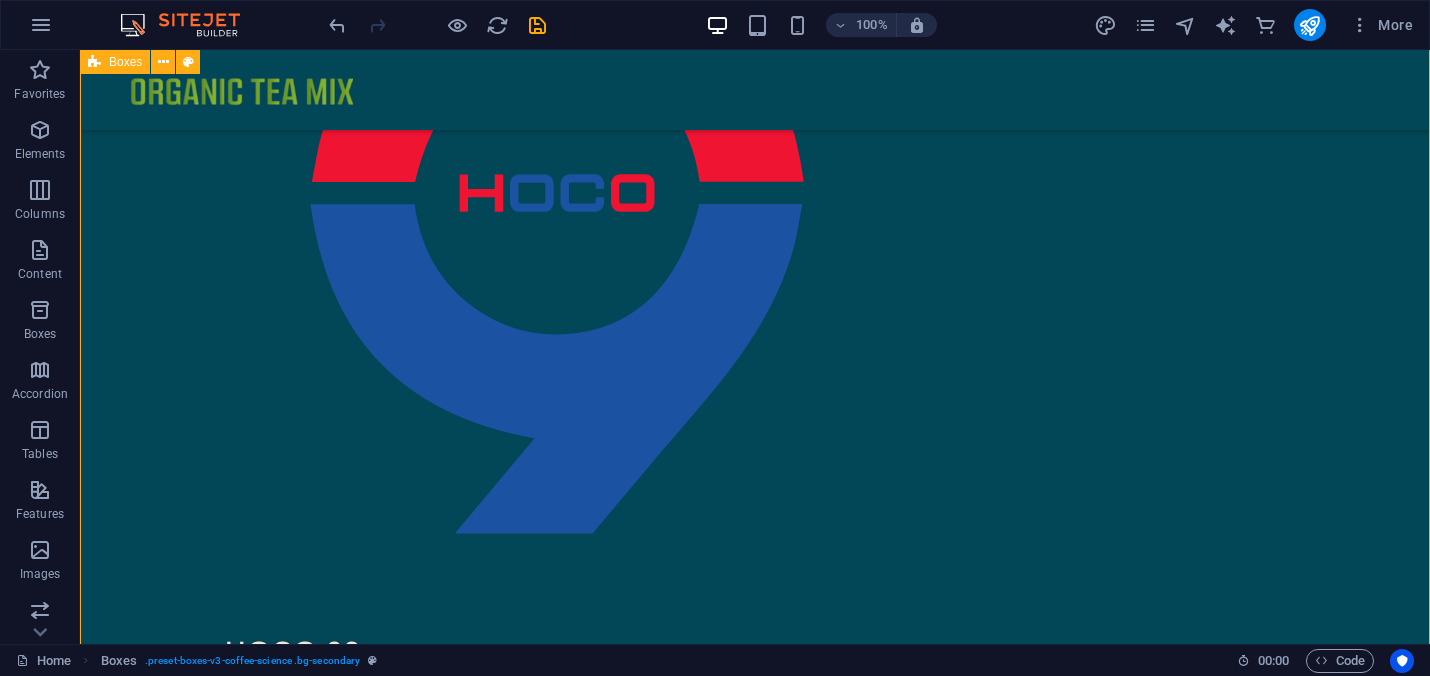scroll, scrollTop: 1310, scrollLeft: 0, axis: vertical 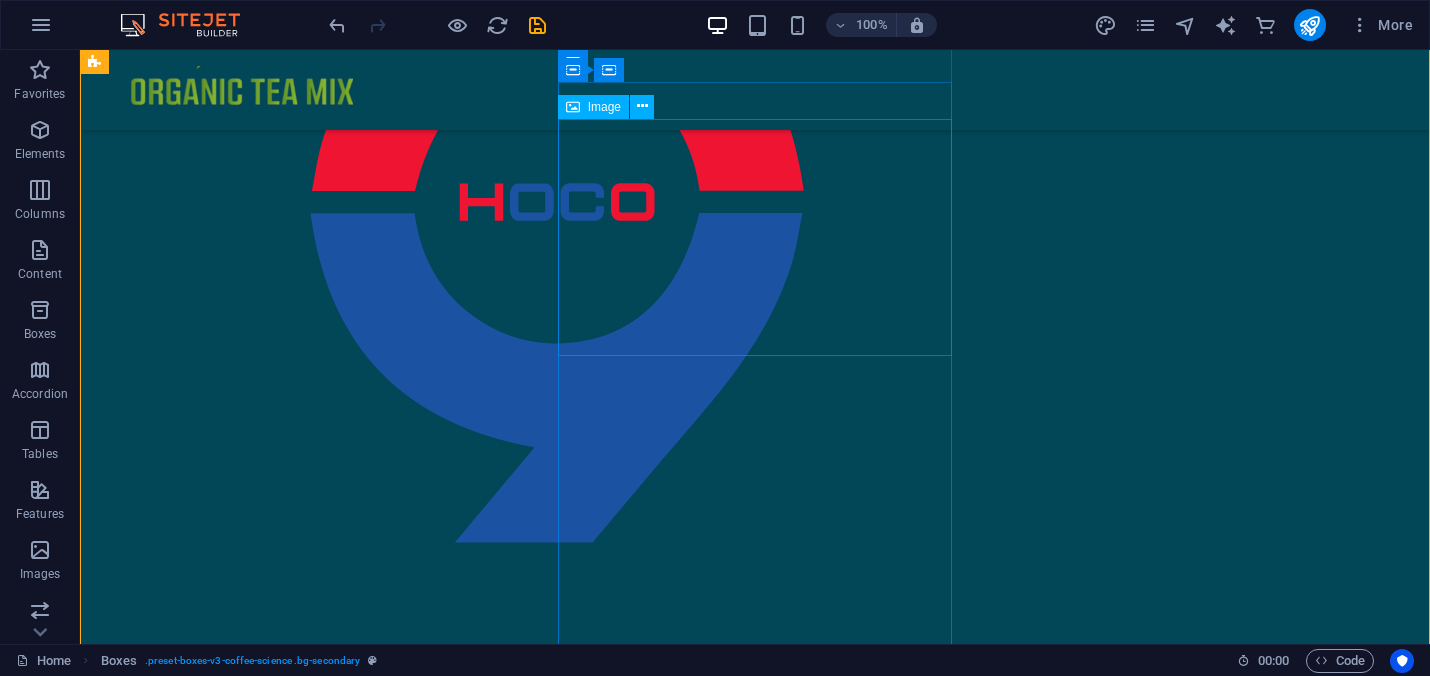 click at bounding box center (293, 798) 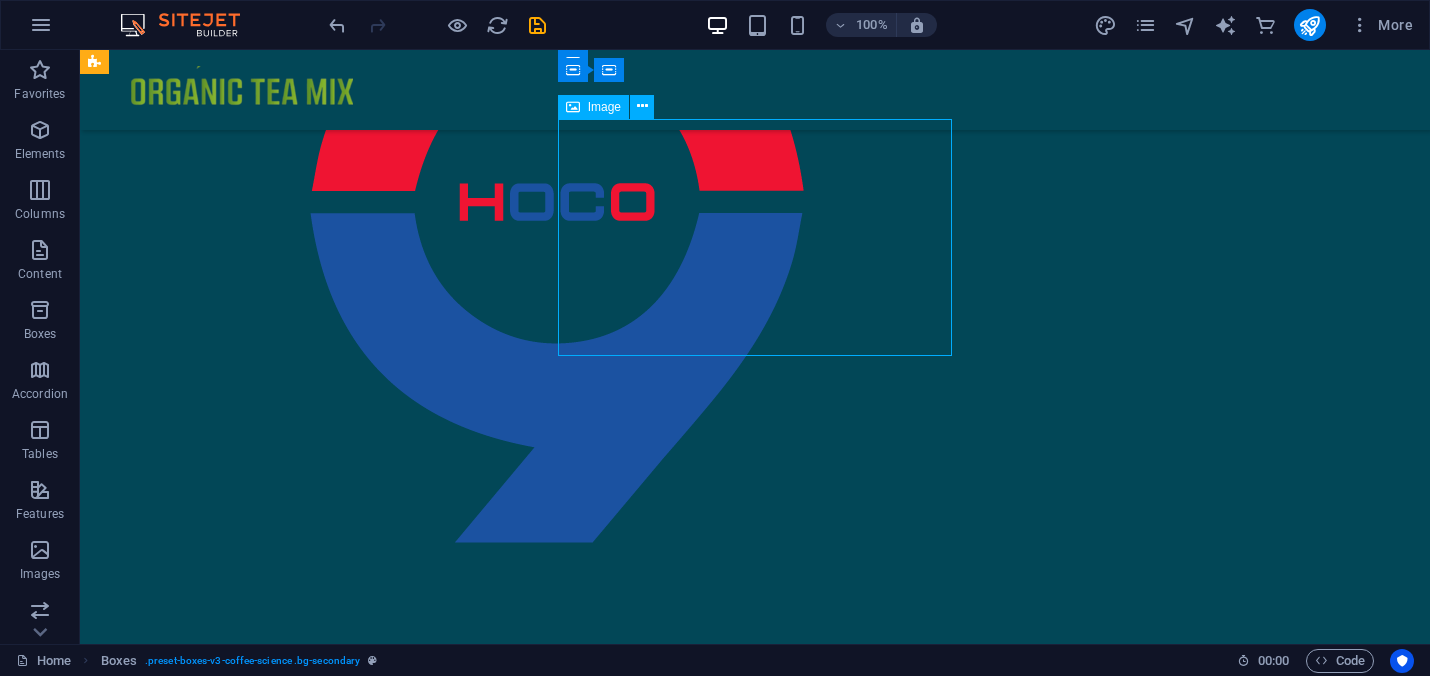 click at bounding box center [293, 798] 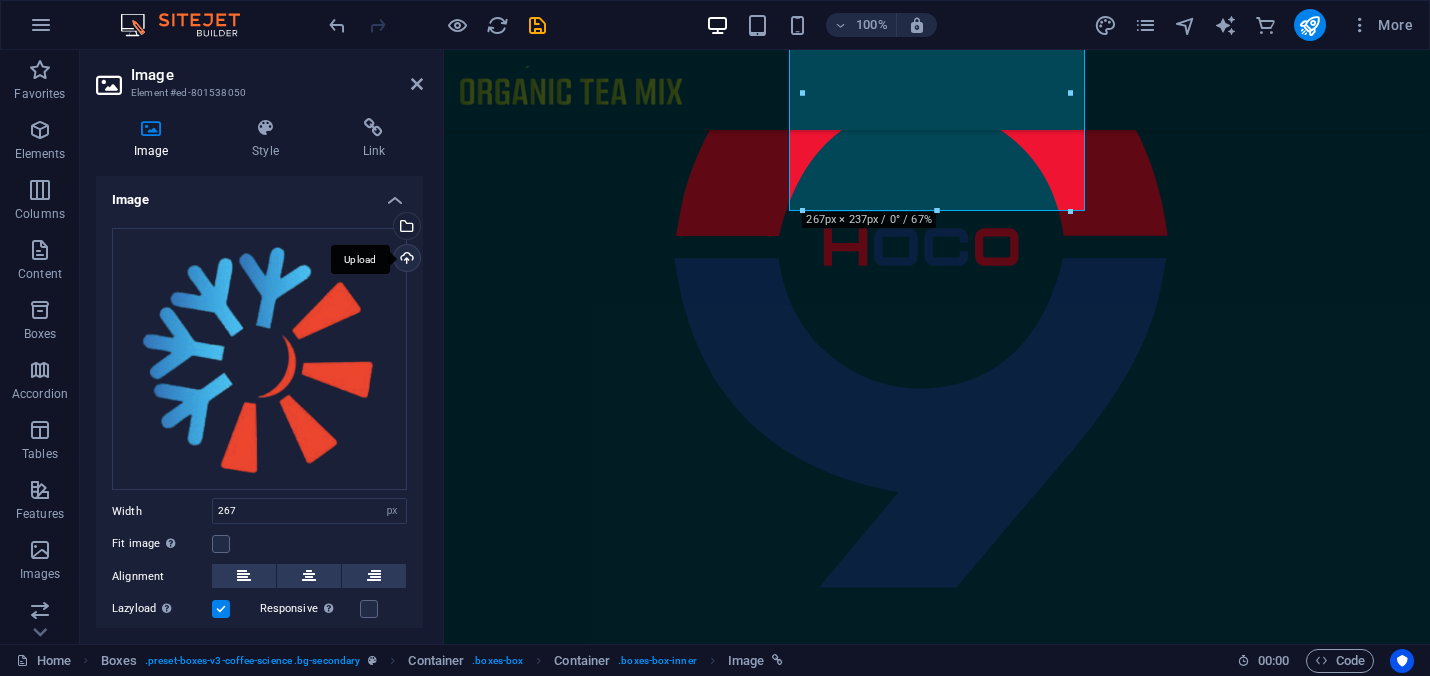 click on "Upload" at bounding box center [405, 260] 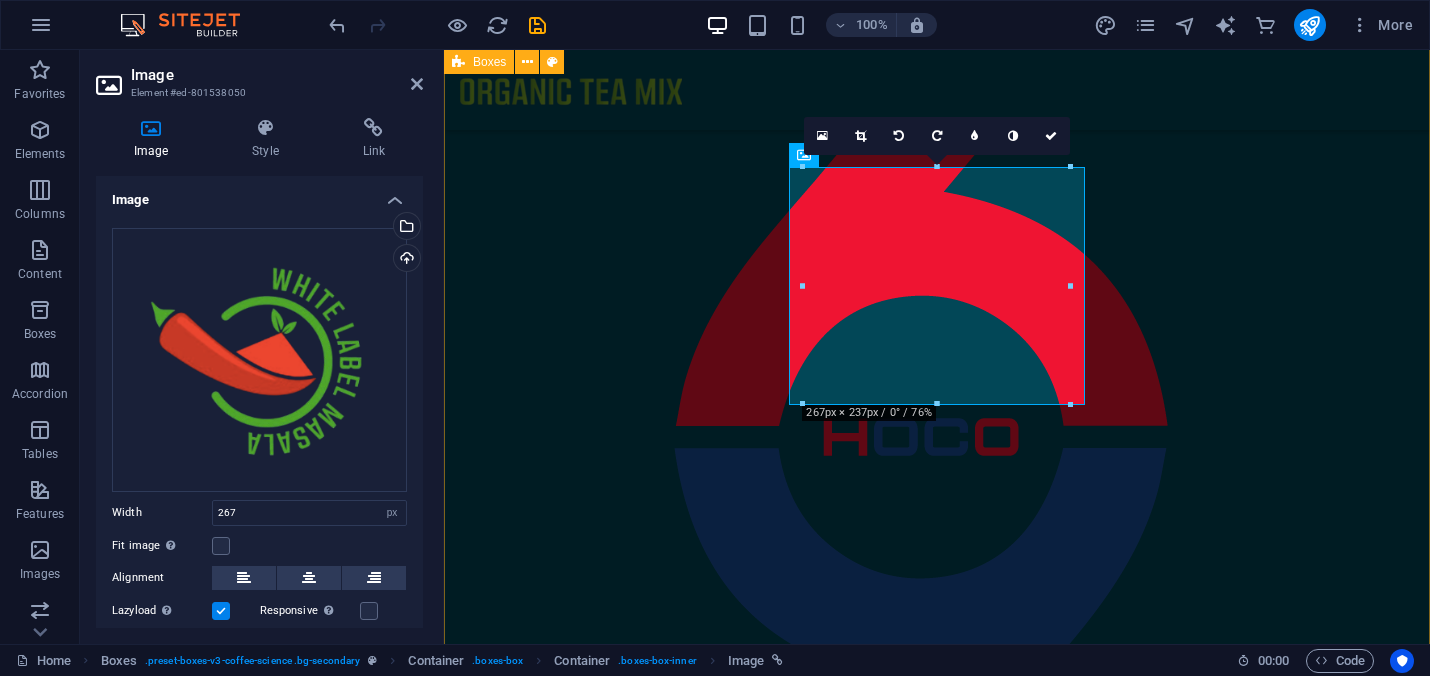 scroll, scrollTop: 1117, scrollLeft: 0, axis: vertical 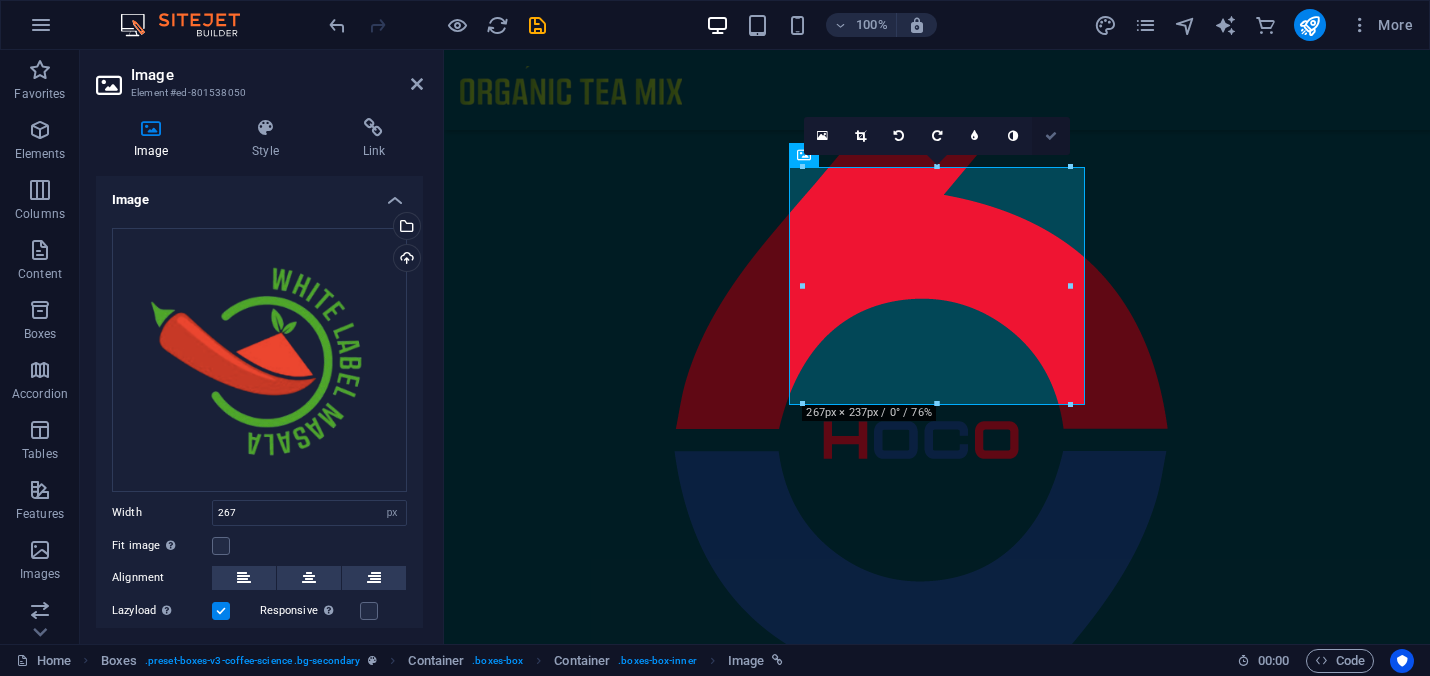 click at bounding box center (1051, 136) 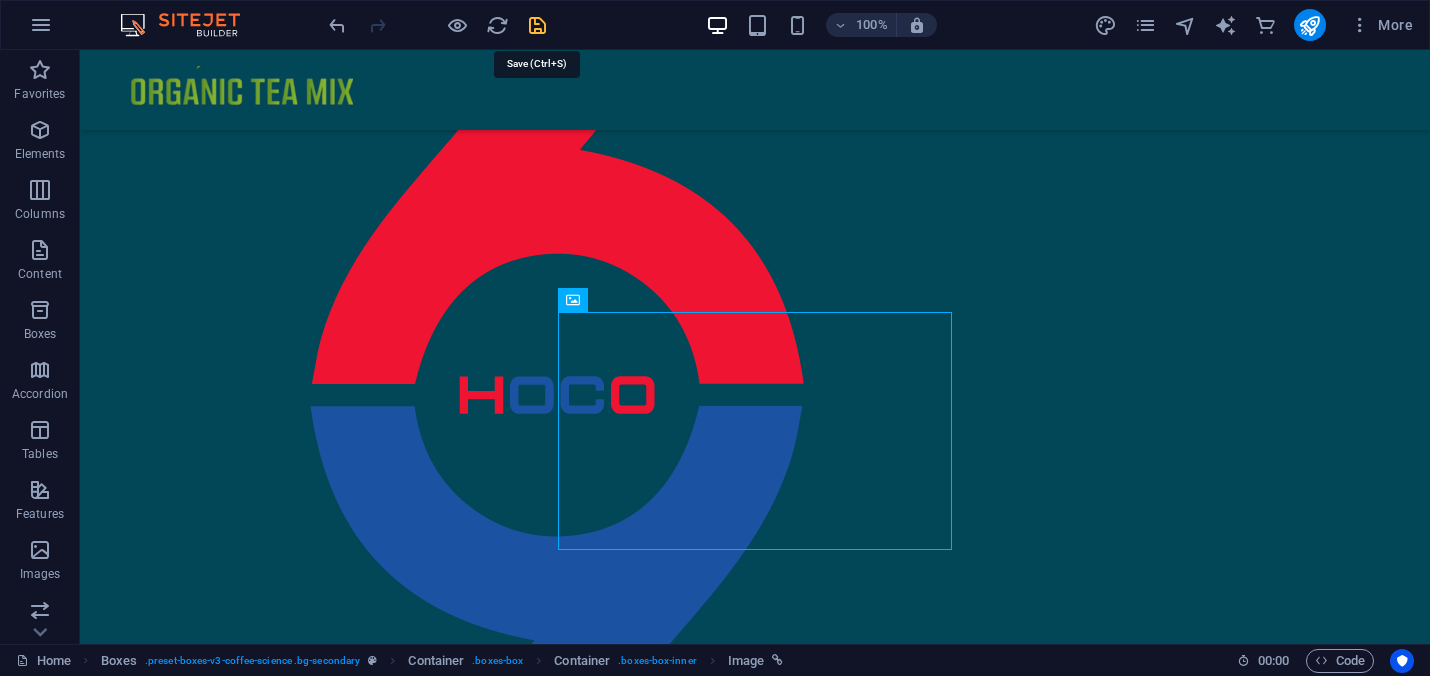 click at bounding box center [537, 25] 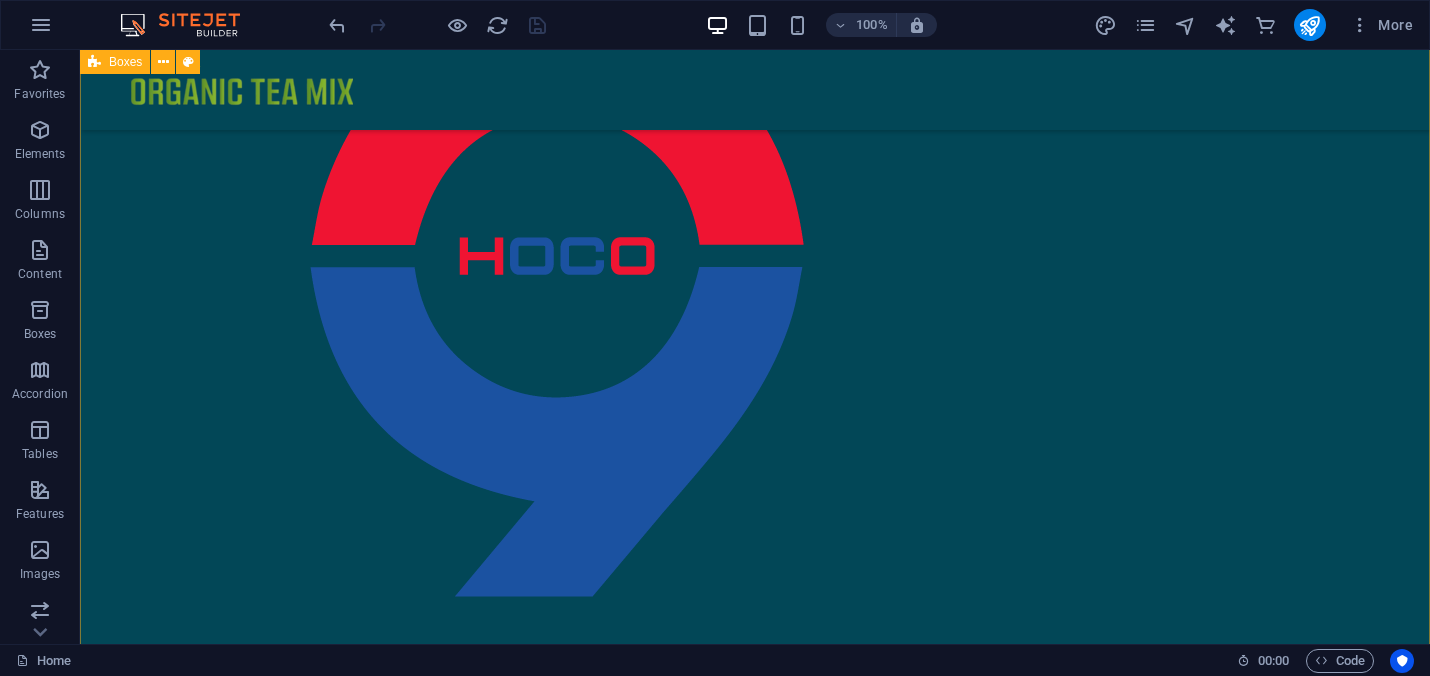 scroll, scrollTop: 1244, scrollLeft: 0, axis: vertical 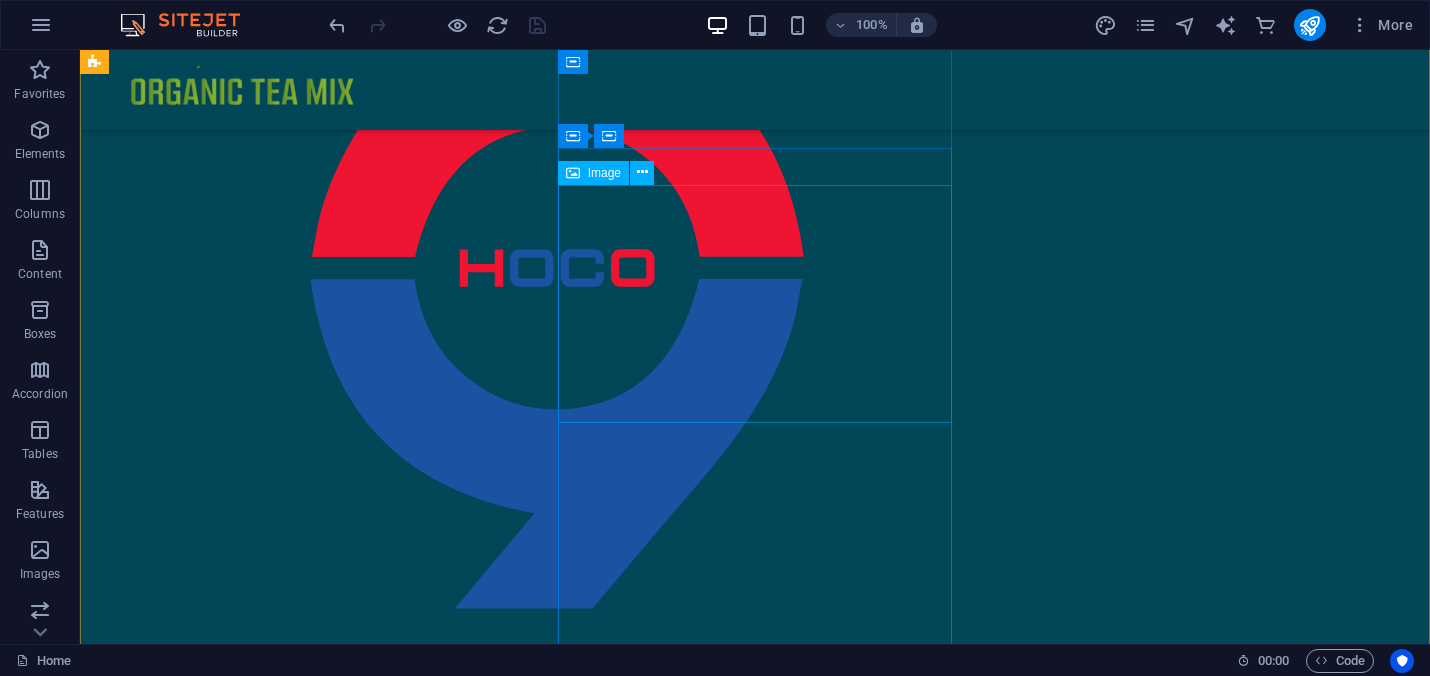 click at bounding box center (293, 865) 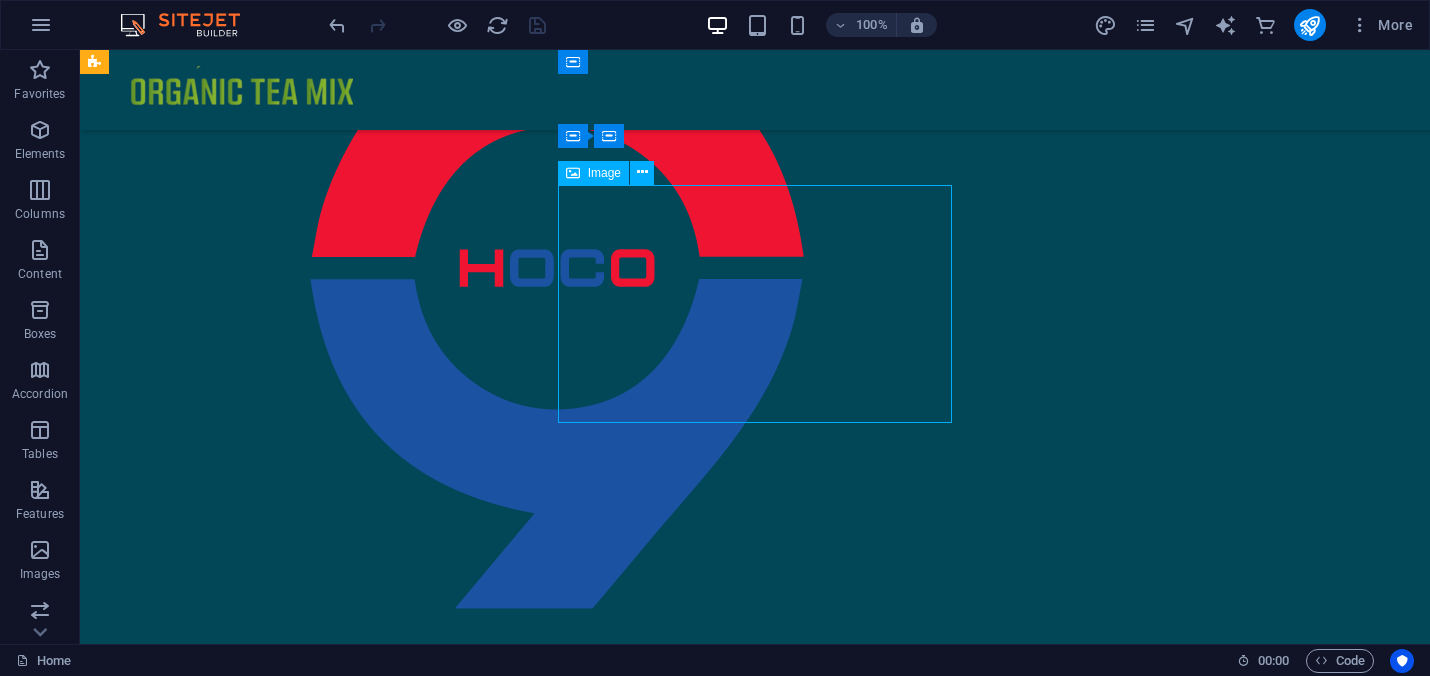 click at bounding box center [293, 865] 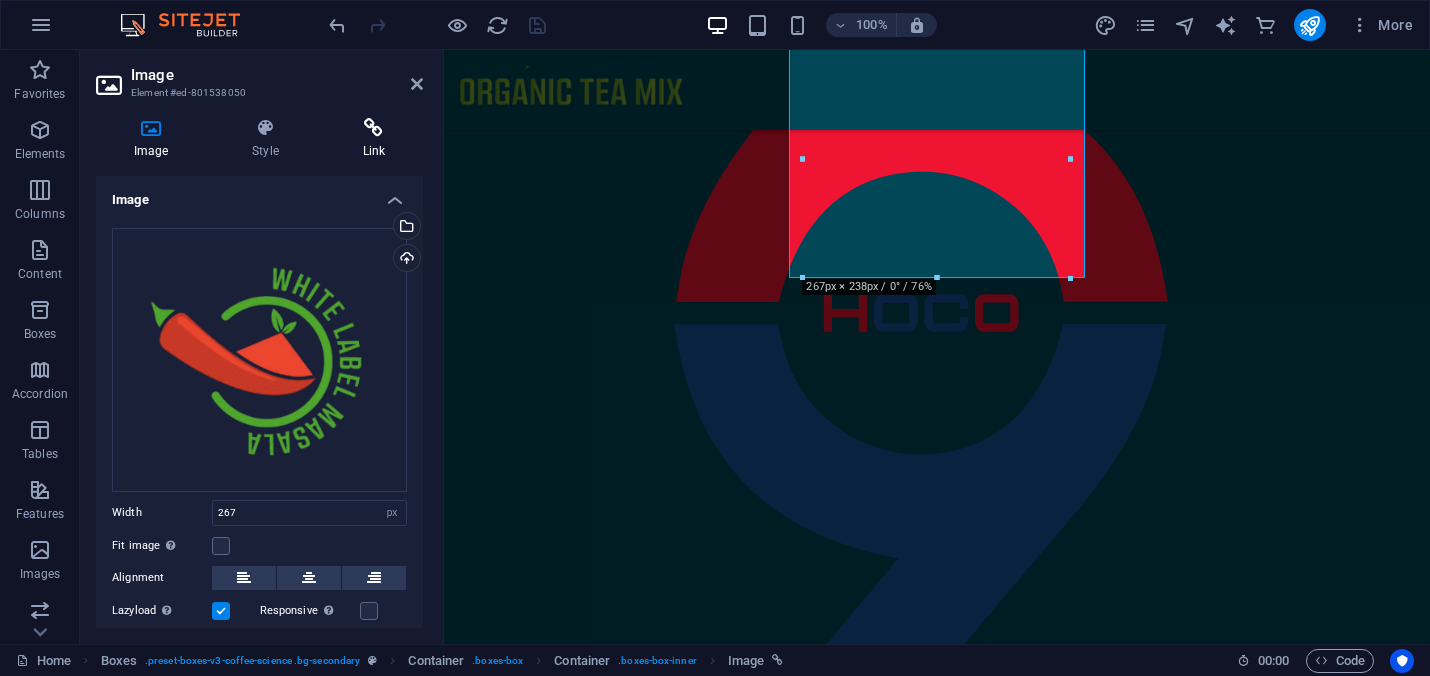 click on "Link" at bounding box center (374, 139) 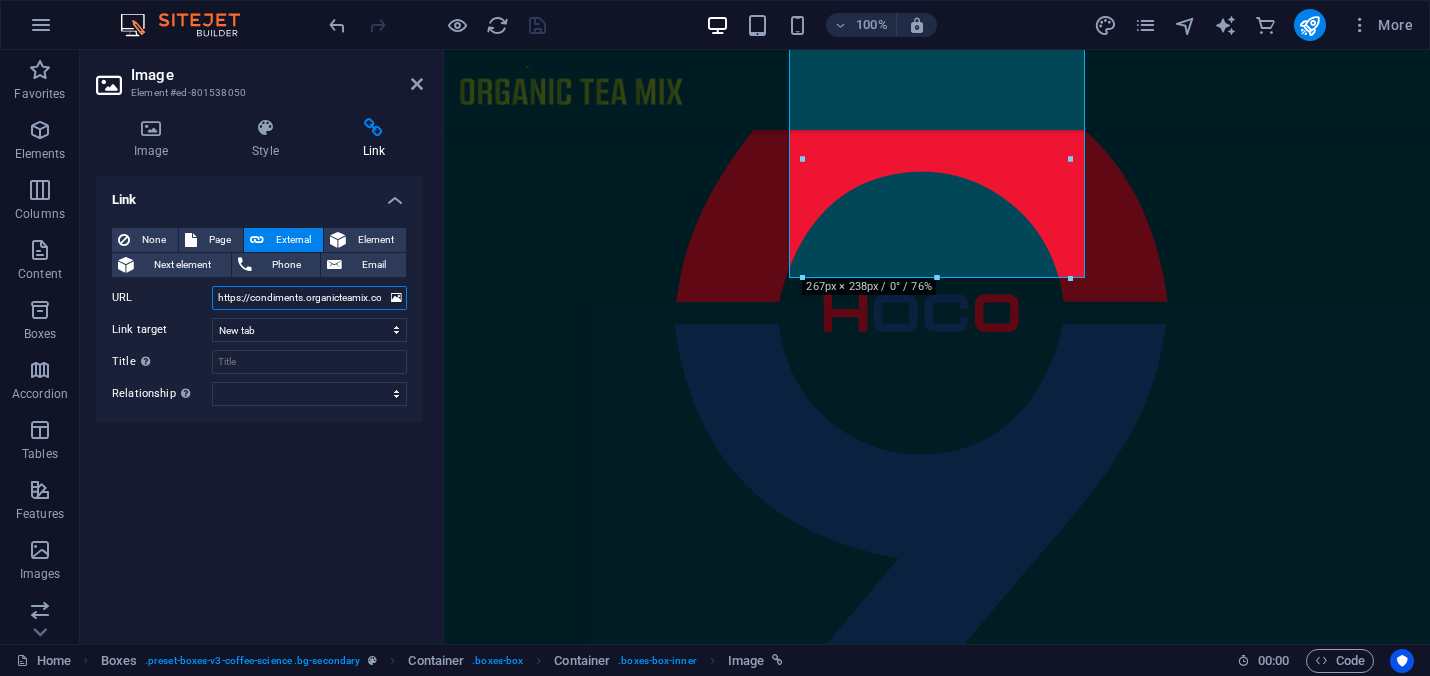 scroll, scrollTop: 0, scrollLeft: 15, axis: horizontal 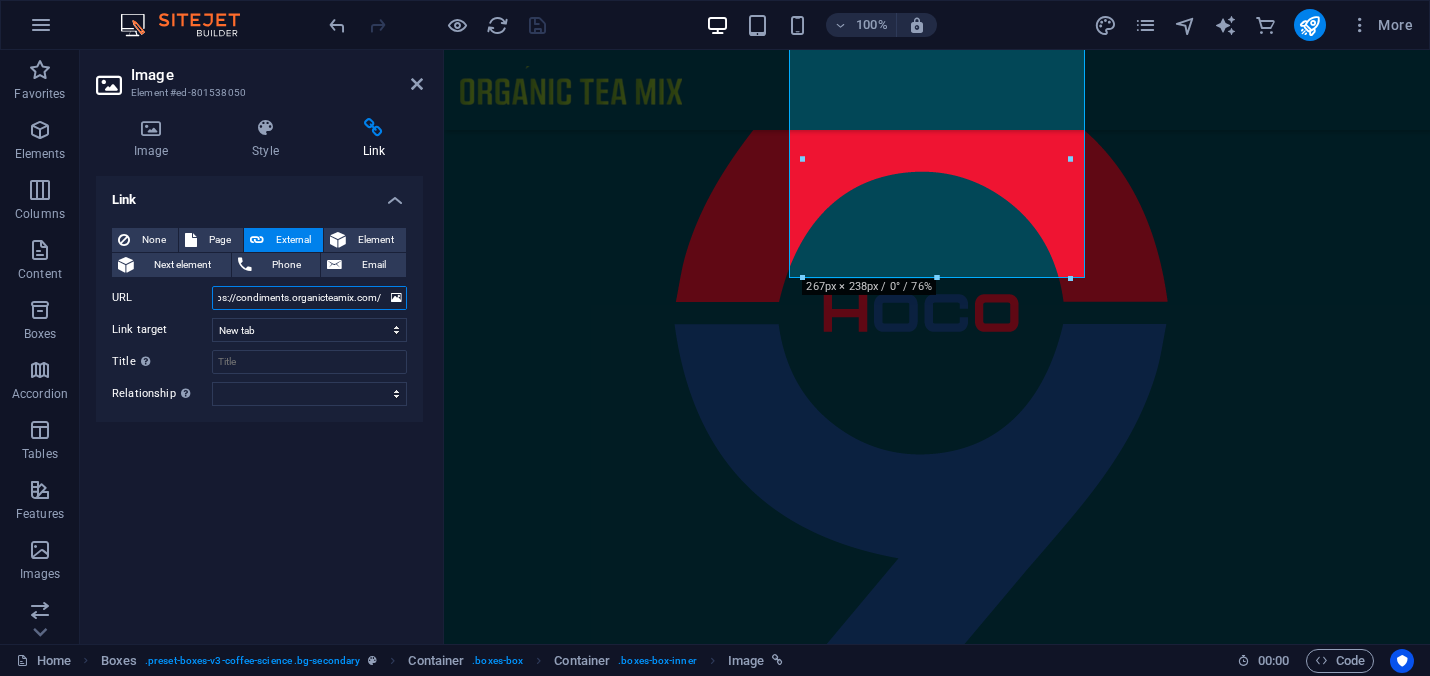 drag, startPoint x: 251, startPoint y: 294, endPoint x: 419, endPoint y: 294, distance: 168 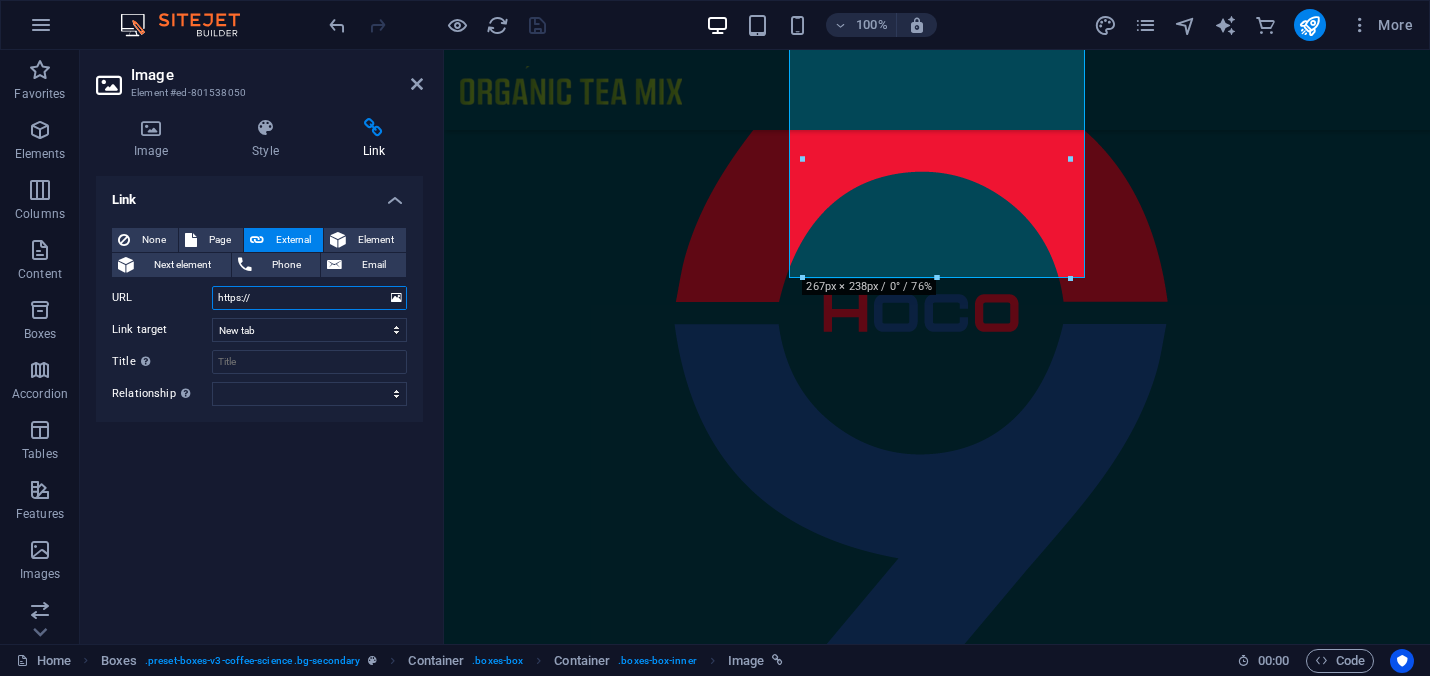 scroll, scrollTop: 0, scrollLeft: 0, axis: both 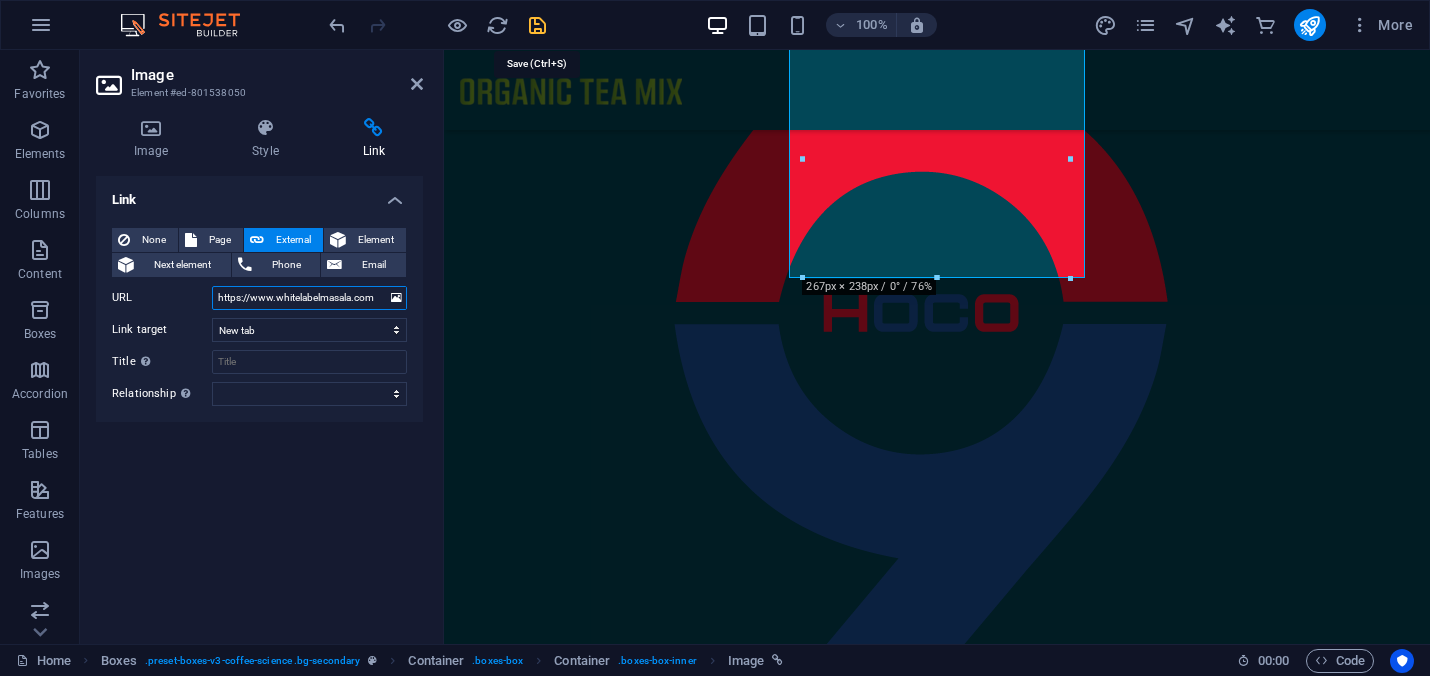 type on "https://www.whitelabelmasala.com" 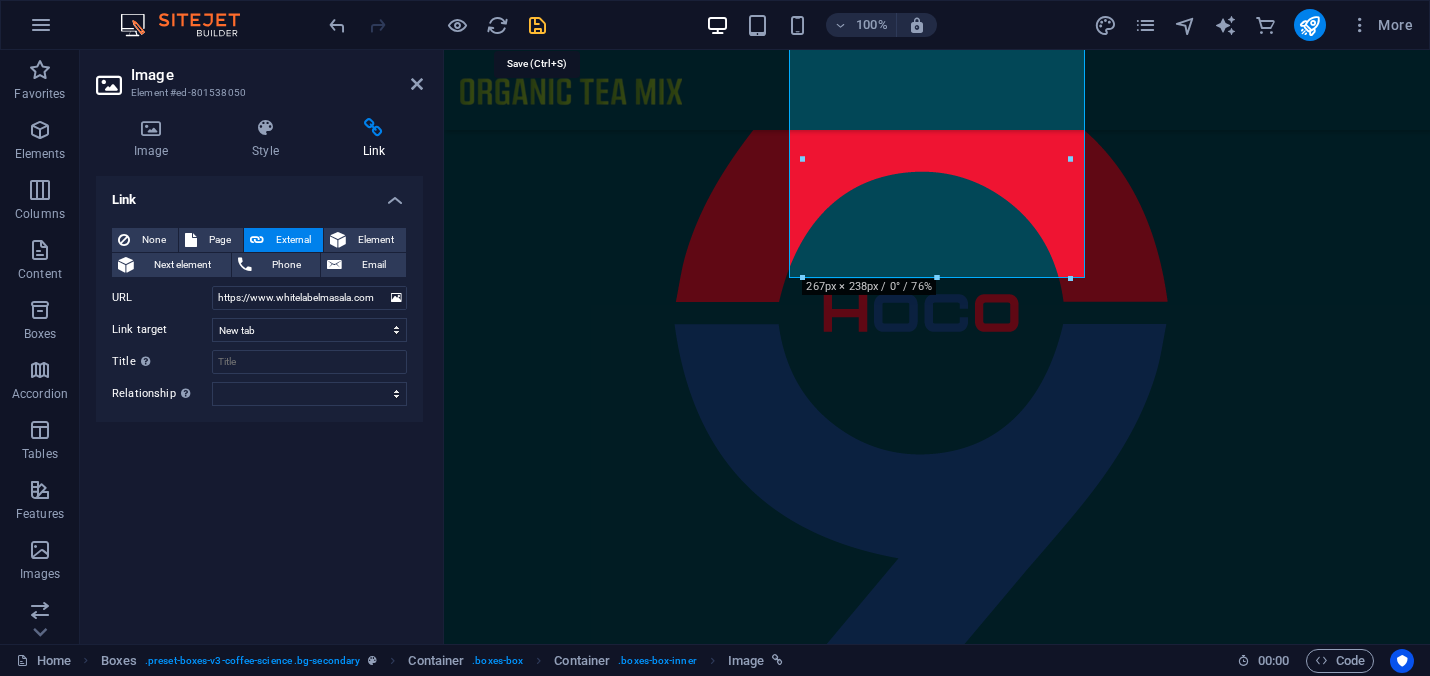 click at bounding box center (537, 25) 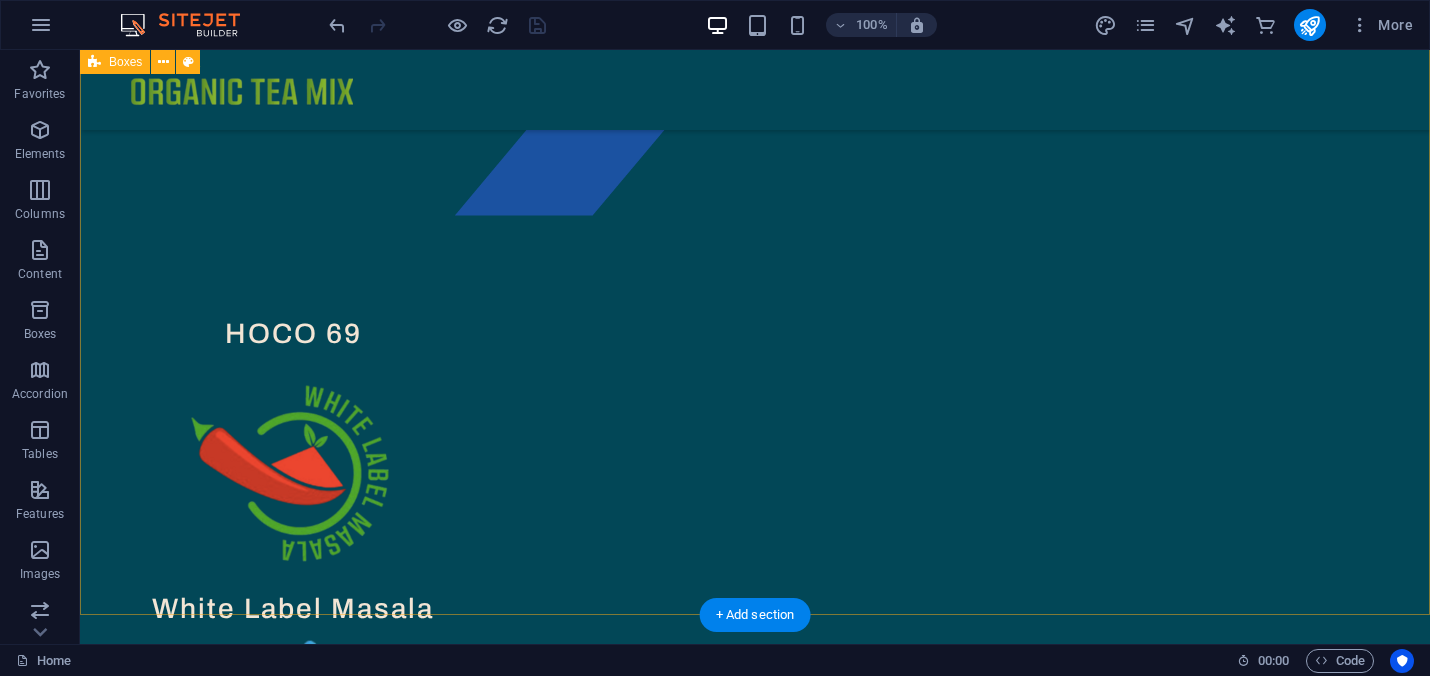 scroll, scrollTop: 1685, scrollLeft: 0, axis: vertical 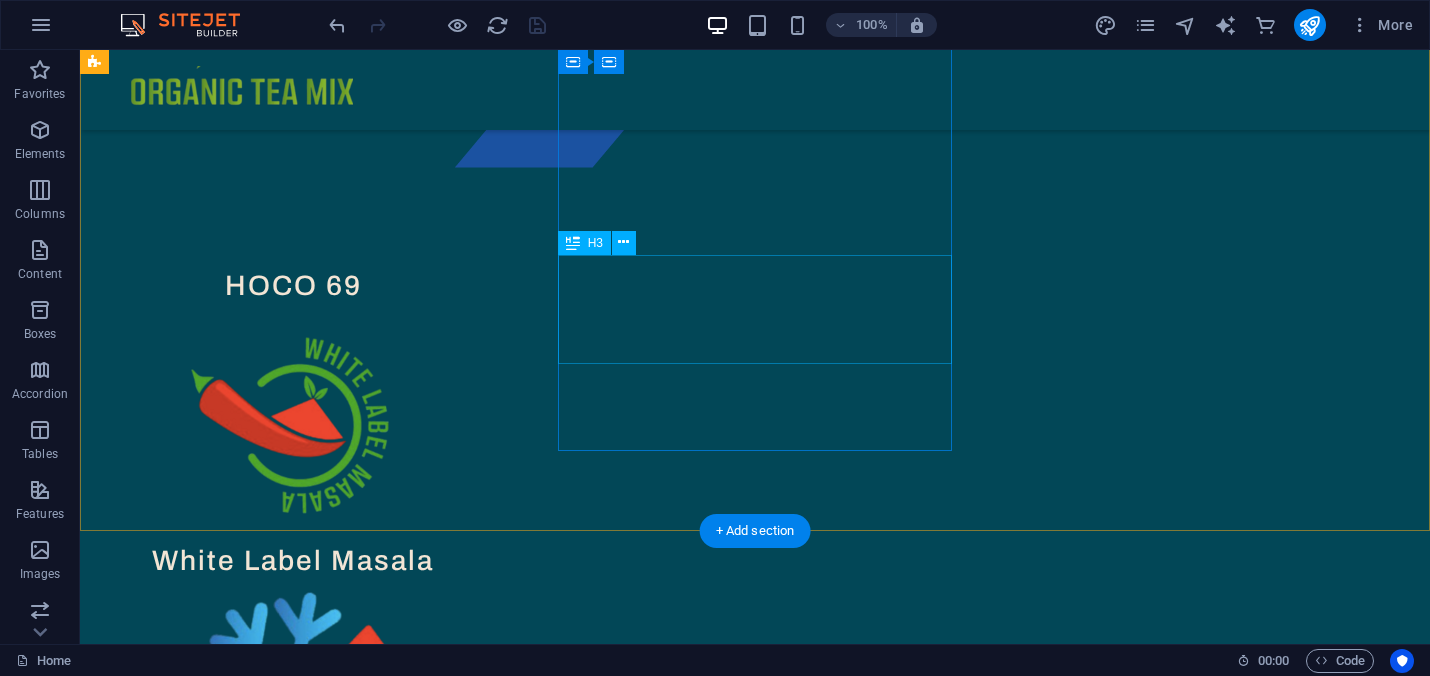 click on "OTM Collections" at bounding box center [293, 870] 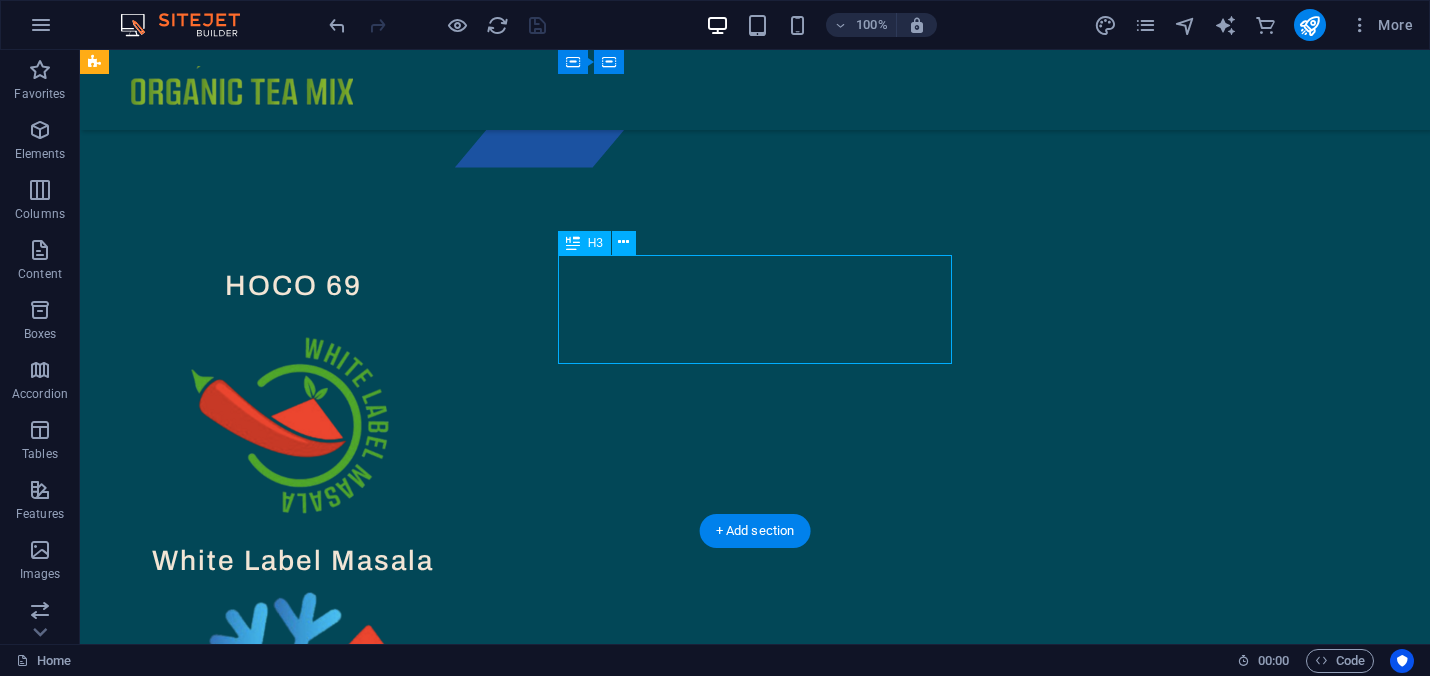 click on "OTM Collections" at bounding box center (293, 870) 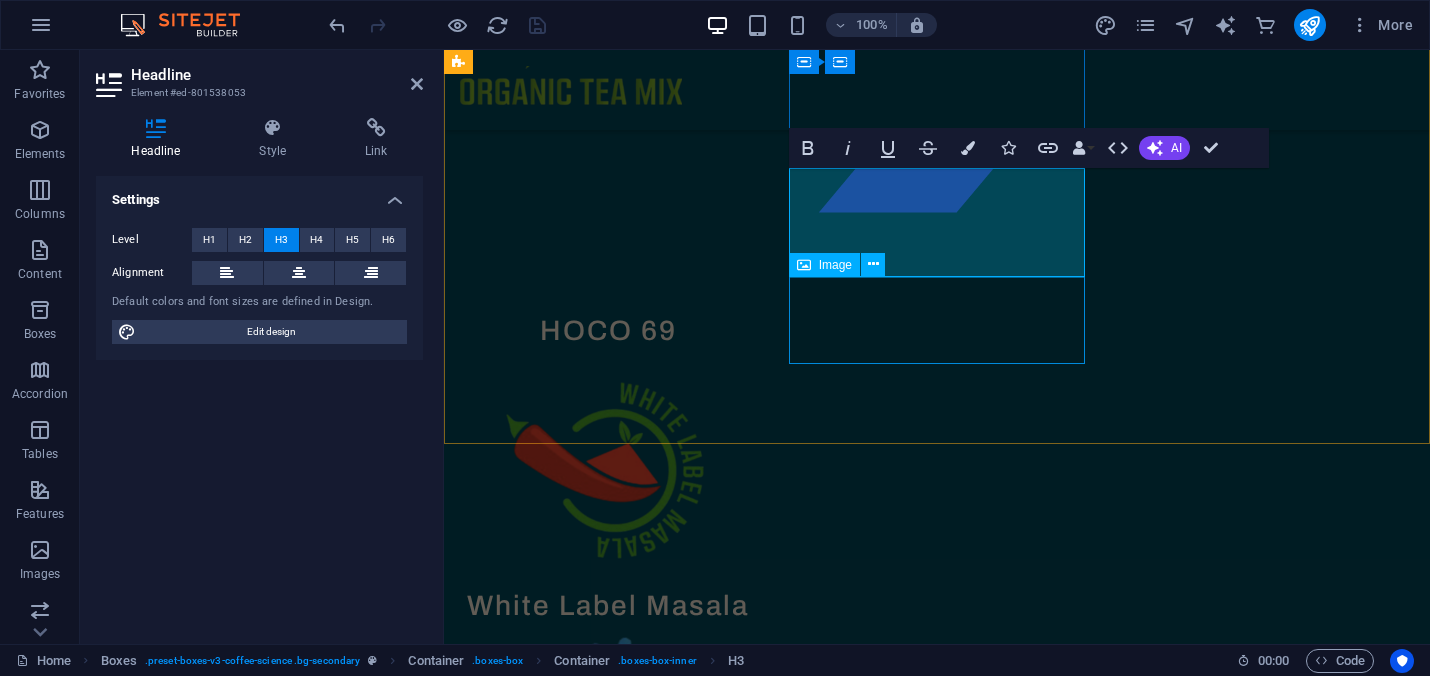 scroll, scrollTop: 1628, scrollLeft: 0, axis: vertical 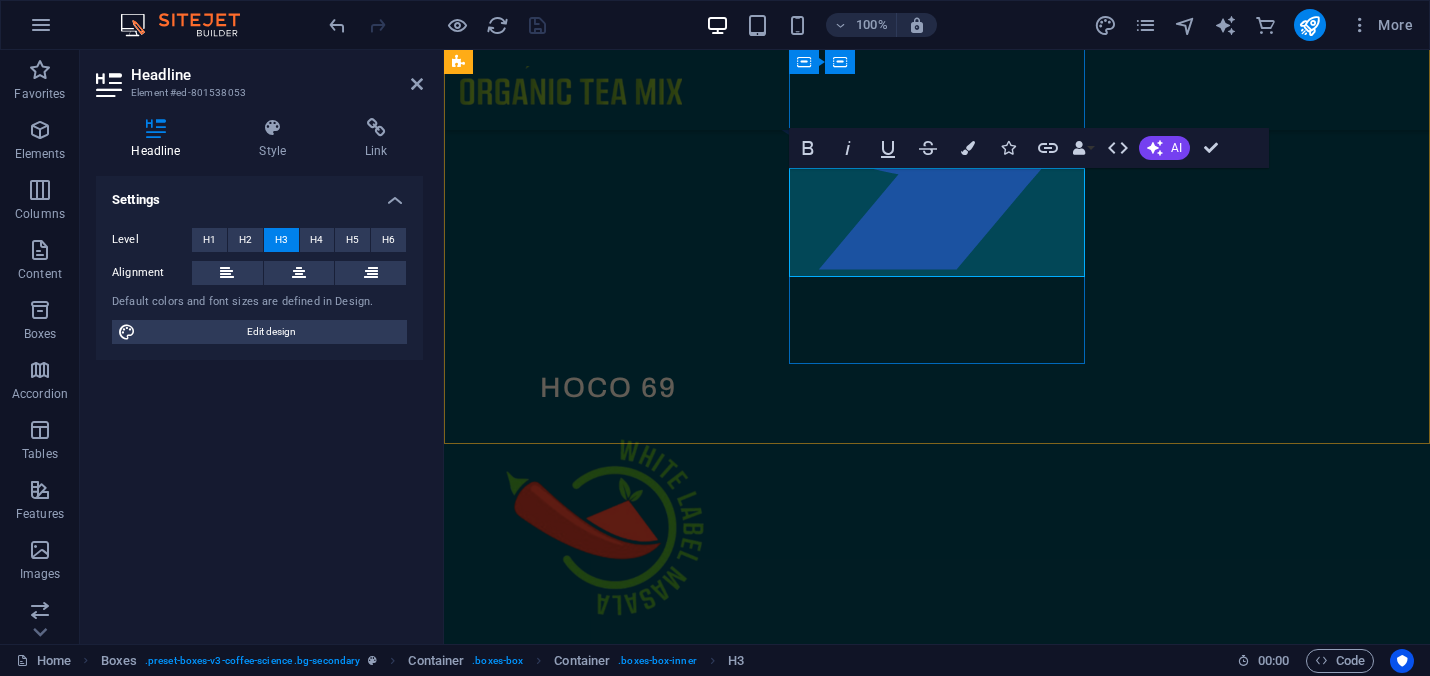click on "OTM Collections" at bounding box center (608, 972) 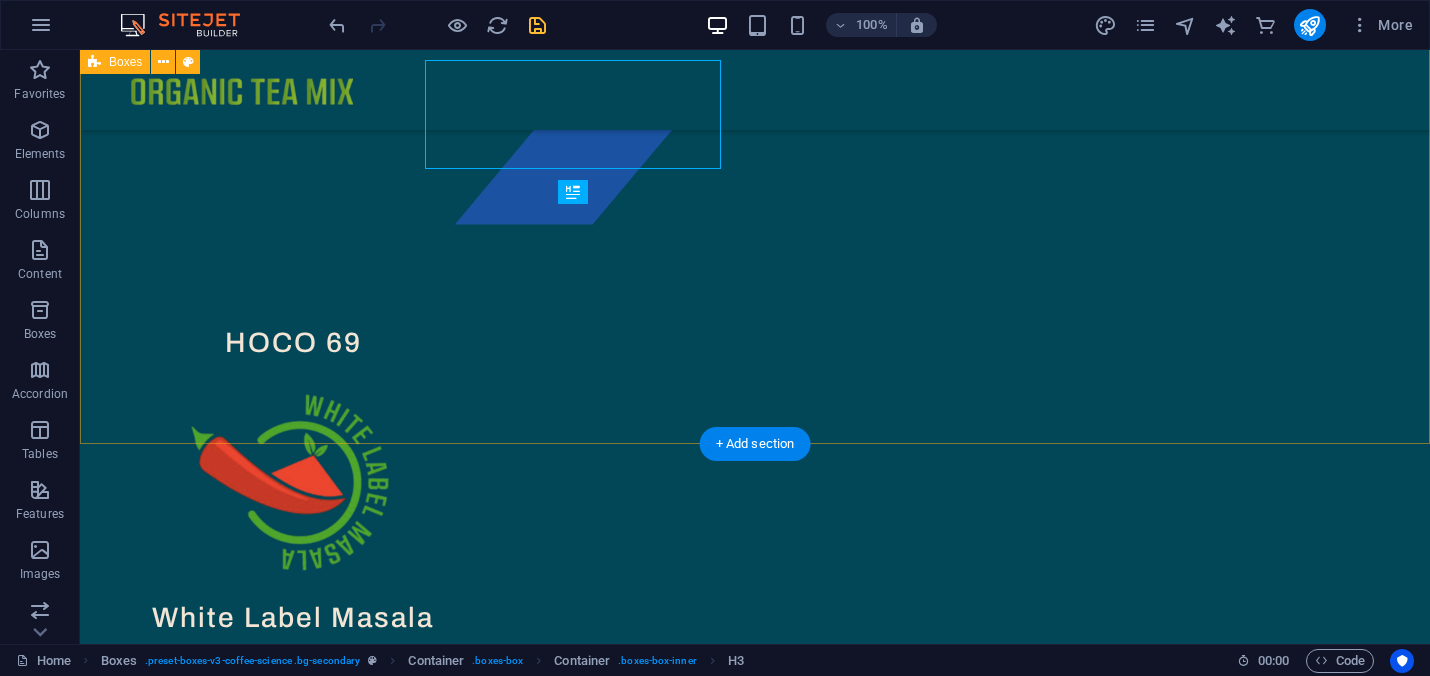 scroll, scrollTop: 1736, scrollLeft: 0, axis: vertical 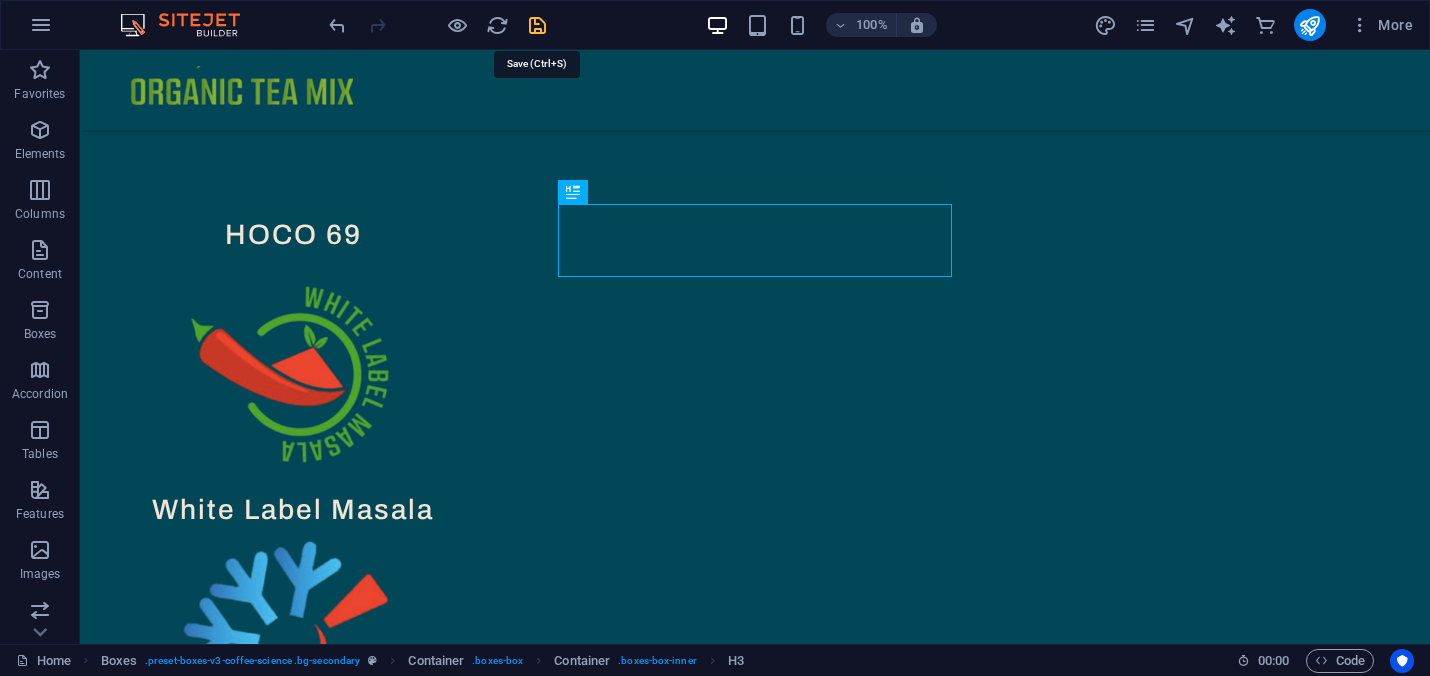 click at bounding box center [537, 25] 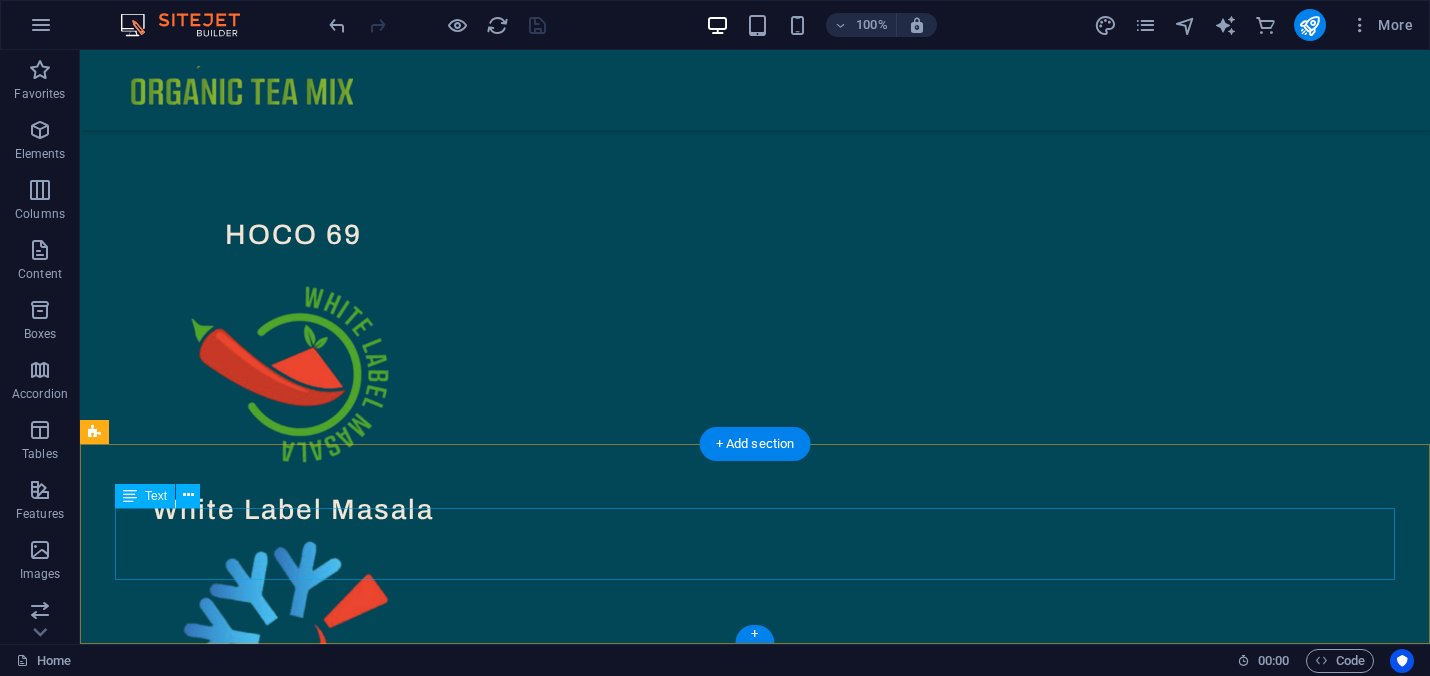 click on "ISO 9001-22000|HACCP|GMP Certified Company Organic Tea MiX - India | USA +[PHONE]  | +[PHONE]" at bounding box center [755, 1105] 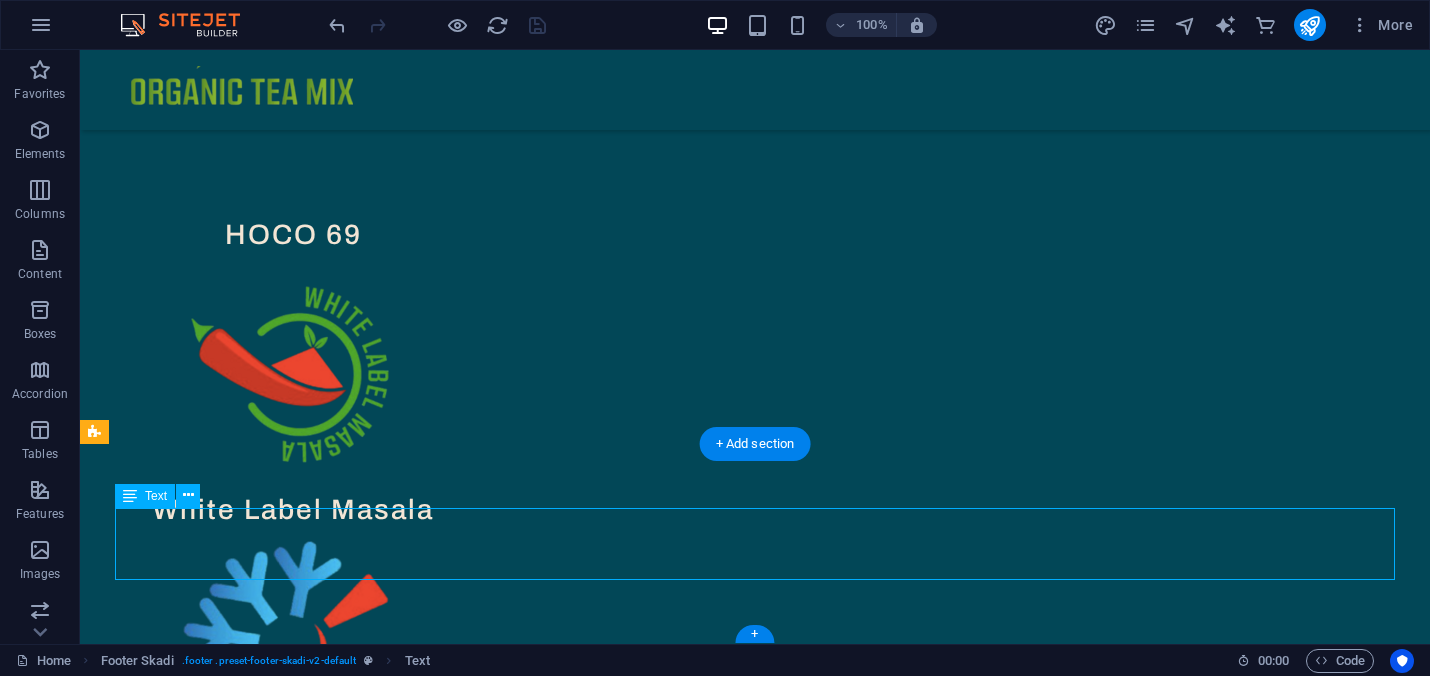 click on "ISO 9001-22000|HACCP|GMP Certified Company Organic Tea MiX - India | USA +[PHONE]  | +[PHONE]" at bounding box center (755, 1105) 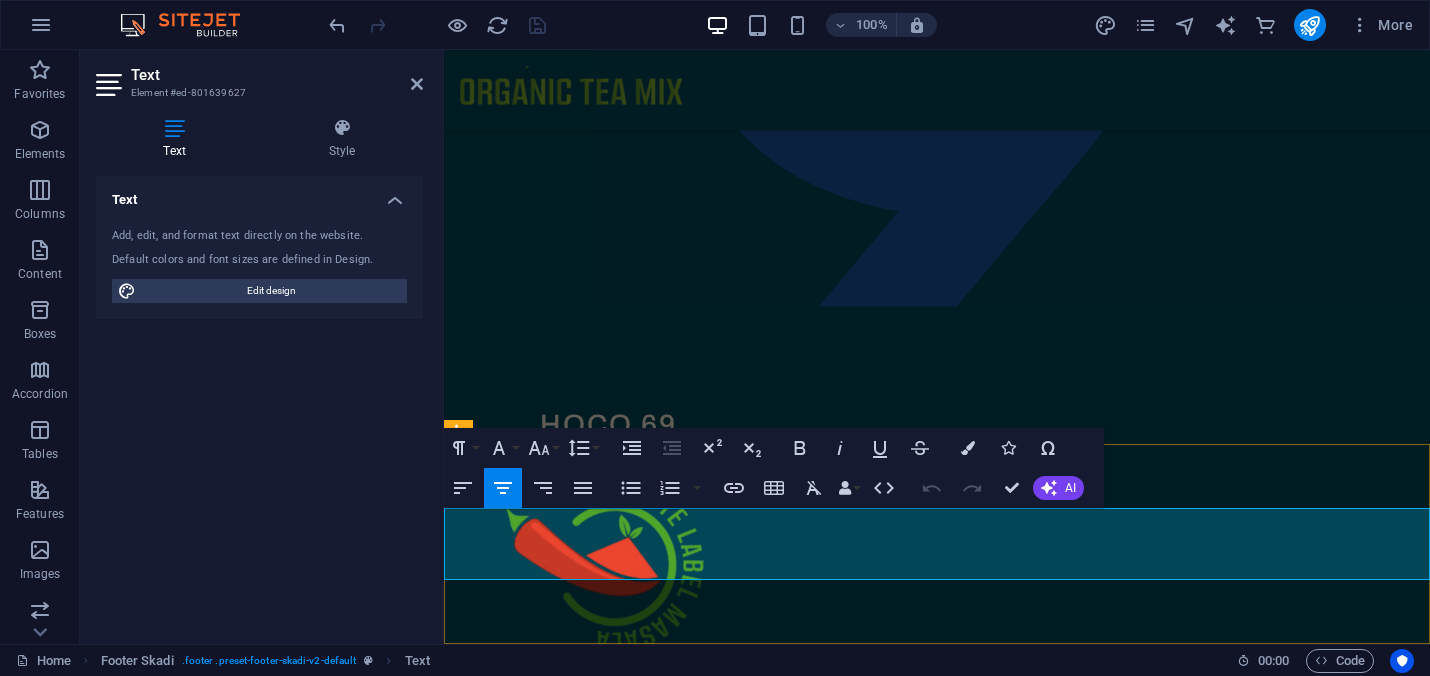 click on "Organic Tea MiX - India | USA" at bounding box center (937, 1295) 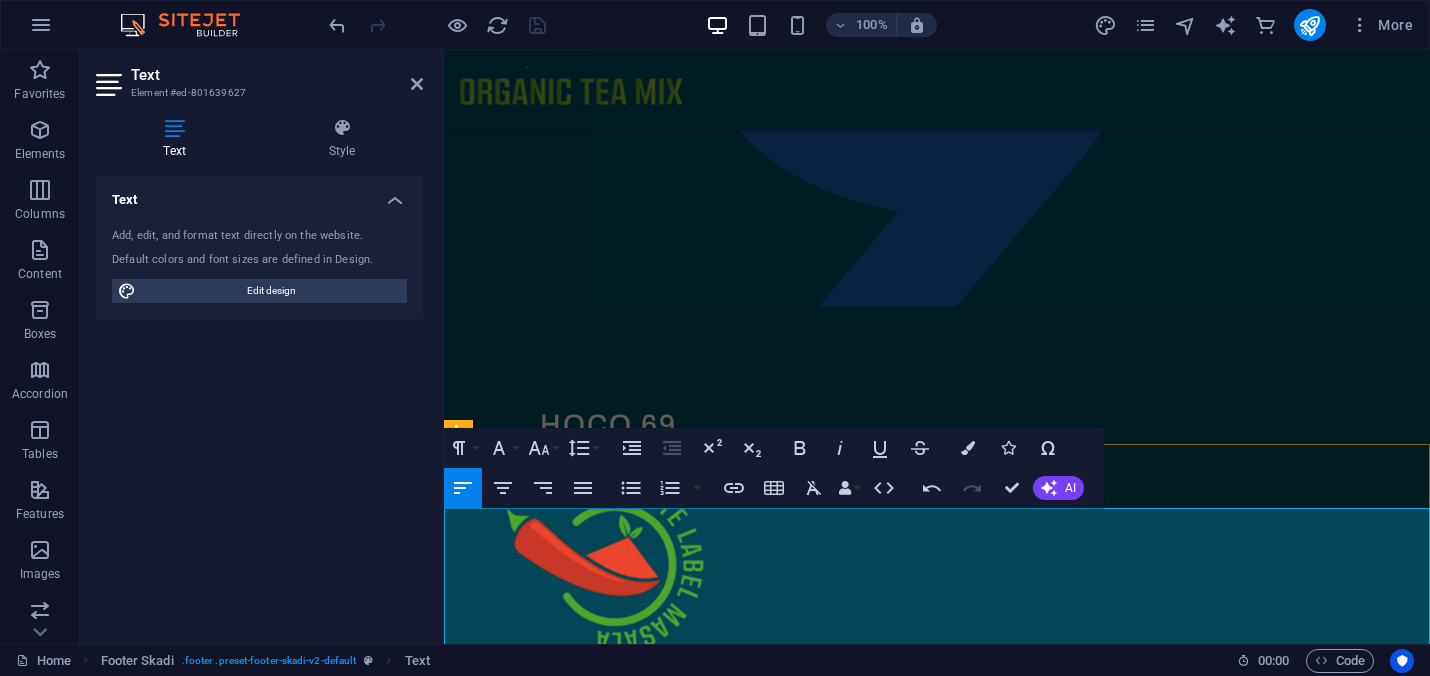 scroll, scrollTop: 1601, scrollLeft: 0, axis: vertical 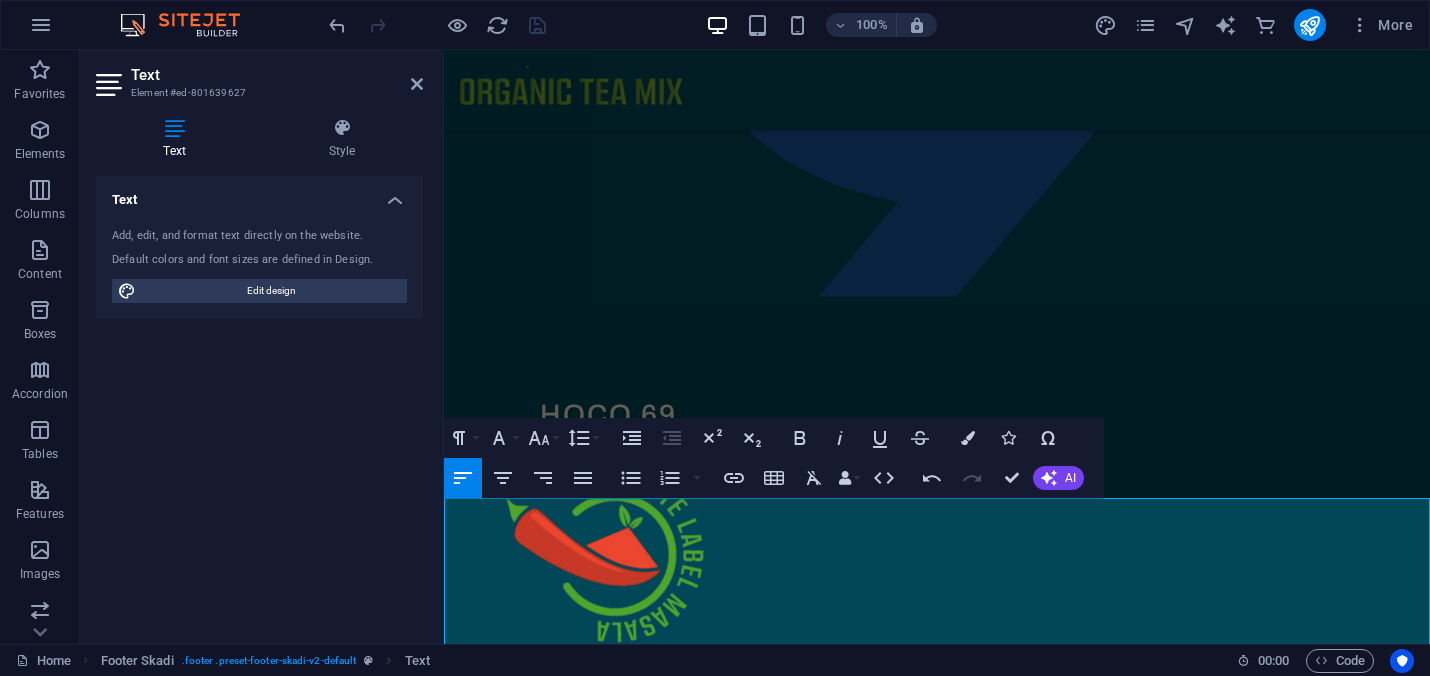 drag, startPoint x: 554, startPoint y: 632, endPoint x: 437, endPoint y: 584, distance: 126.46343 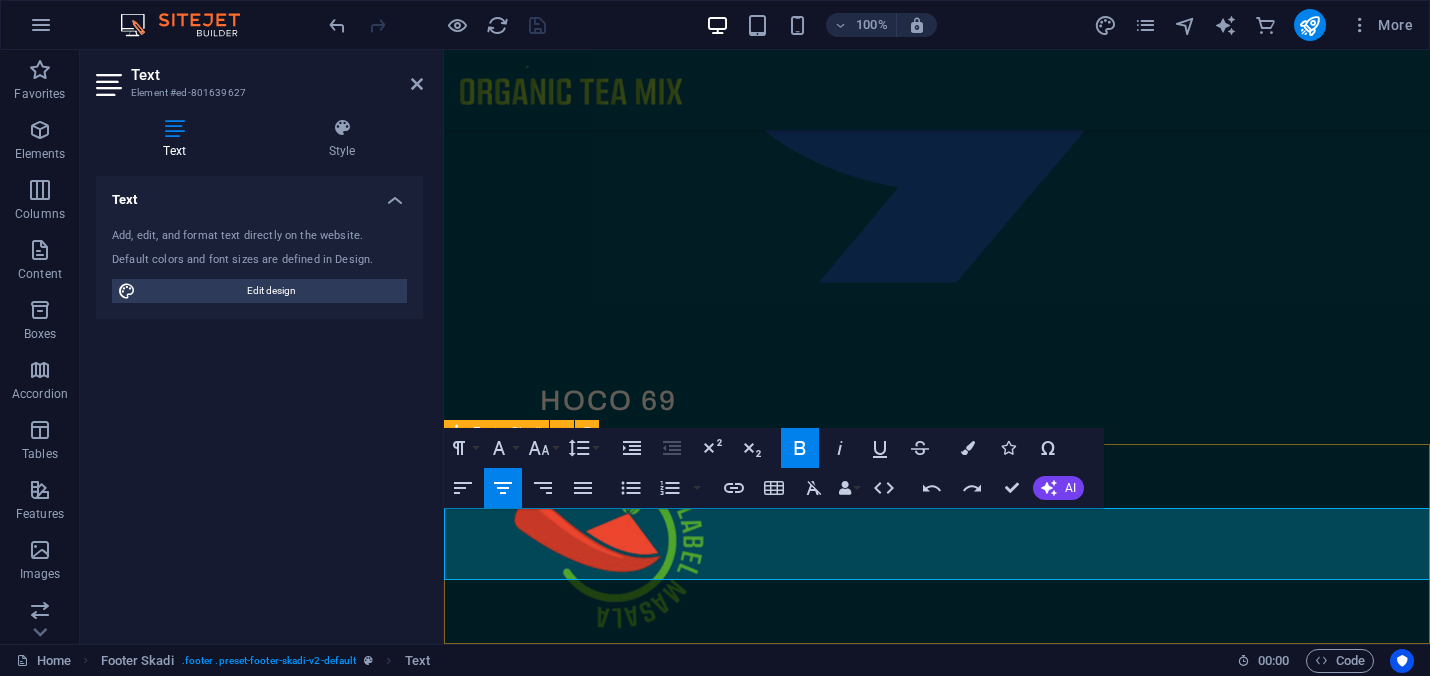 scroll, scrollTop: 1591, scrollLeft: 0, axis: vertical 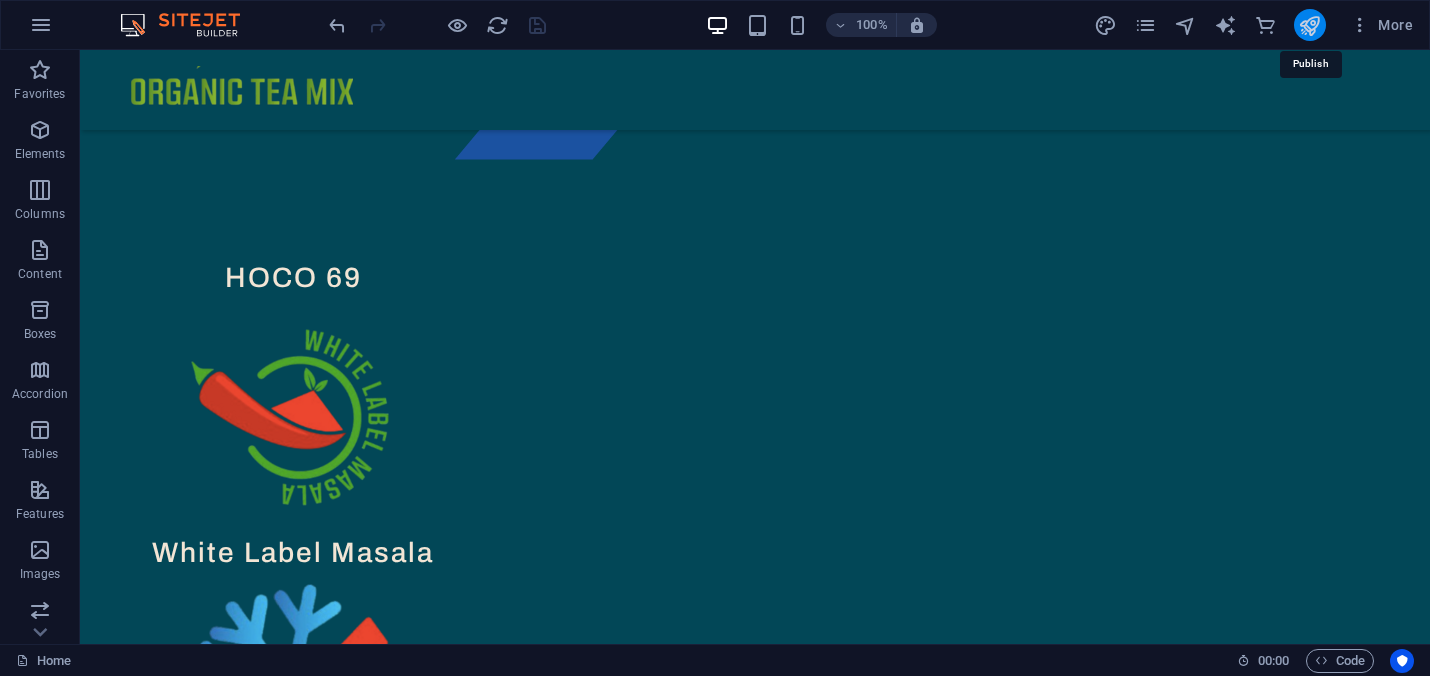 click at bounding box center [1309, 25] 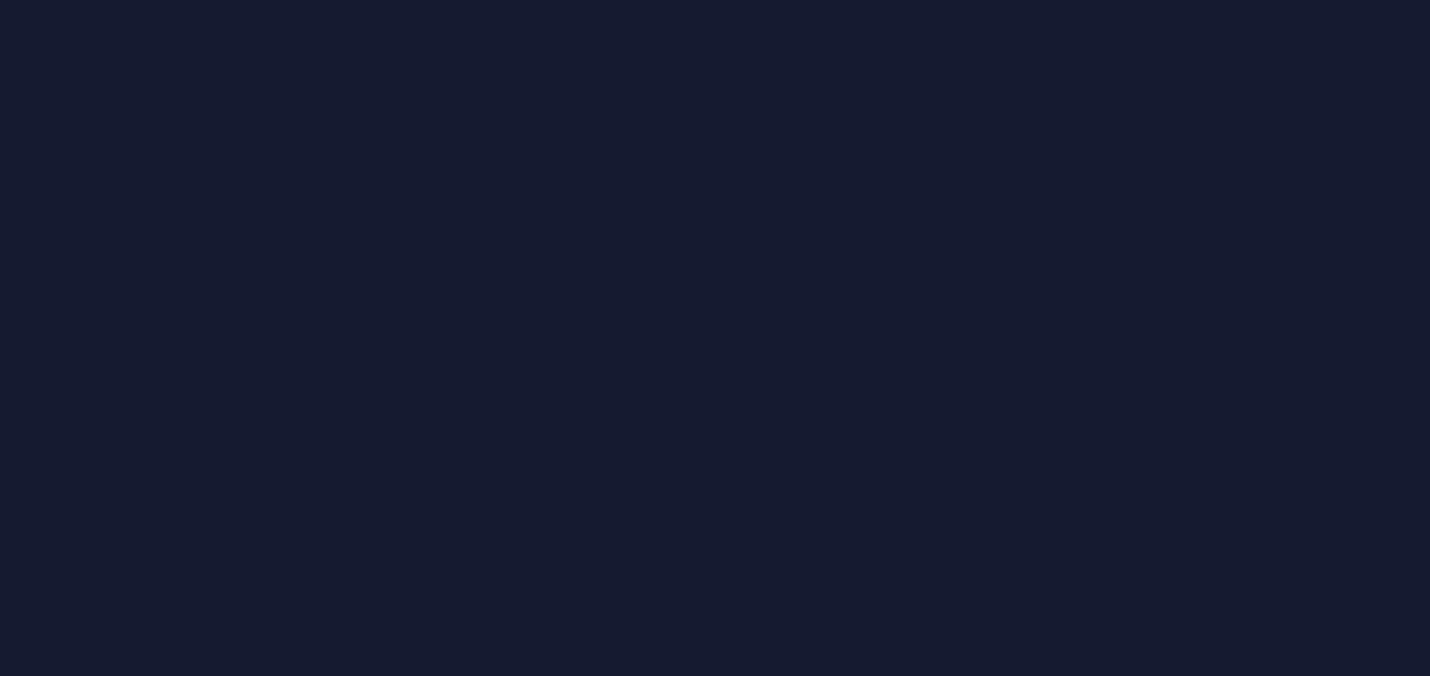 scroll, scrollTop: 0, scrollLeft: 0, axis: both 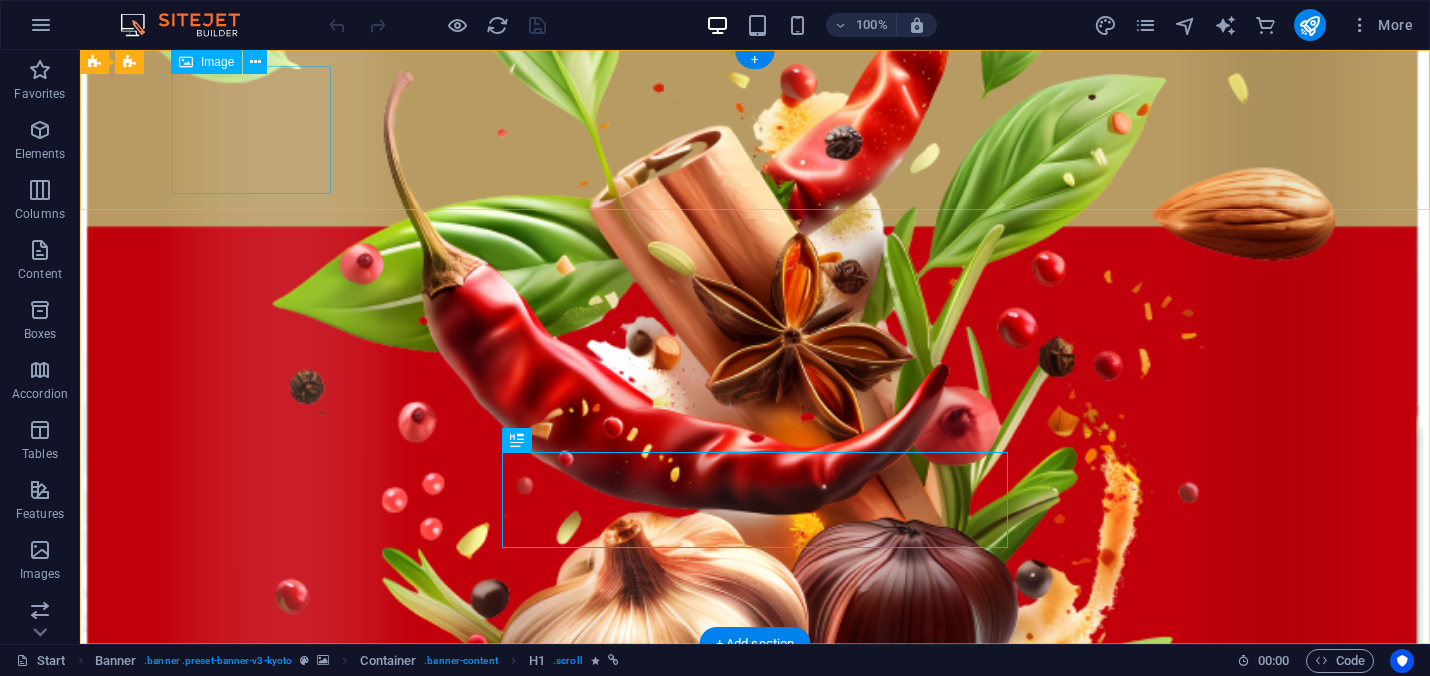 click at bounding box center (755, 724) 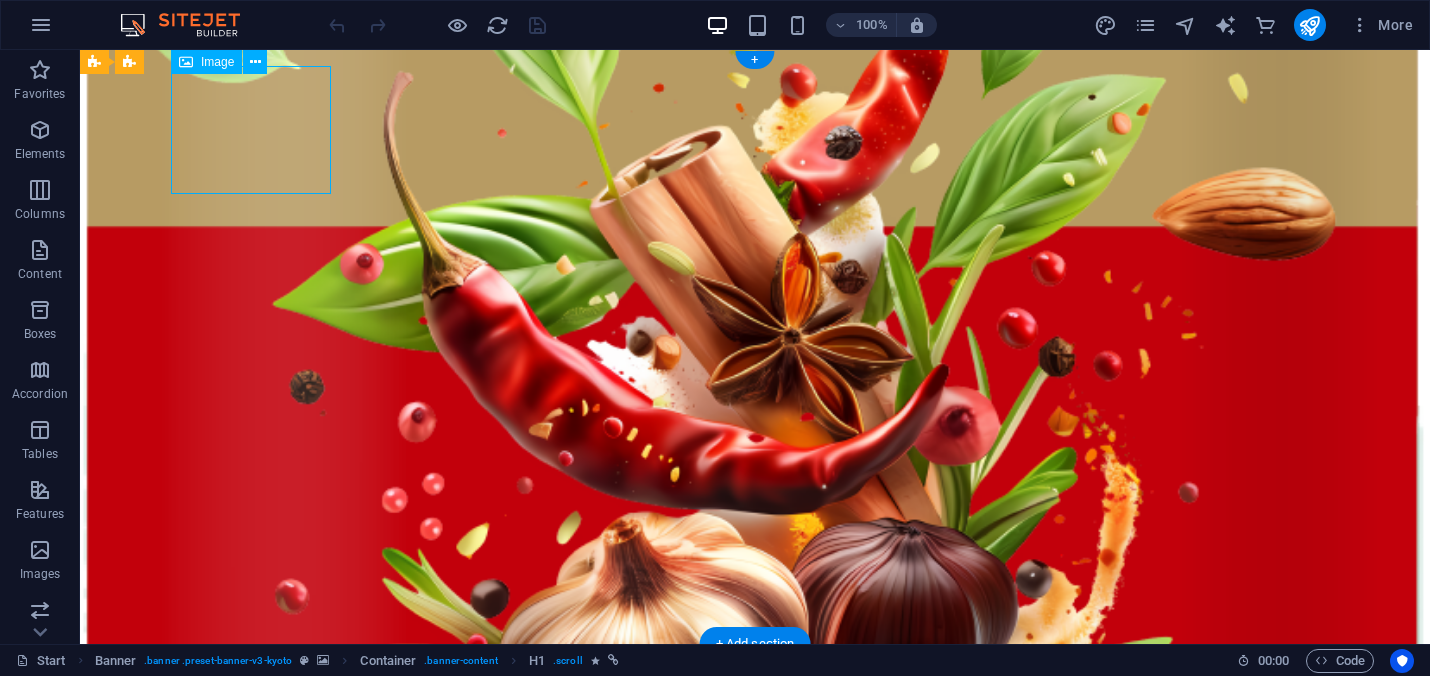 click at bounding box center [755, 724] 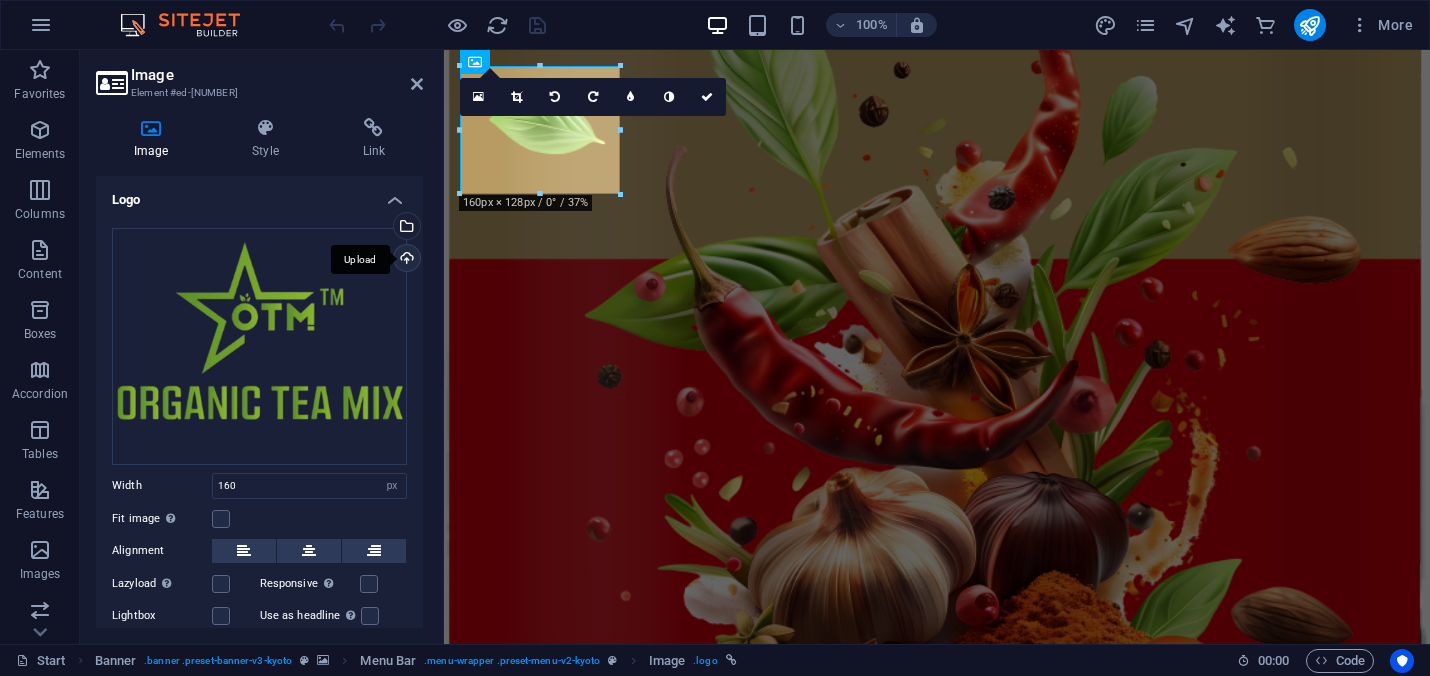 click on "Upload" at bounding box center [405, 260] 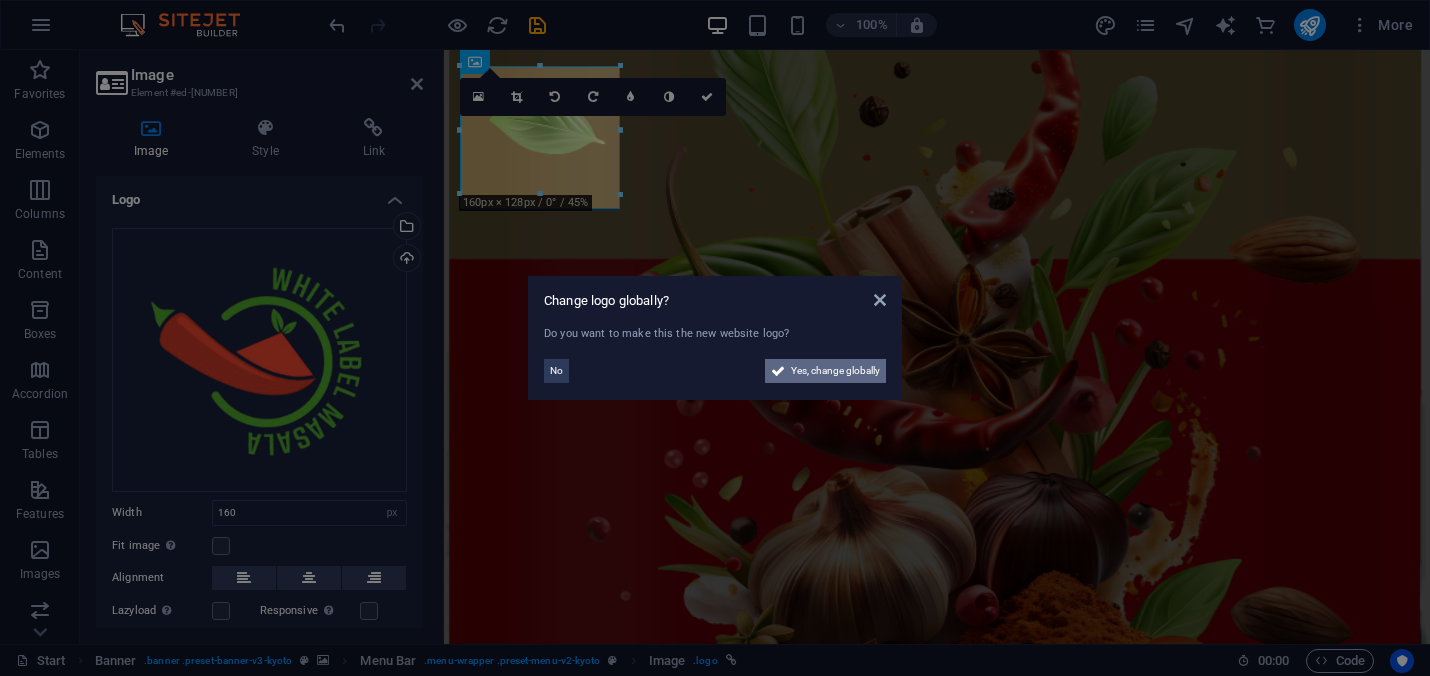 click on "Yes, change globally" at bounding box center [835, 371] 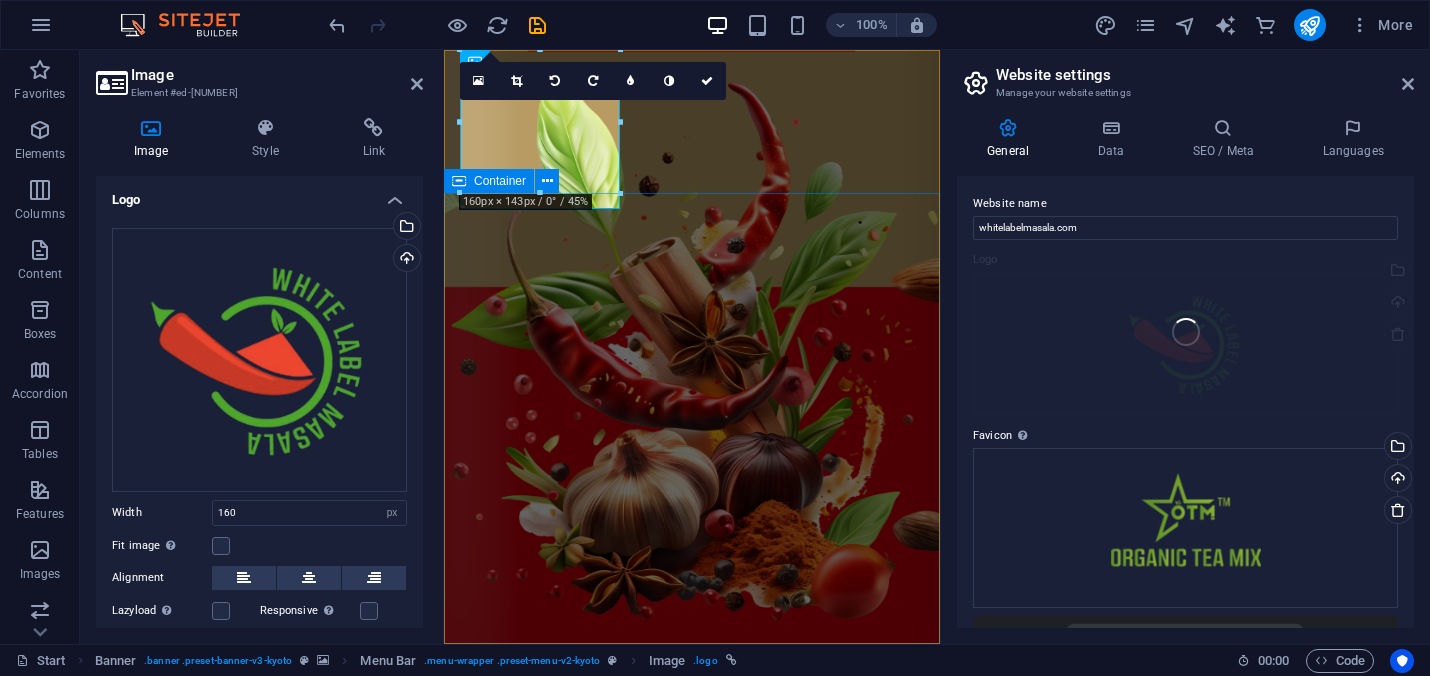 type on "100" 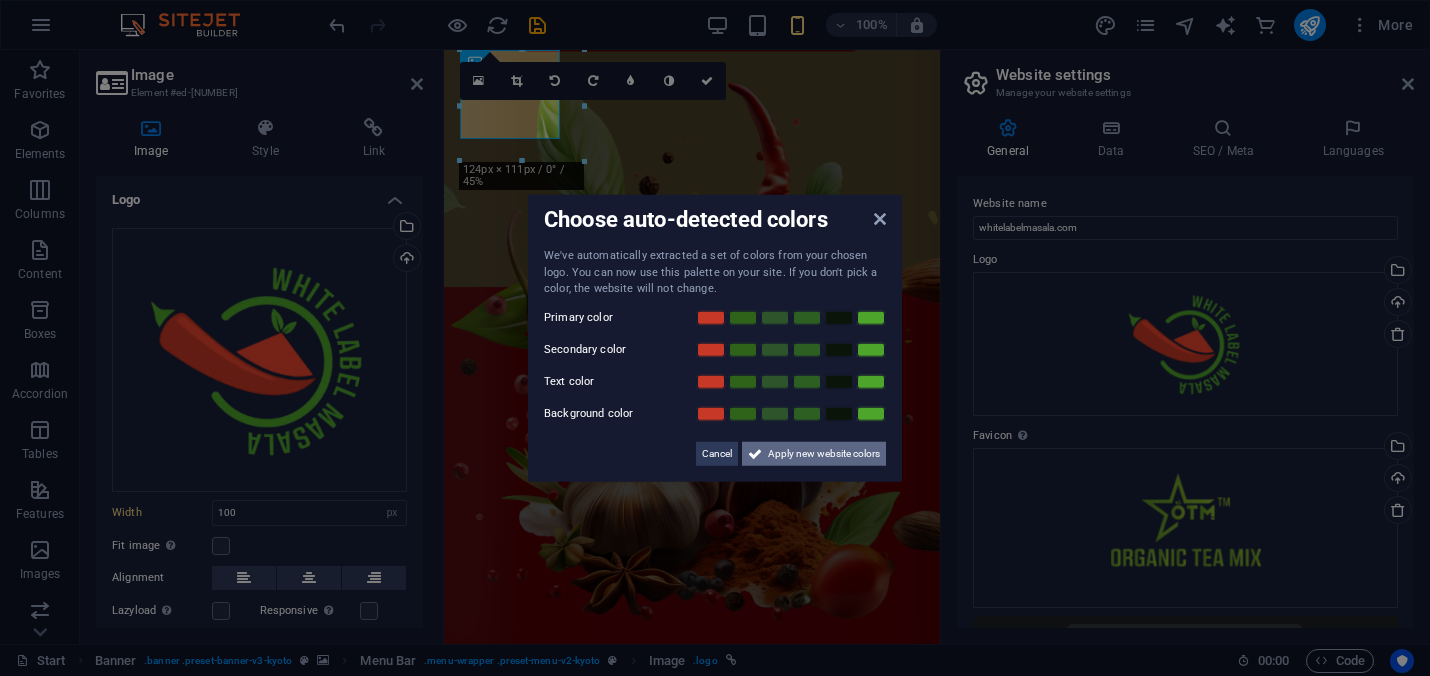 click on "Apply new website colors" at bounding box center [824, 453] 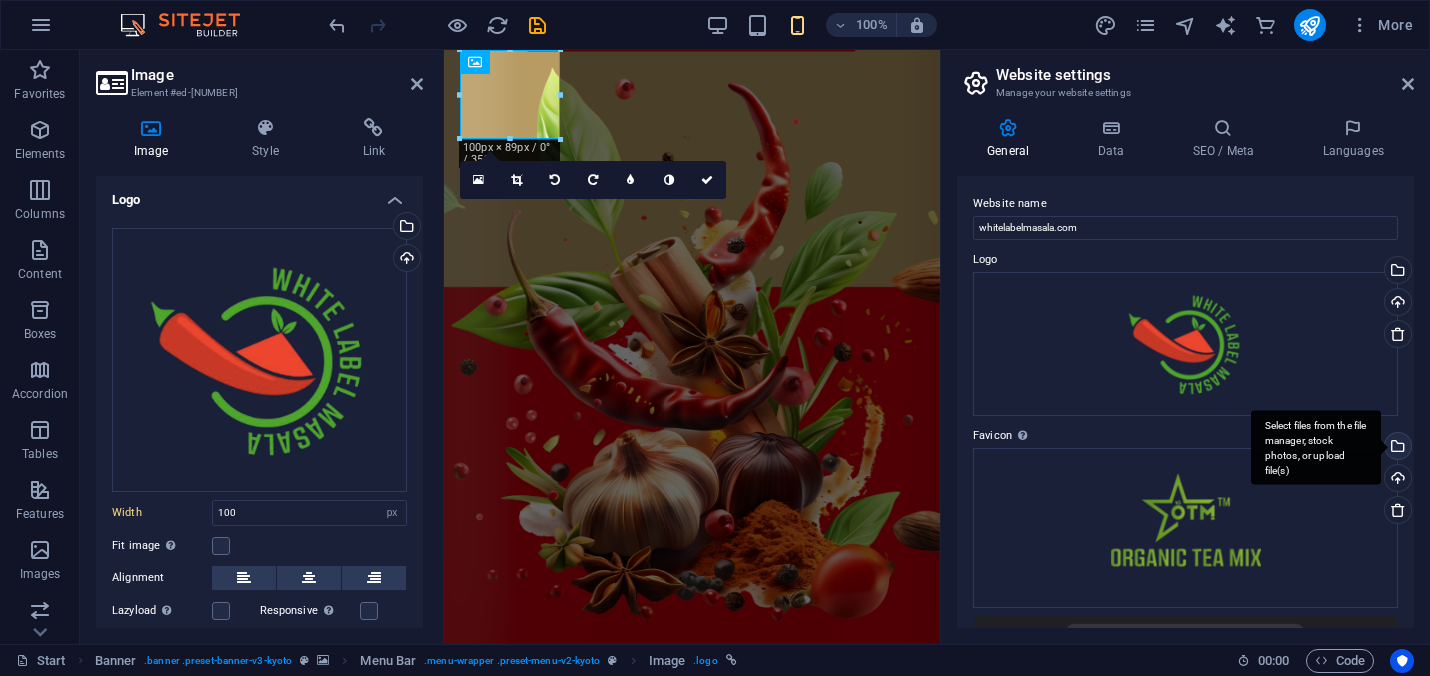 click on "Select files from the file manager, stock photos, or upload file(s)" at bounding box center [1316, 447] 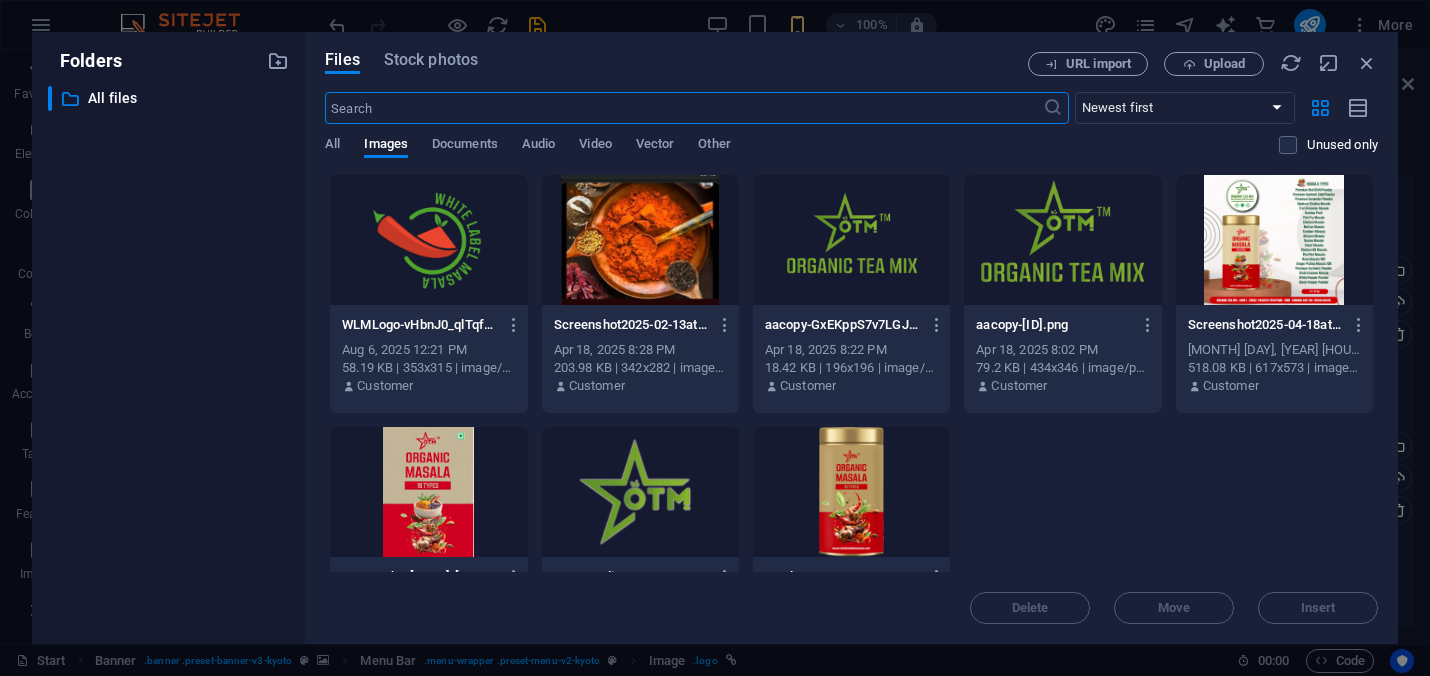 click at bounding box center (428, 240) 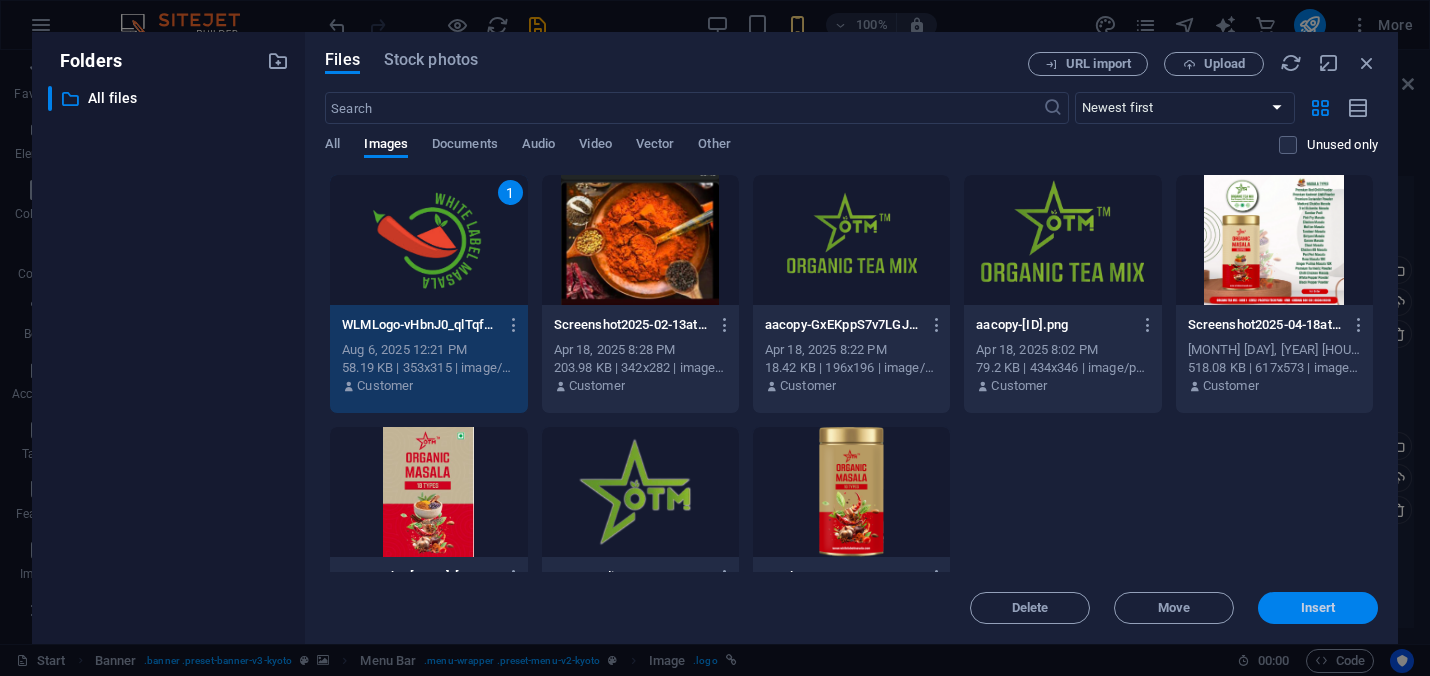 click on "Insert" at bounding box center [1318, 608] 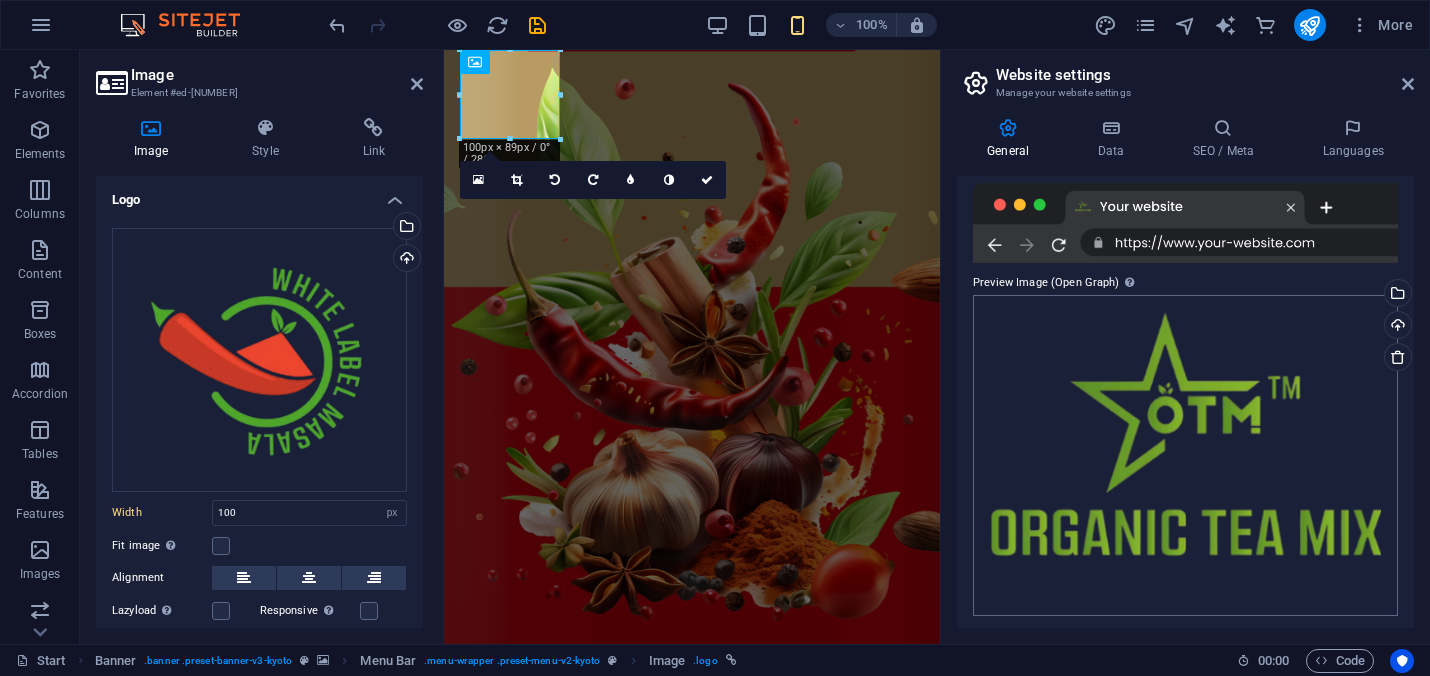 scroll, scrollTop: 420, scrollLeft: 0, axis: vertical 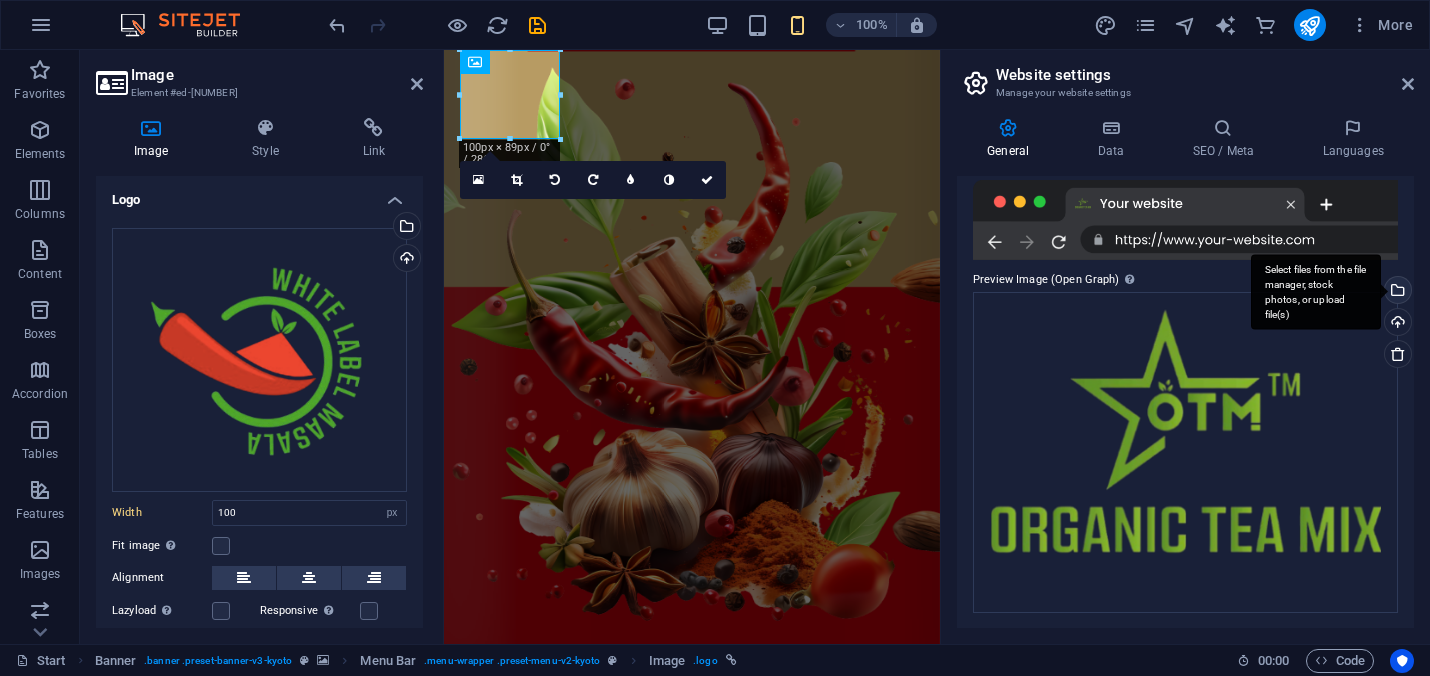 click on "Select files from the file manager, stock photos, or upload file(s)" at bounding box center [1396, 292] 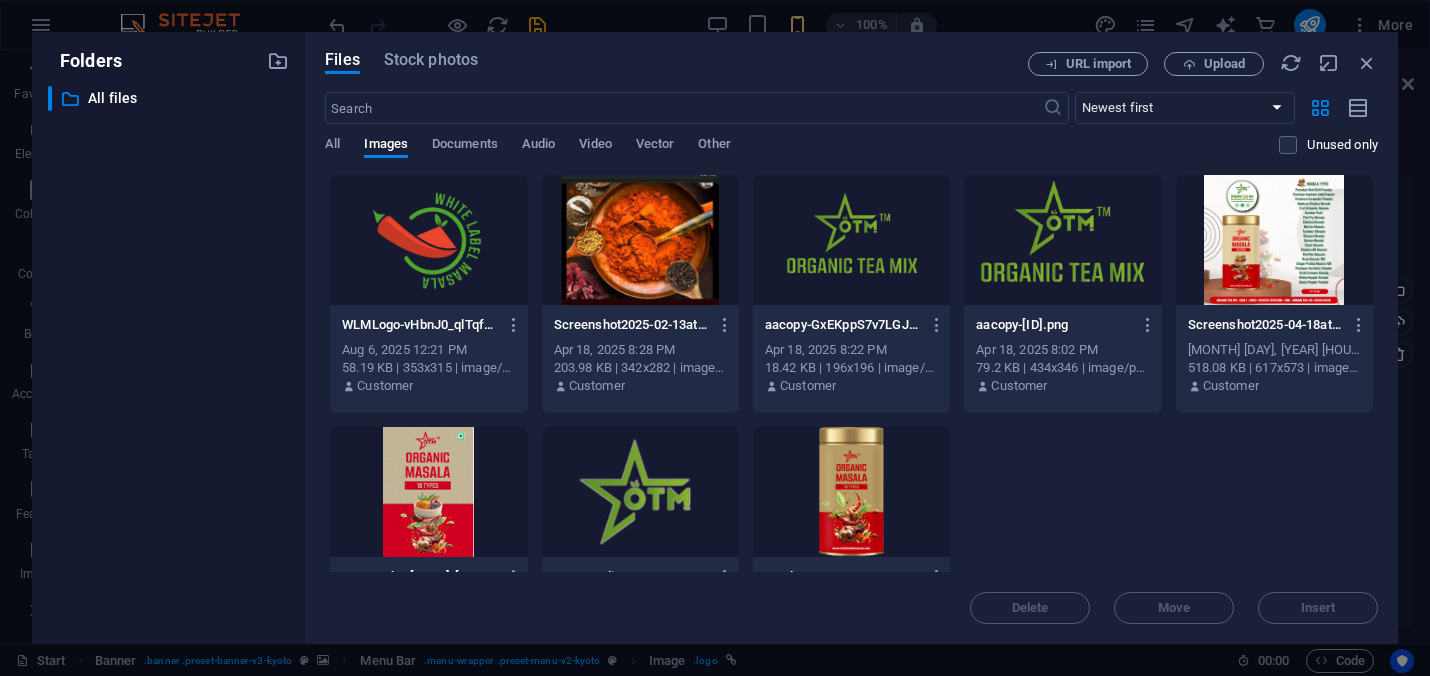click at bounding box center (428, 240) 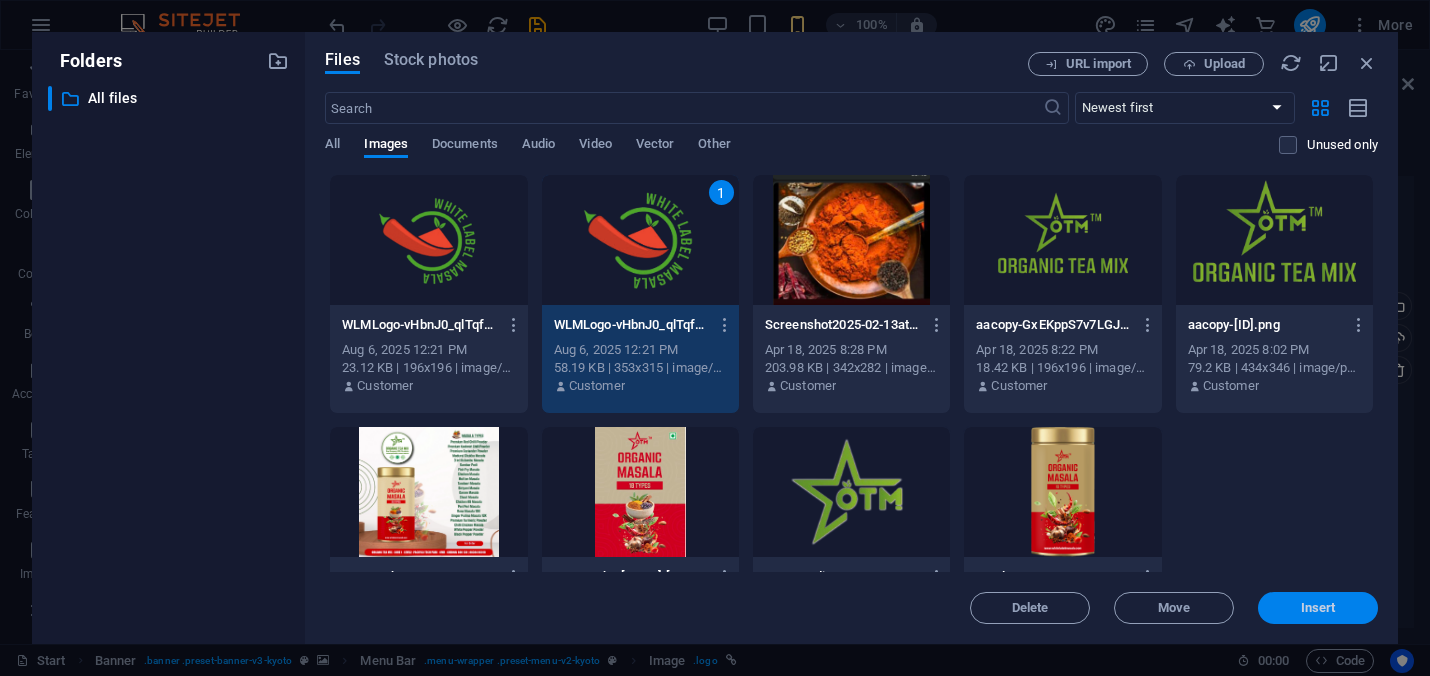 click on "Insert" at bounding box center (1318, 608) 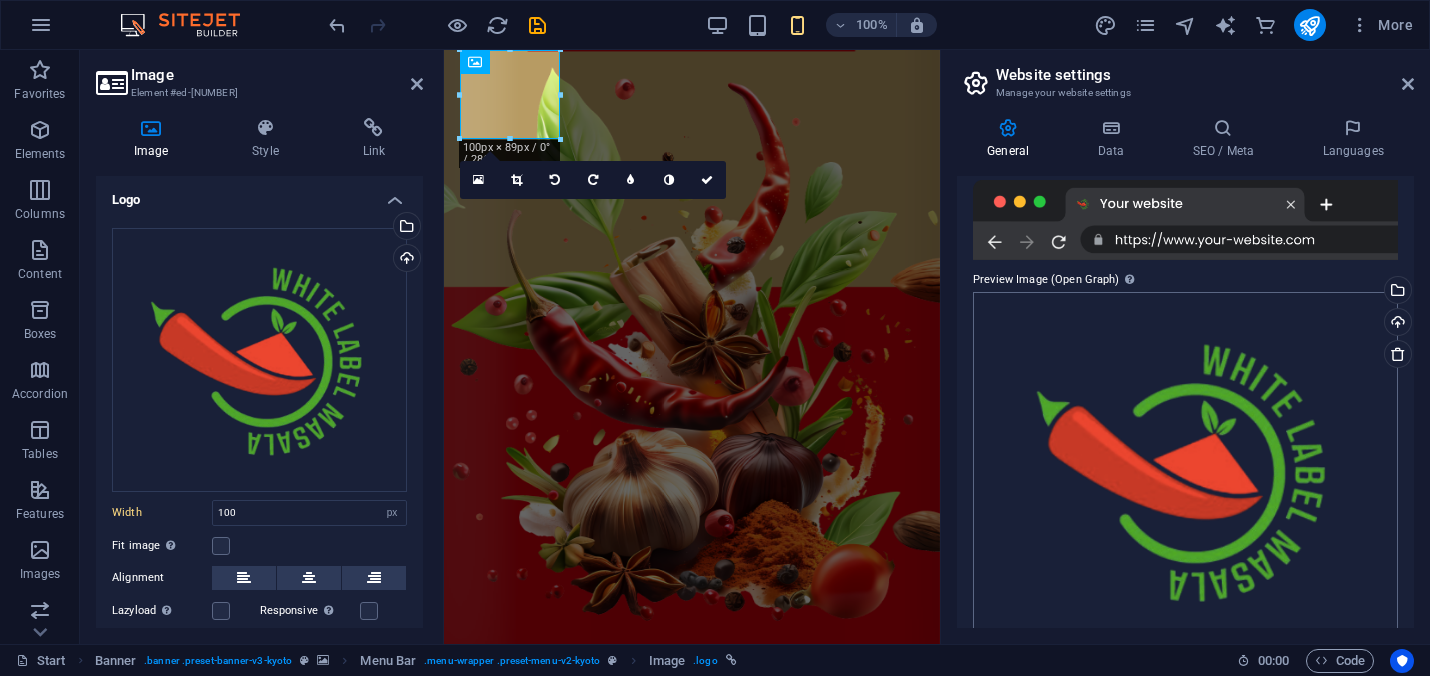 scroll, scrollTop: 474, scrollLeft: 0, axis: vertical 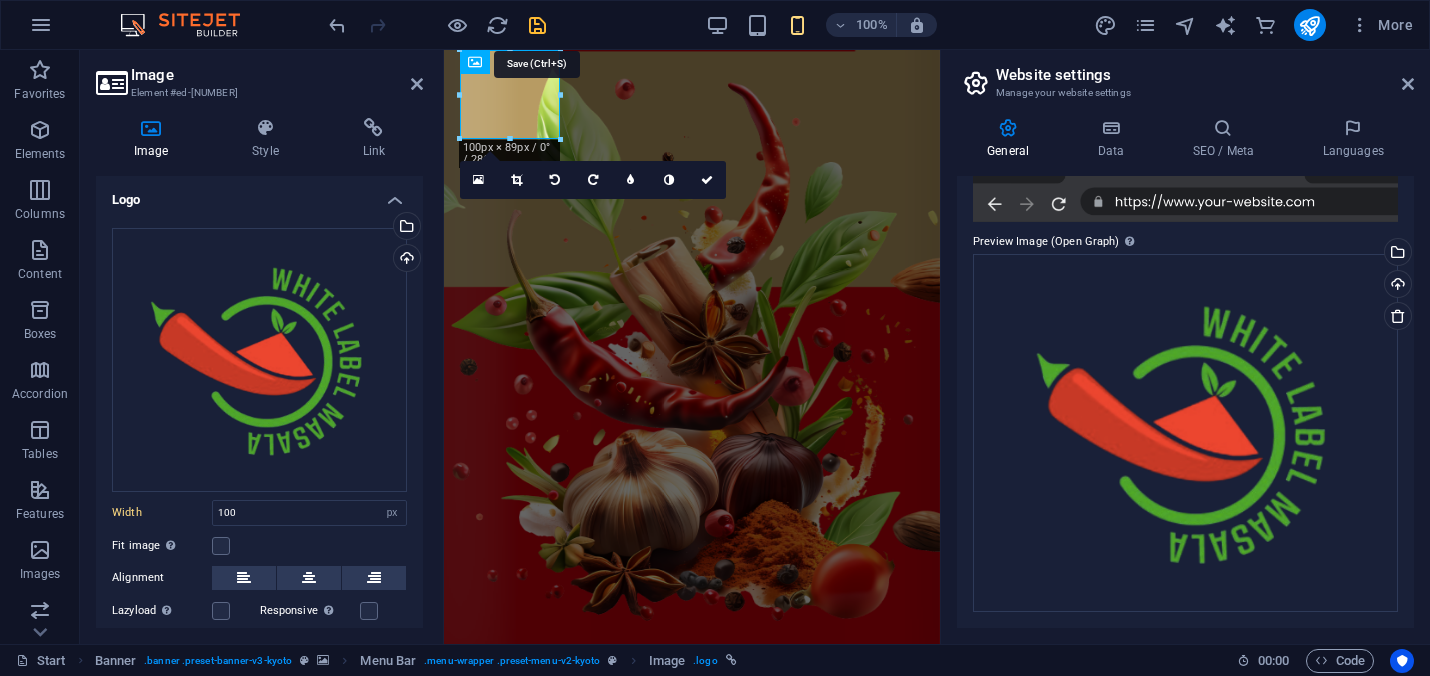 click at bounding box center [537, 25] 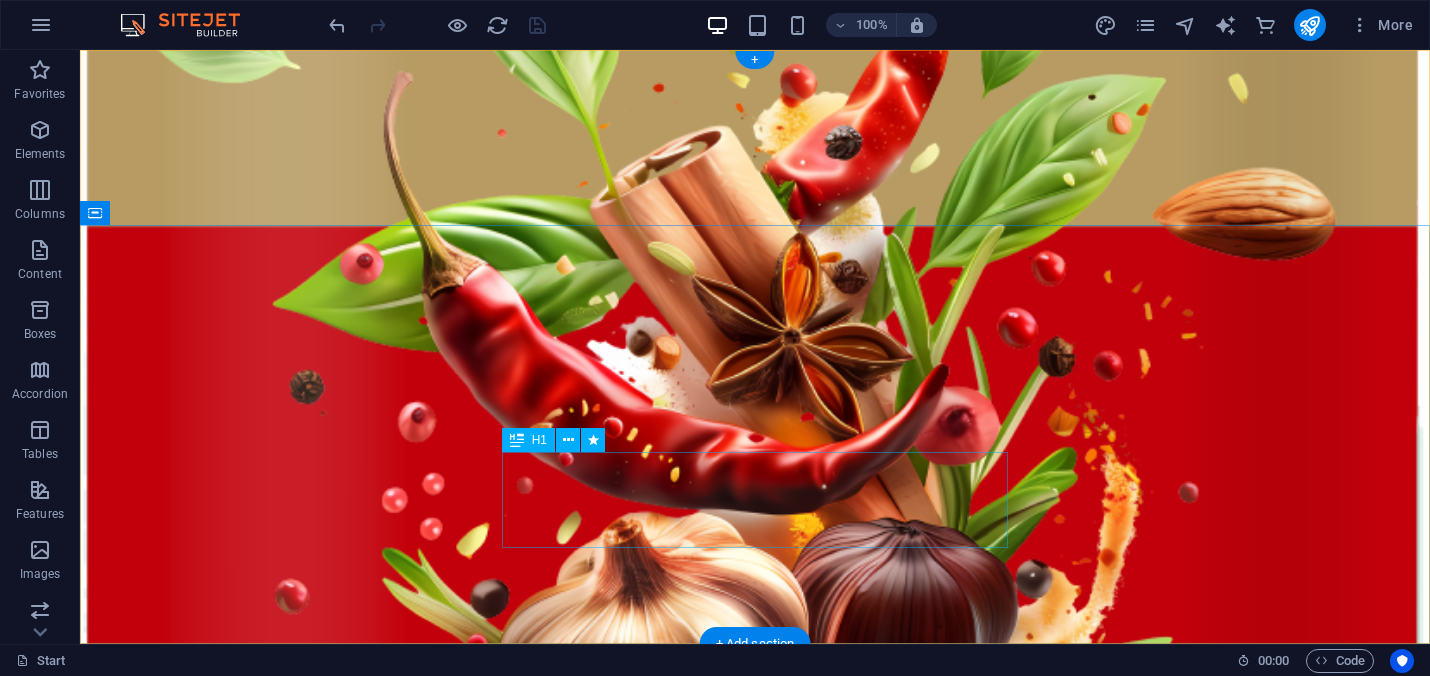 click on "taste of INdia" at bounding box center [755, 963] 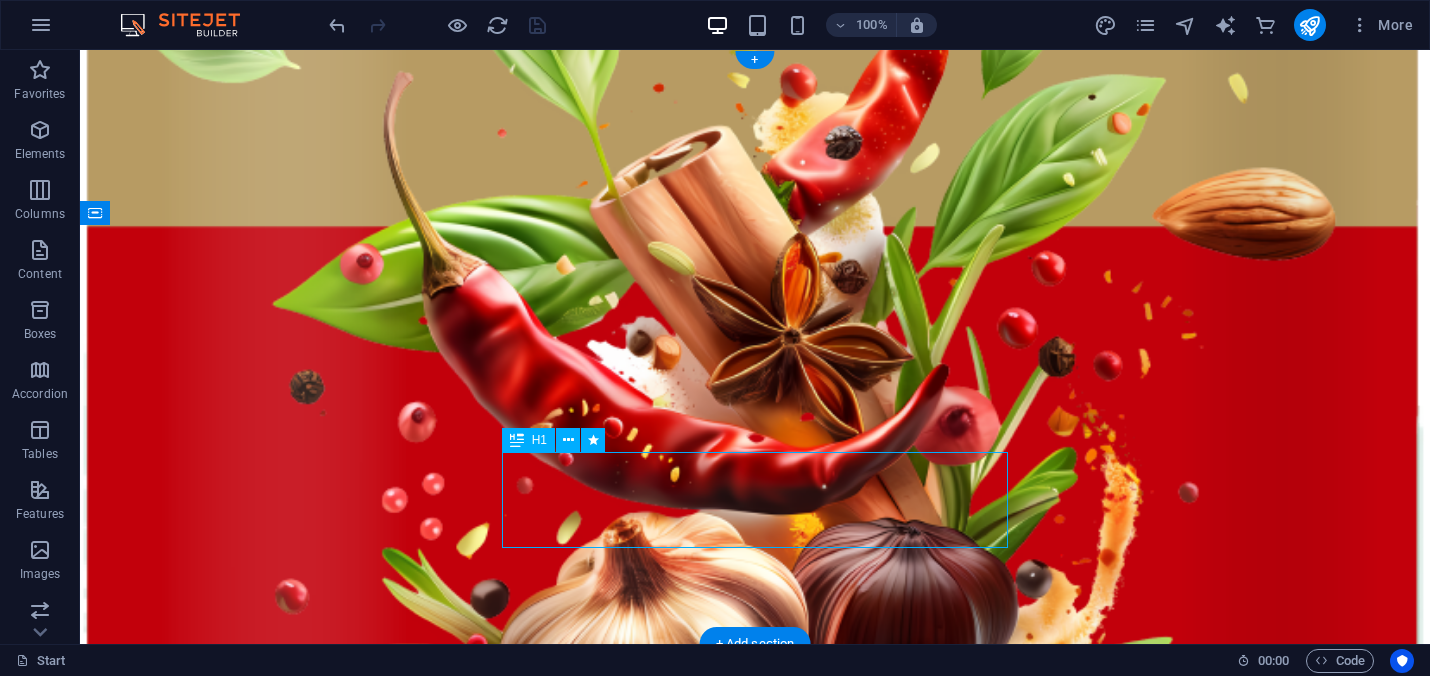 click on "taste of INdia" at bounding box center [755, 963] 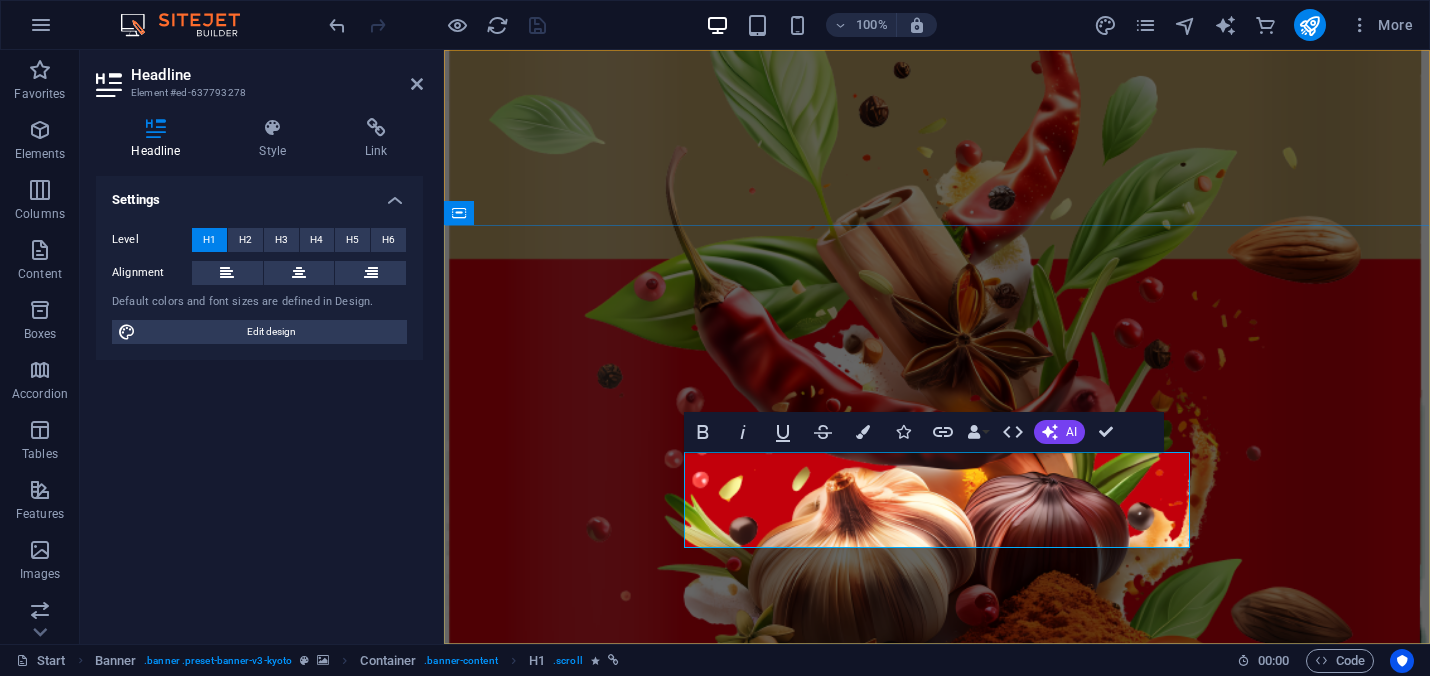 click on "taste of INdia" at bounding box center [937, 962] 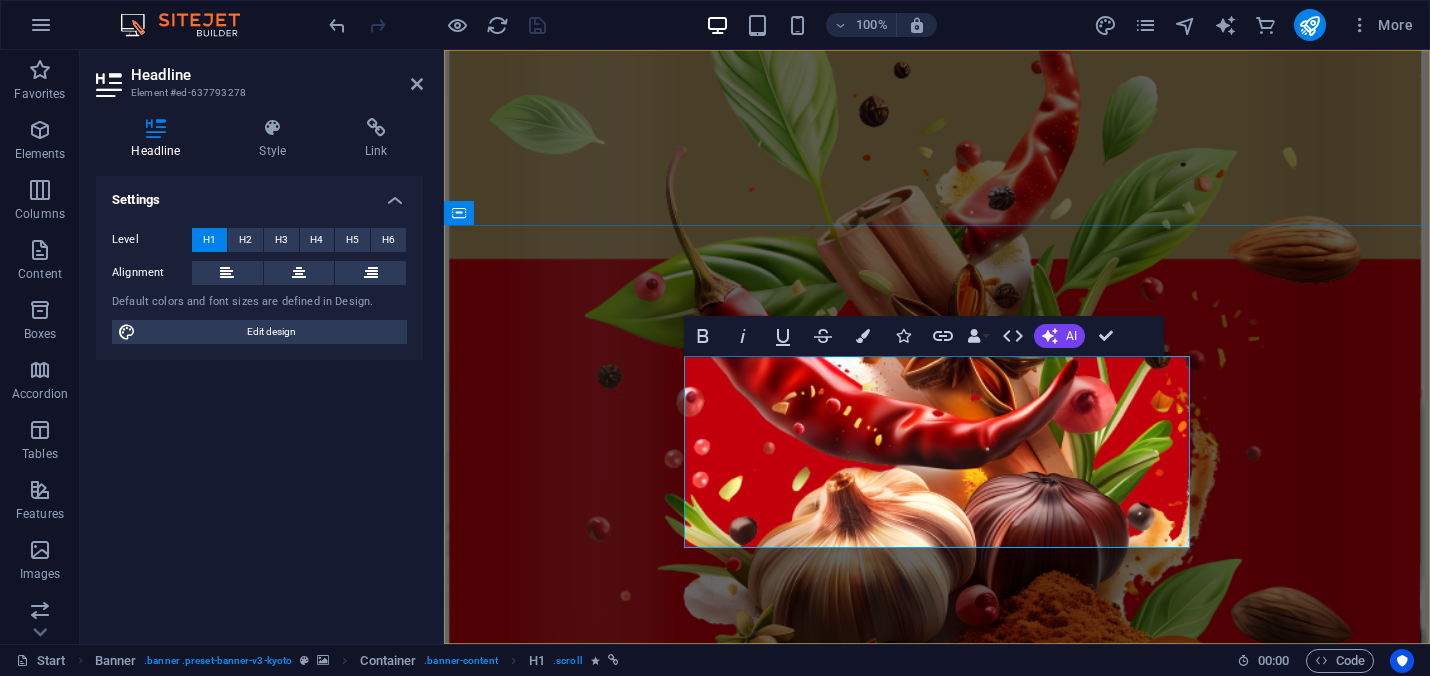 type 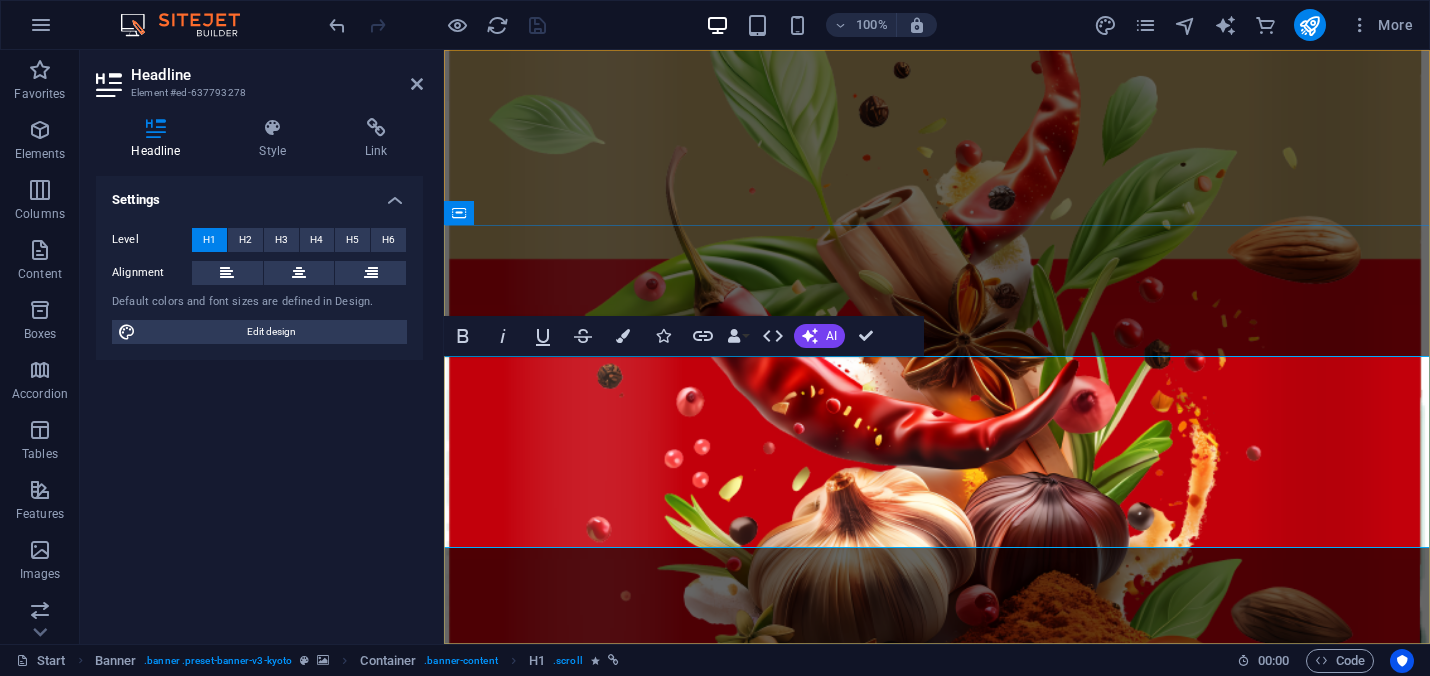 scroll, scrollTop: 0, scrollLeft: 428, axis: horizontal 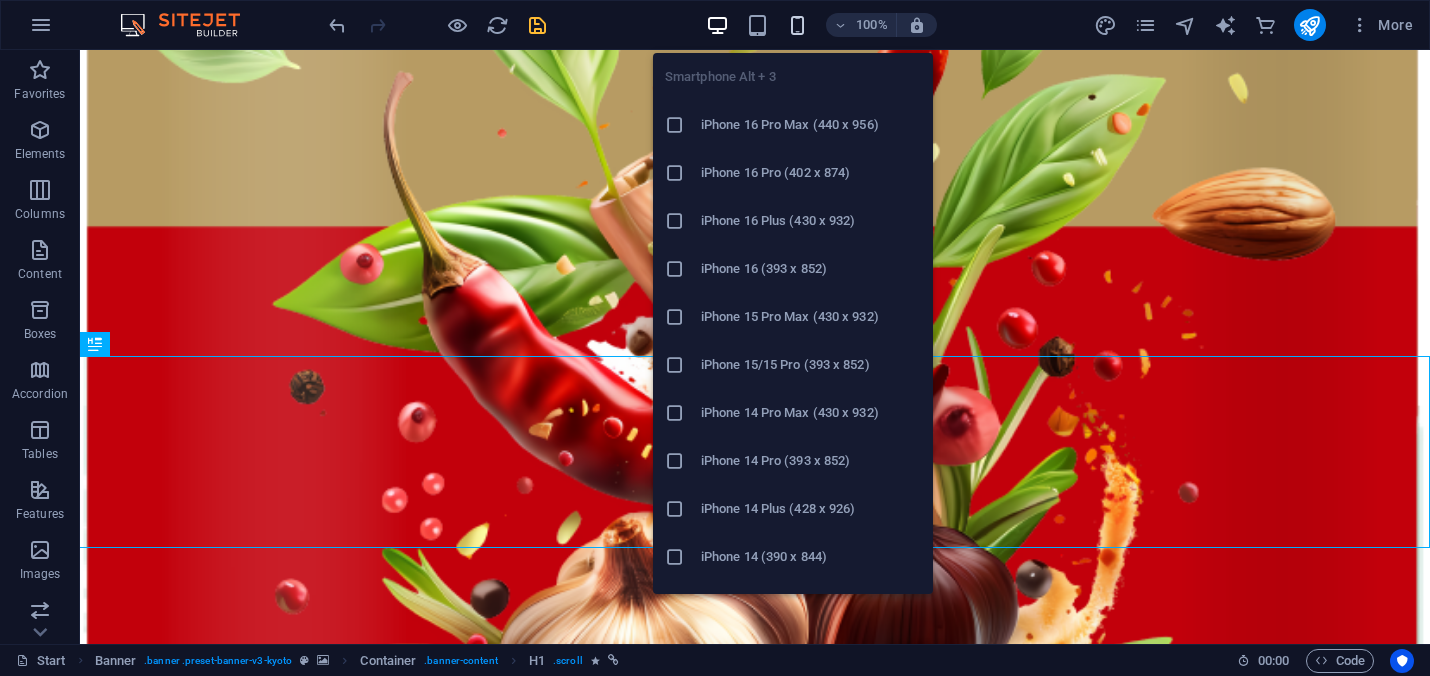 click at bounding box center [797, 25] 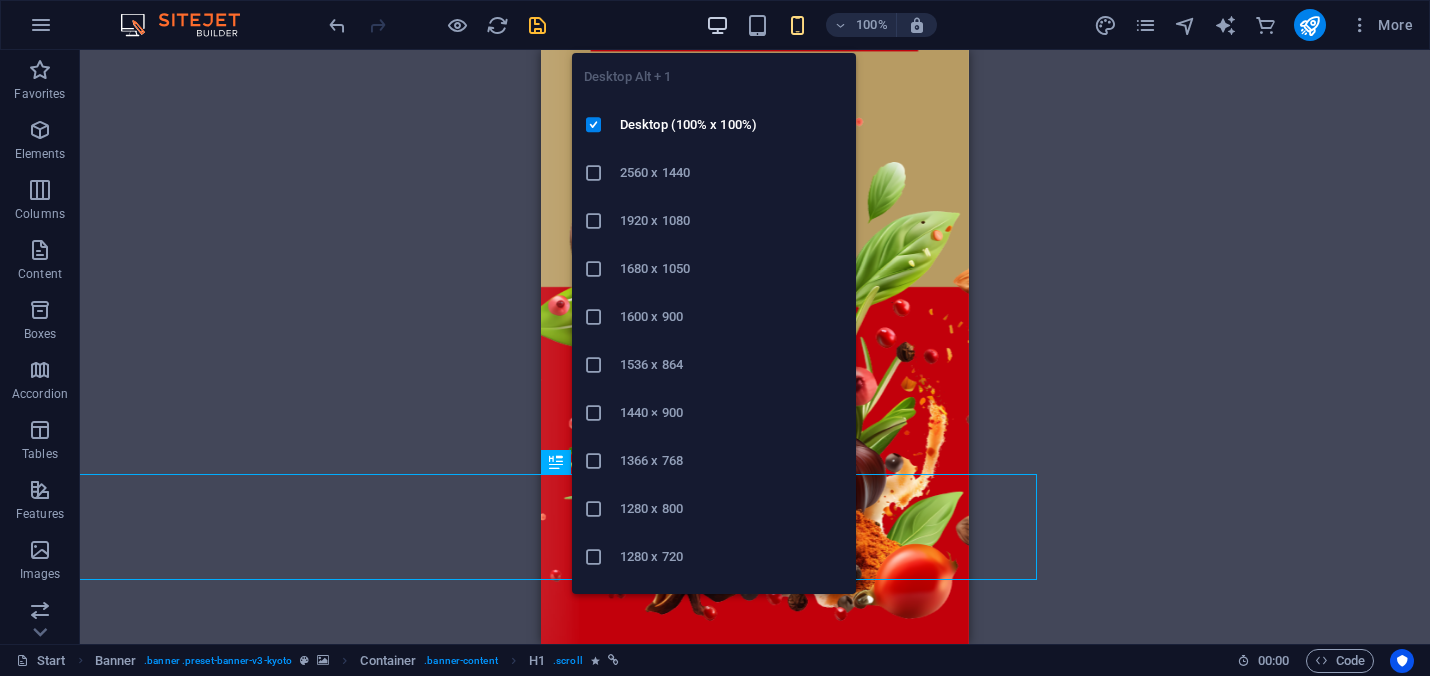 click at bounding box center (717, 25) 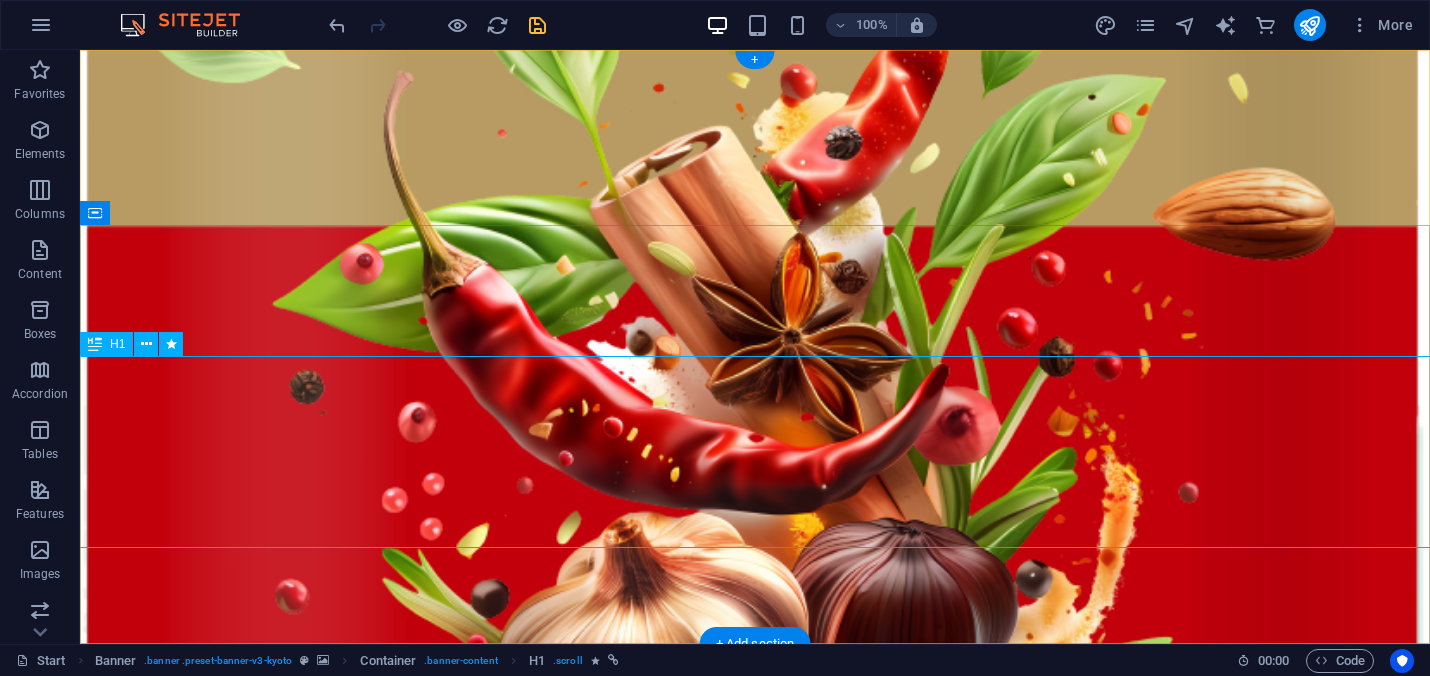 click on "taste of INdia 100 Over types ofcommercial & industrial masala" at bounding box center (755, 1059) 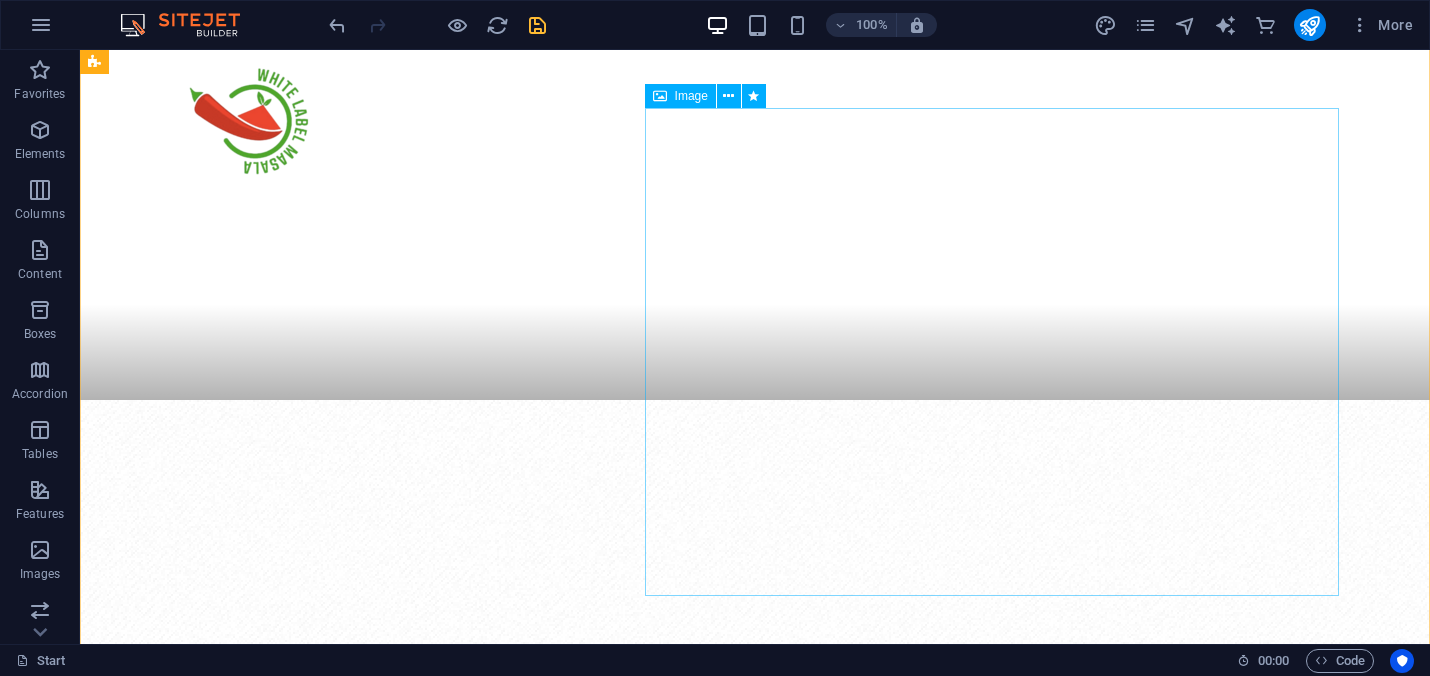 scroll, scrollTop: 590, scrollLeft: 0, axis: vertical 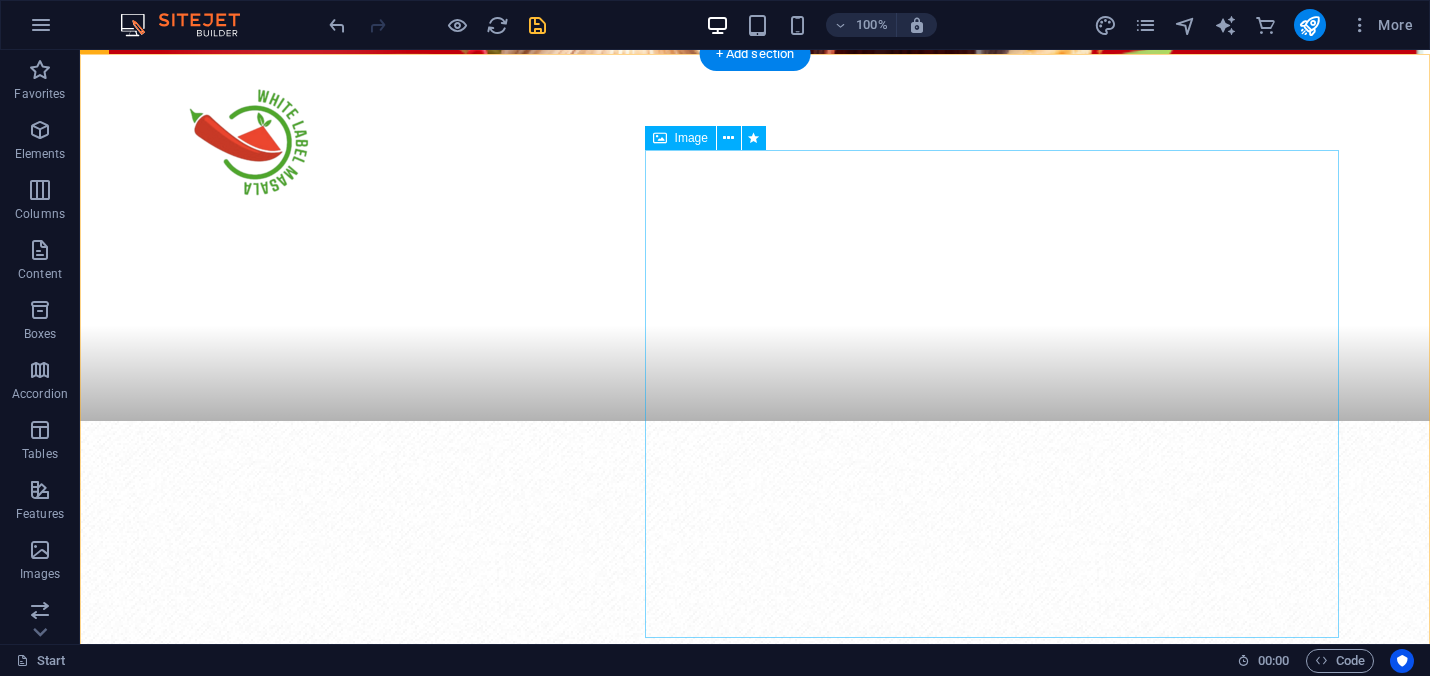 click at bounding box center (273, 1731) 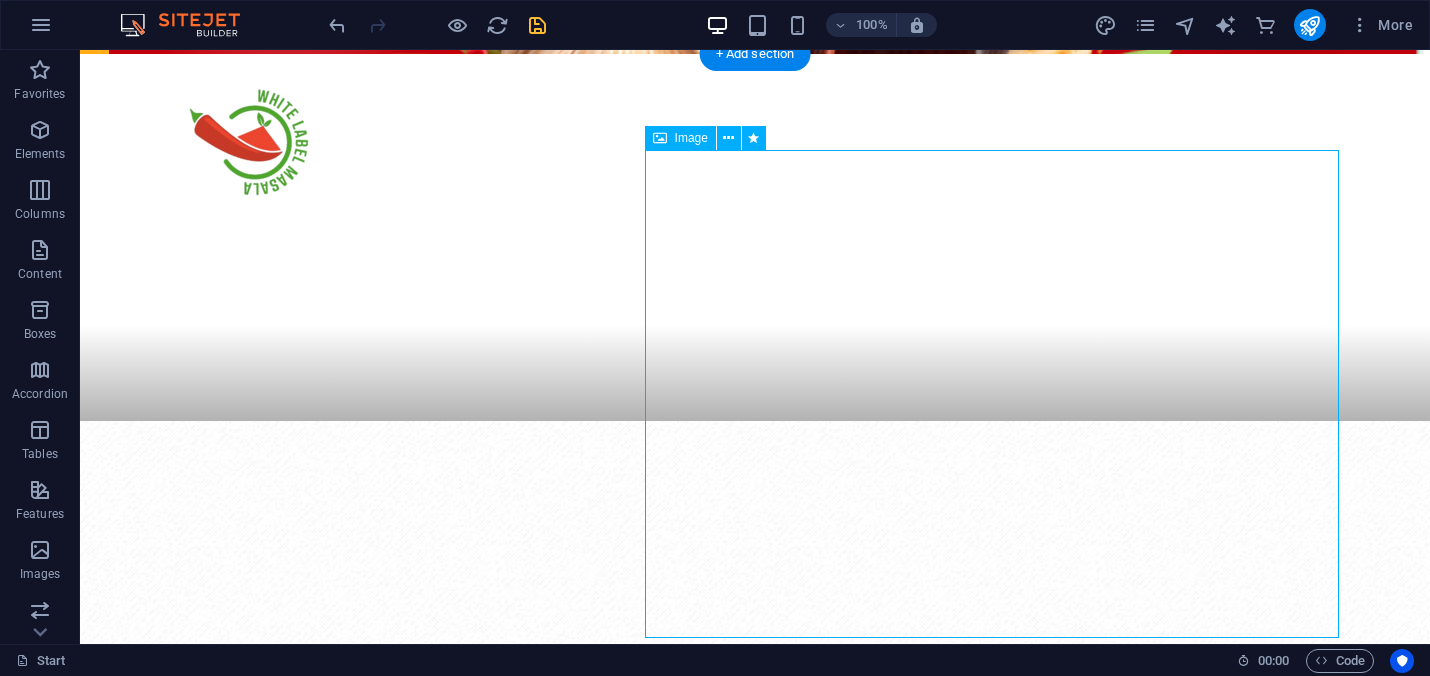 click at bounding box center (273, 1731) 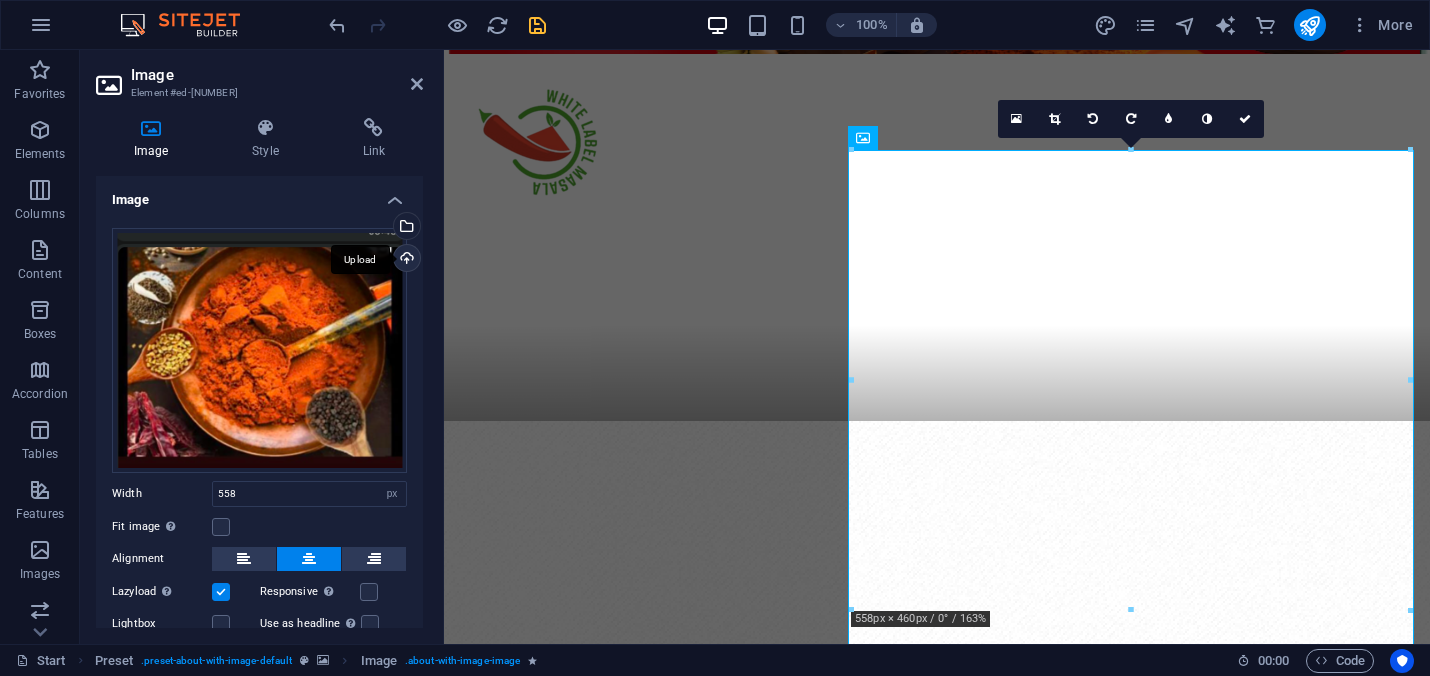 click on "Upload" at bounding box center (405, 260) 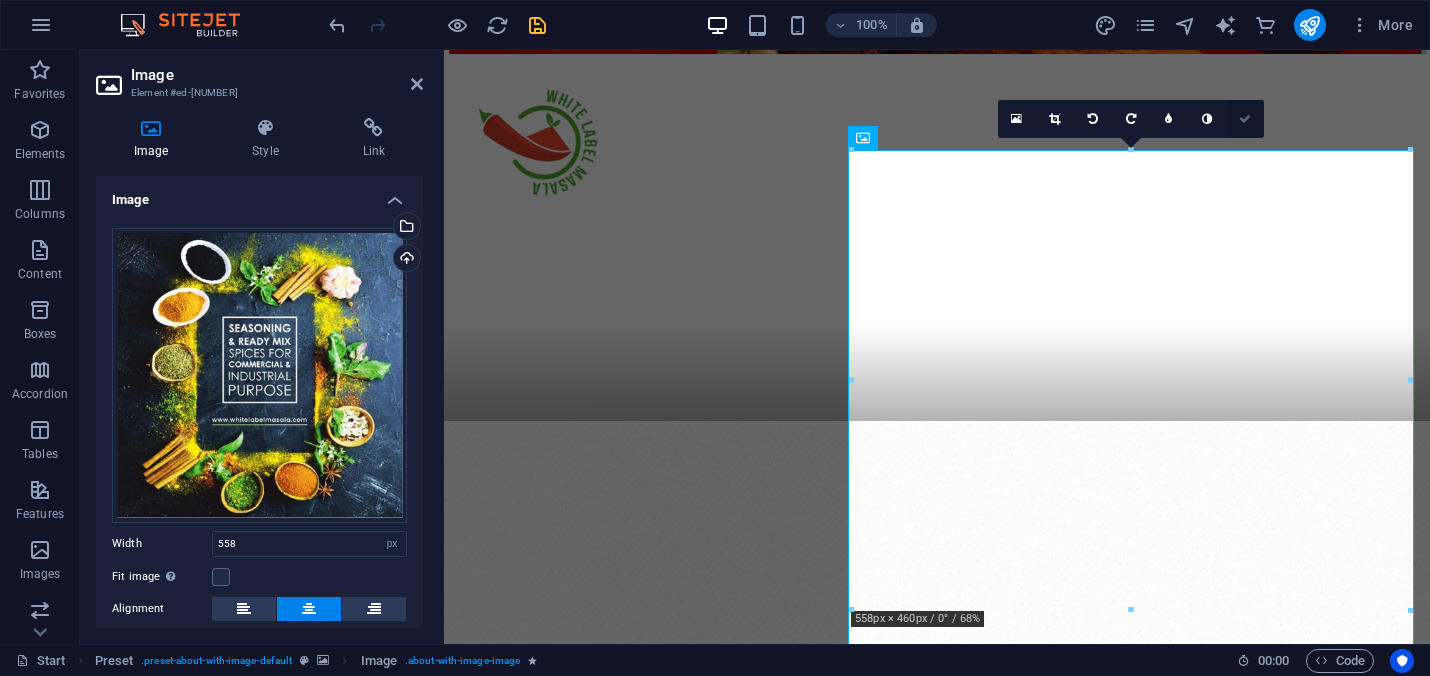click at bounding box center (1245, 119) 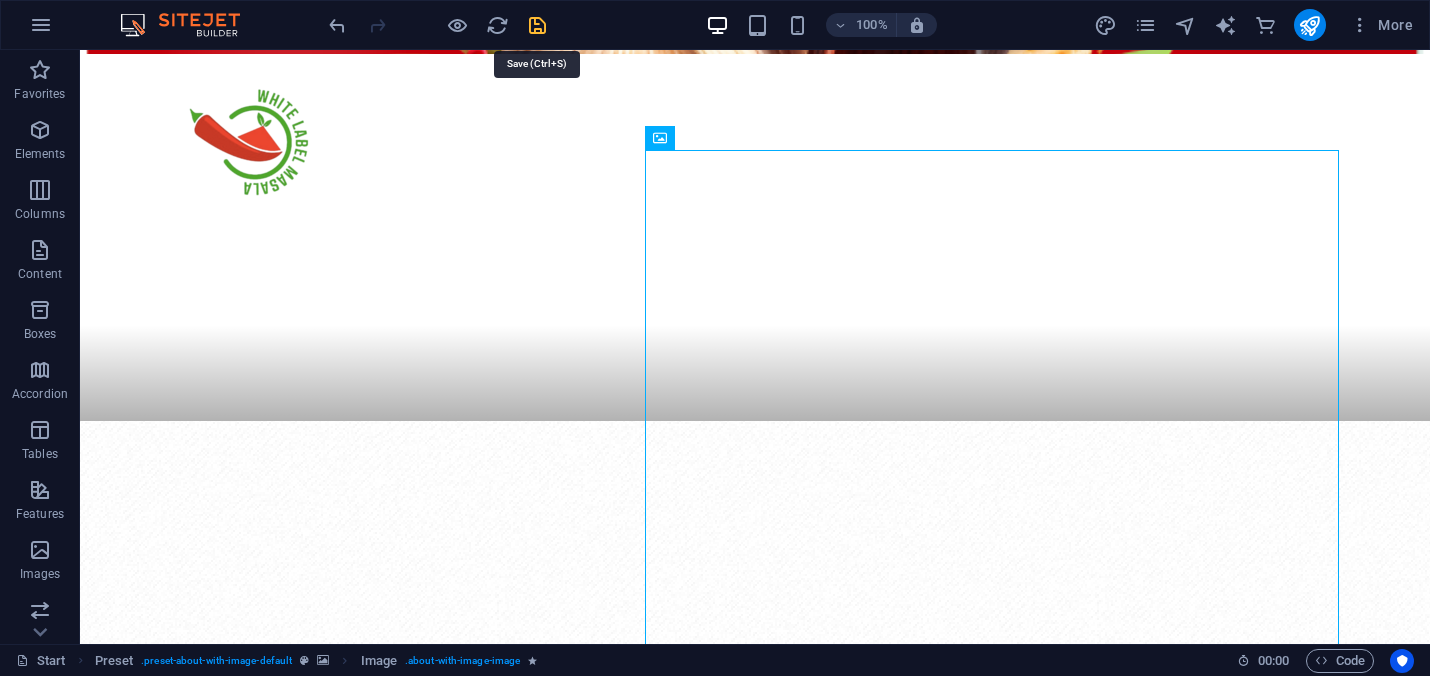 click at bounding box center [537, 25] 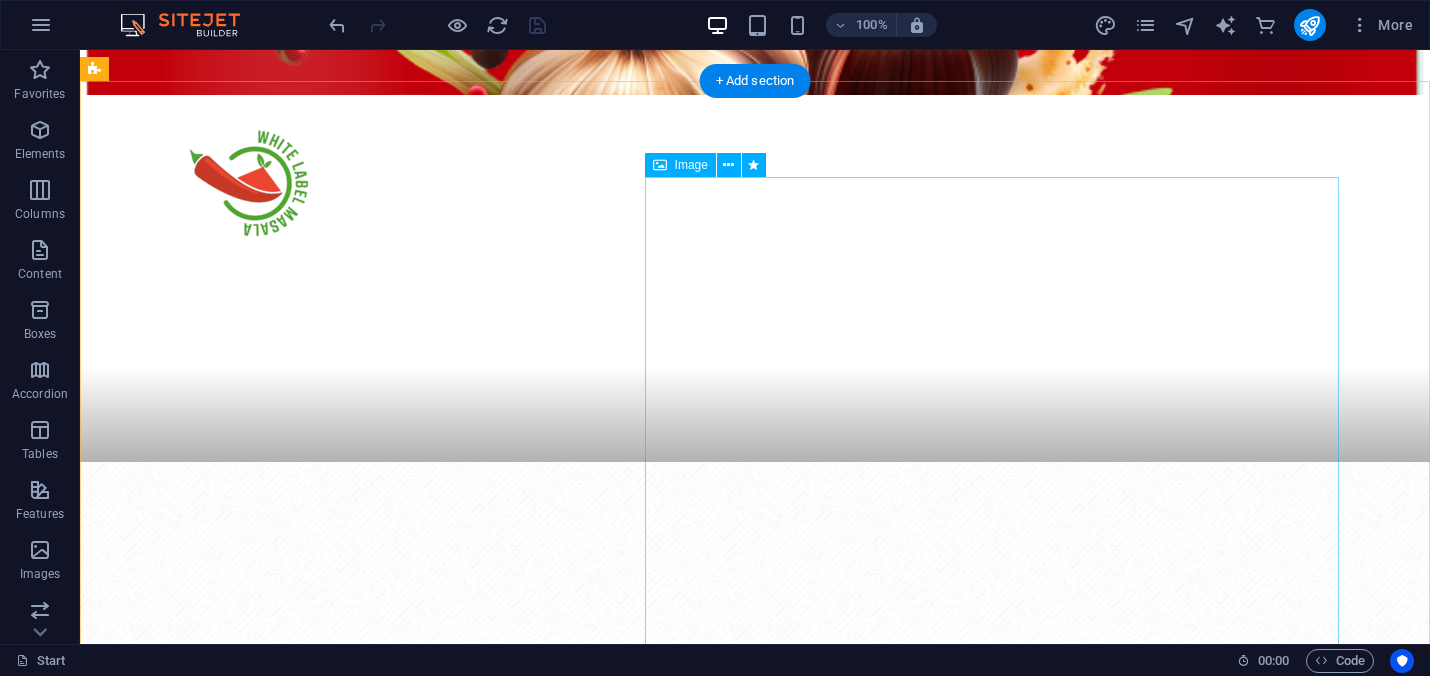 scroll, scrollTop: 545, scrollLeft: 0, axis: vertical 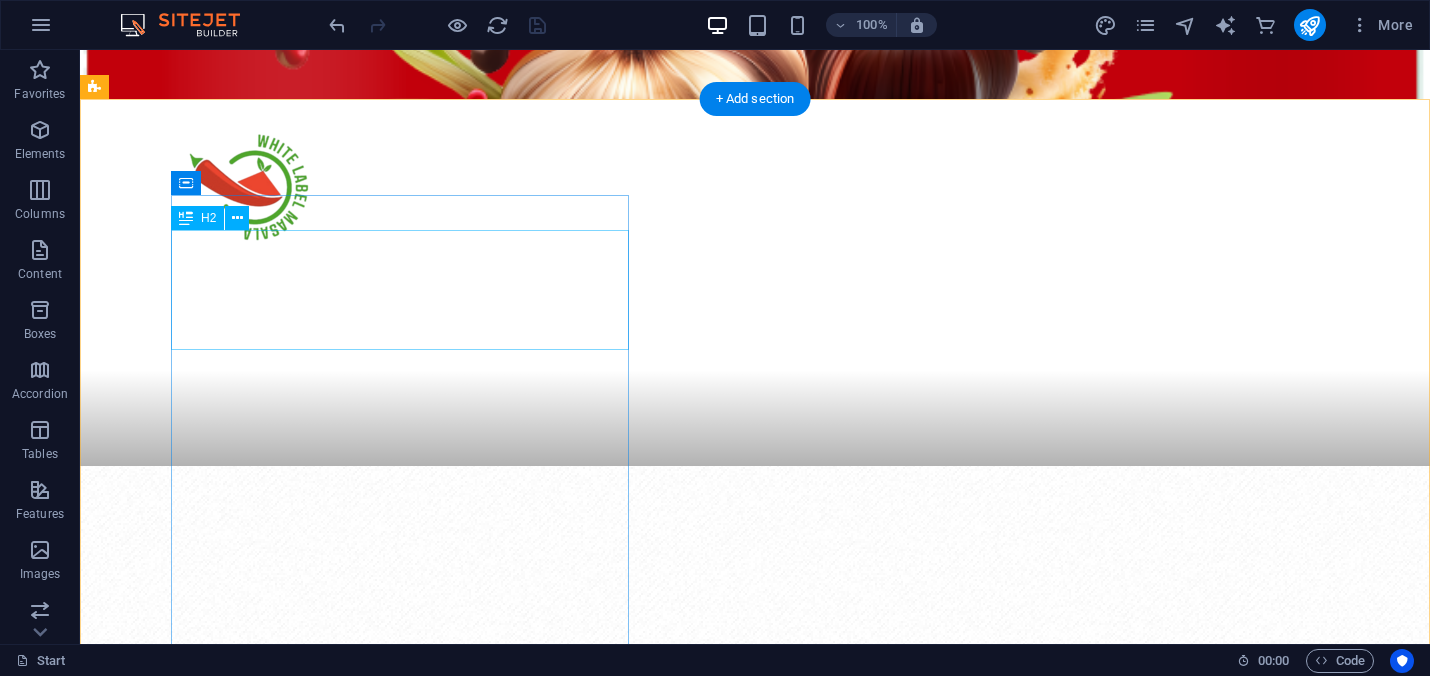 click on "tradition at its finest" at bounding box center [680, 1342] 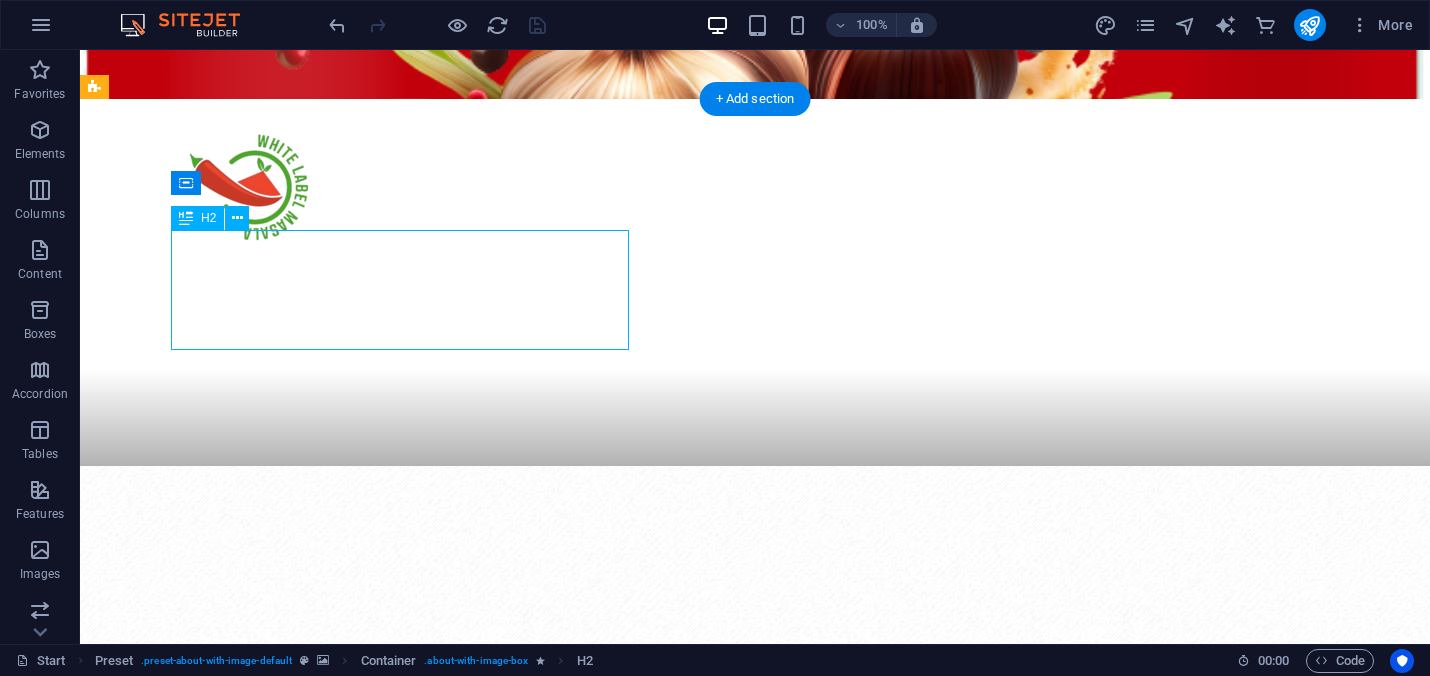 click on "tradition at its finest" at bounding box center [680, 1342] 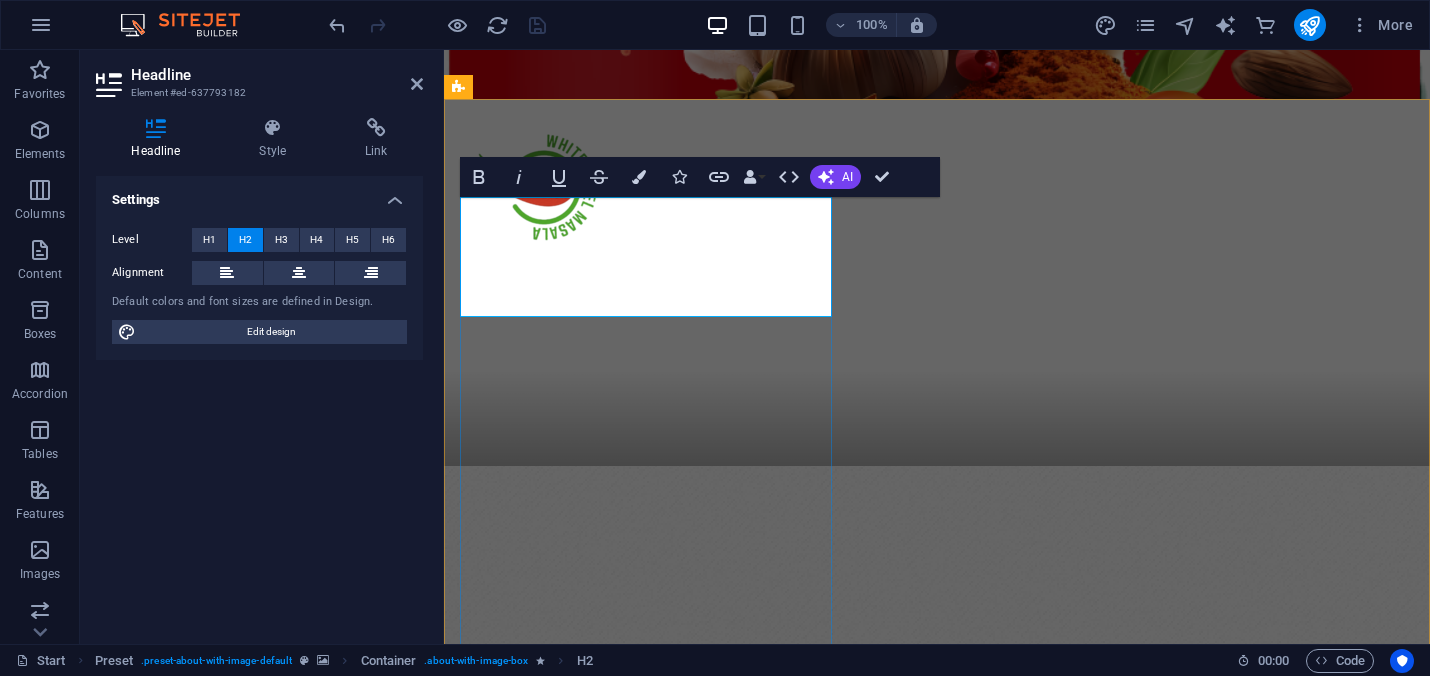 click on "tradition at its finest" at bounding box center [937, 1342] 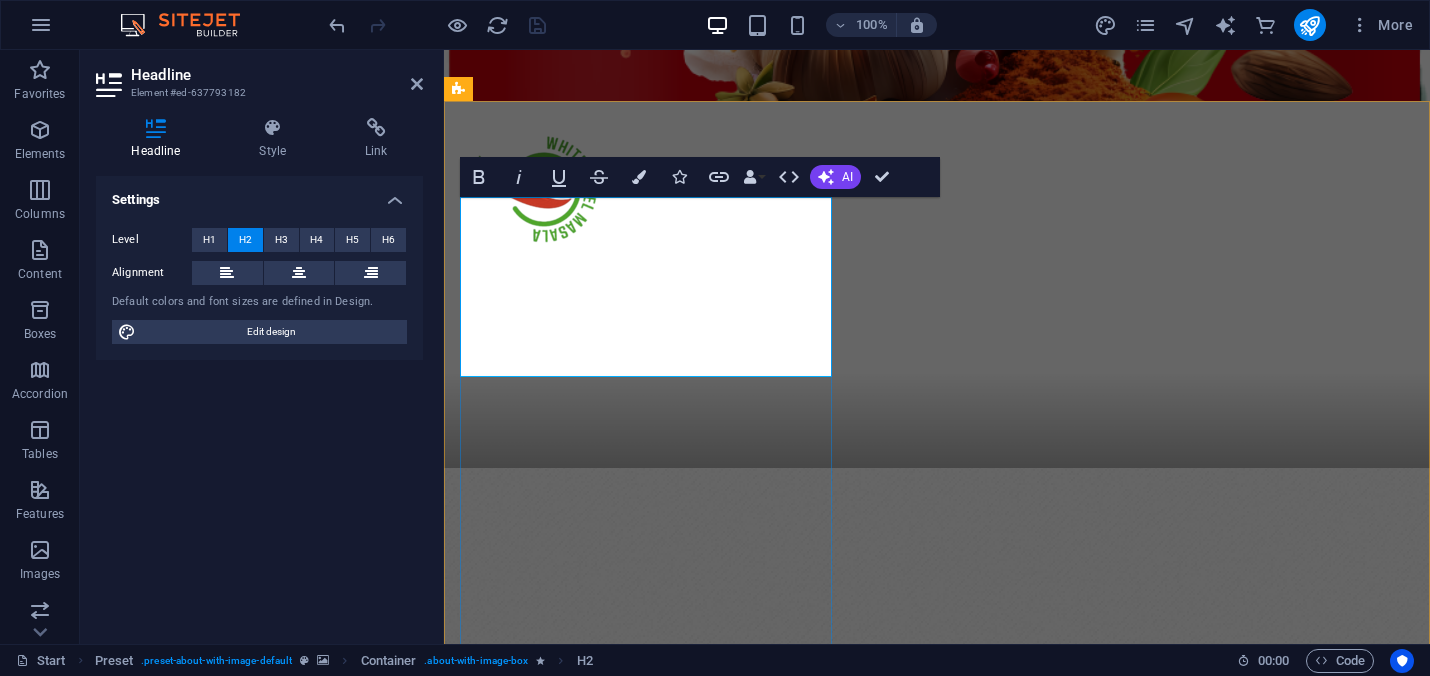 drag, startPoint x: 639, startPoint y: 362, endPoint x: 465, endPoint y: 231, distance: 217.80037 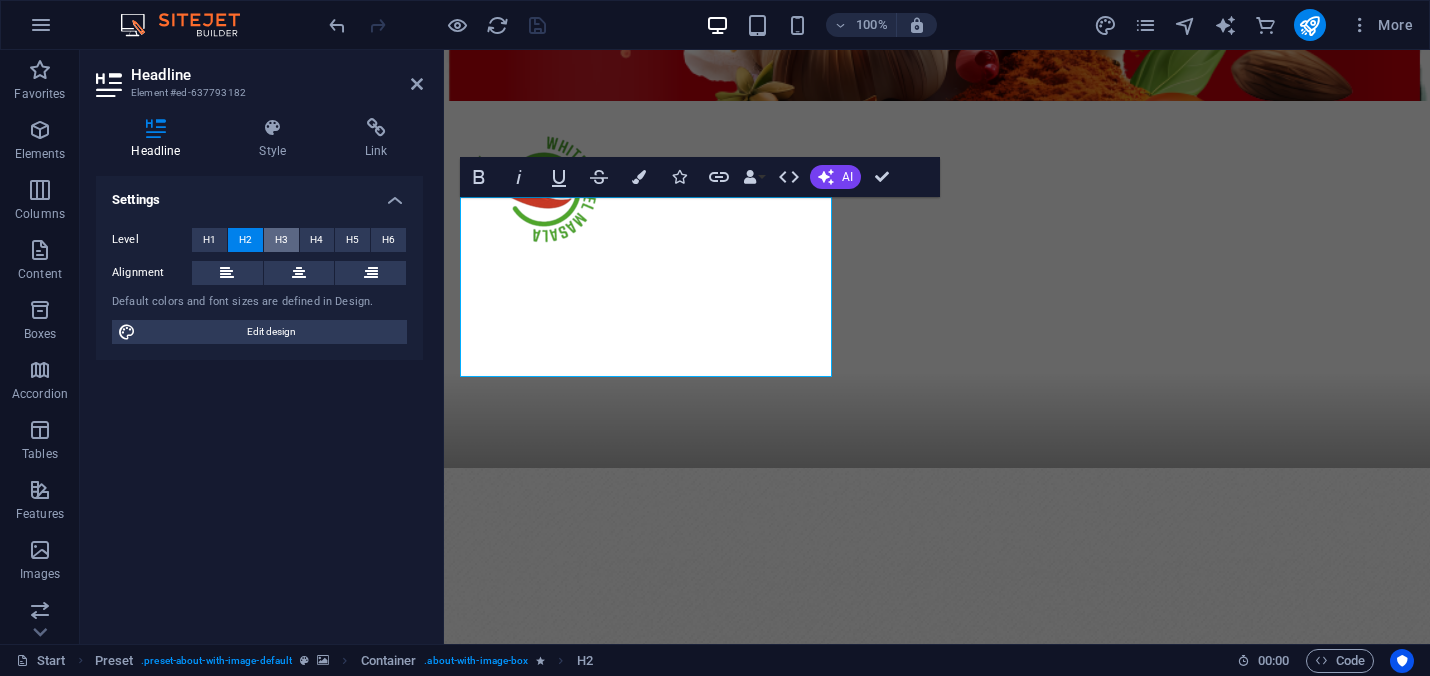 click on "H3" at bounding box center (281, 240) 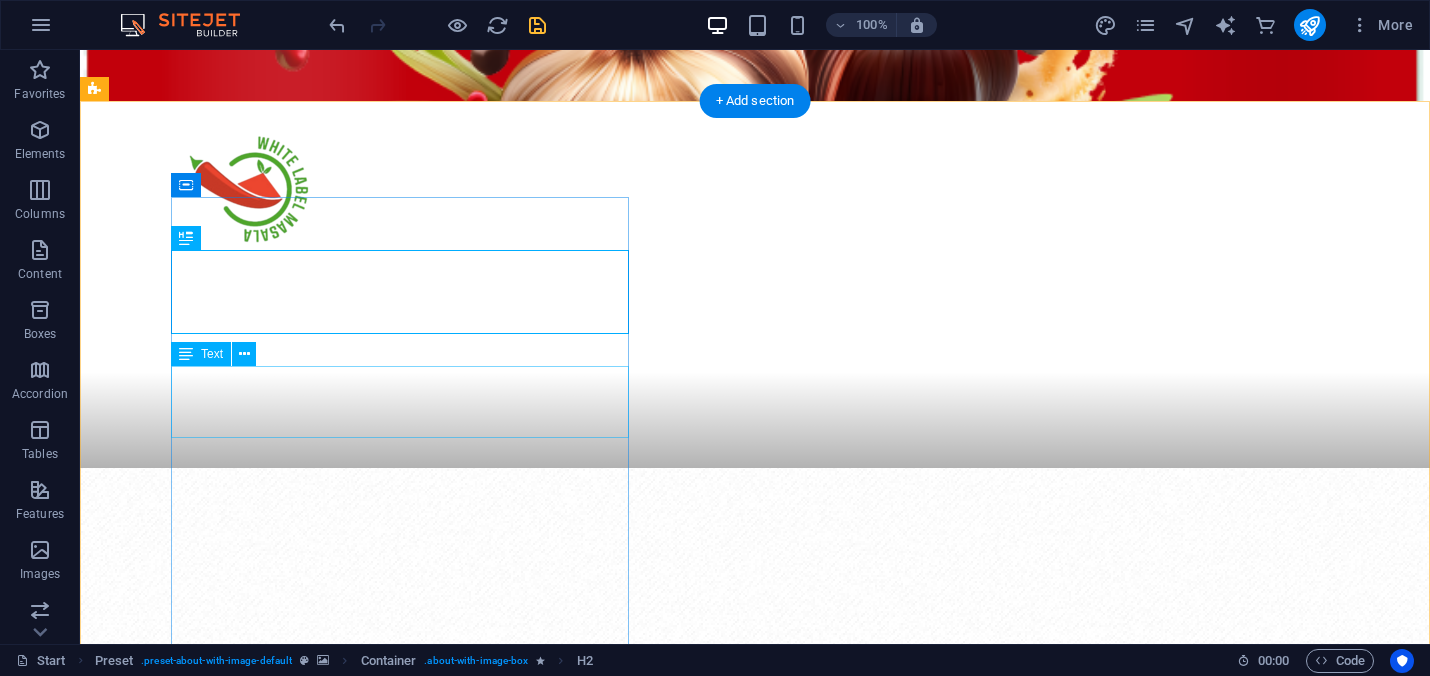 click on "We have 15 years of experience in bringing this 20 types of masala with unique aroma and variety of flavours without any chemicals, preservatives or artificial colours." at bounding box center (680, 1442) 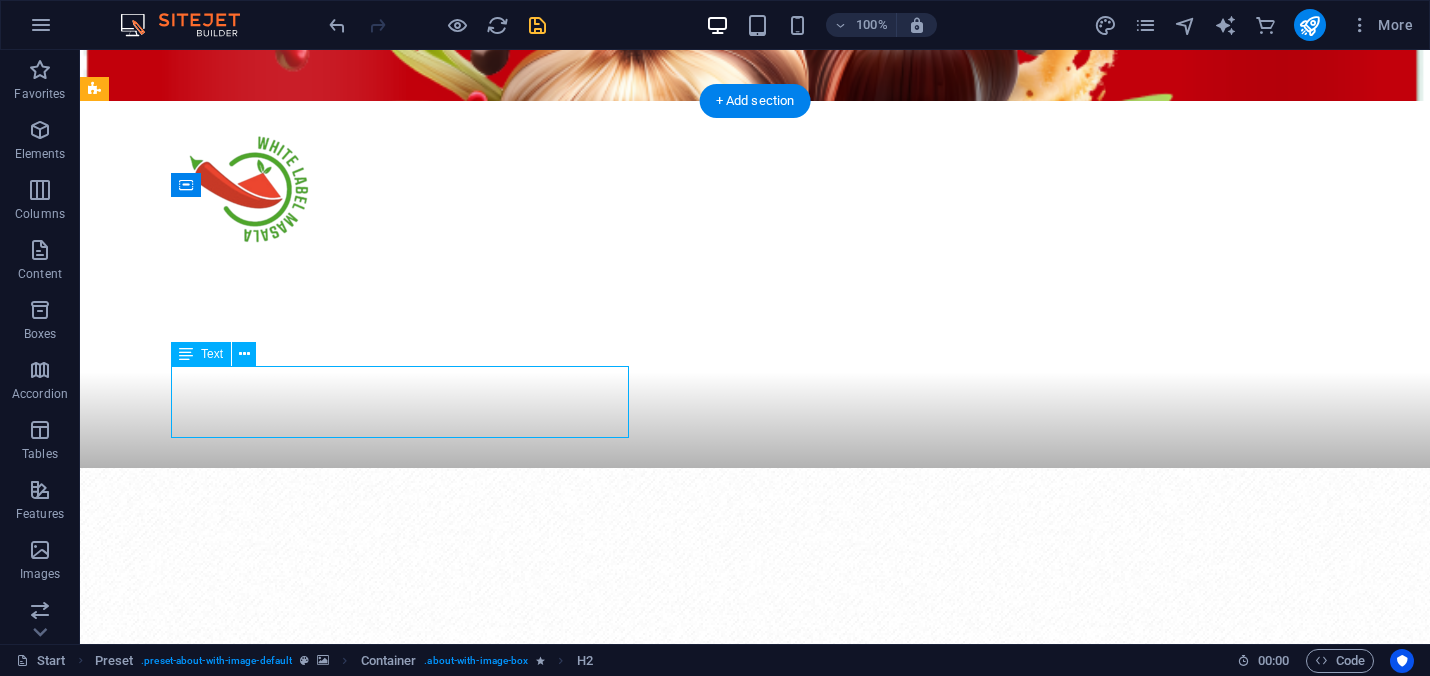 click on "We have 15 years of experience in bringing this 20 types of masala with unique aroma and variety of flavours without any chemicals, preservatives or artificial colours." at bounding box center [680, 1442] 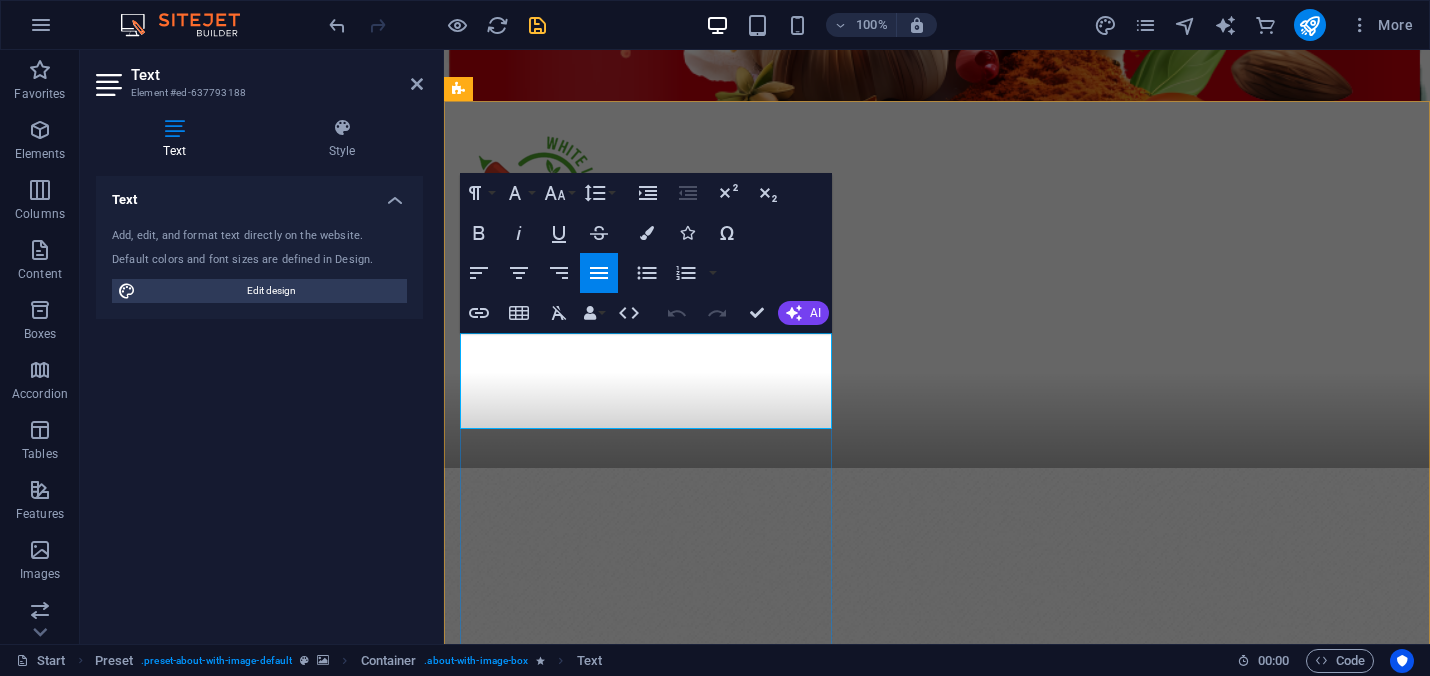 click on "We have 15 years of experience in bringing this 20 types of masala with unique aroma and variety of flavours without any chemicals, preservatives or artificial colours." at bounding box center (937, 1454) 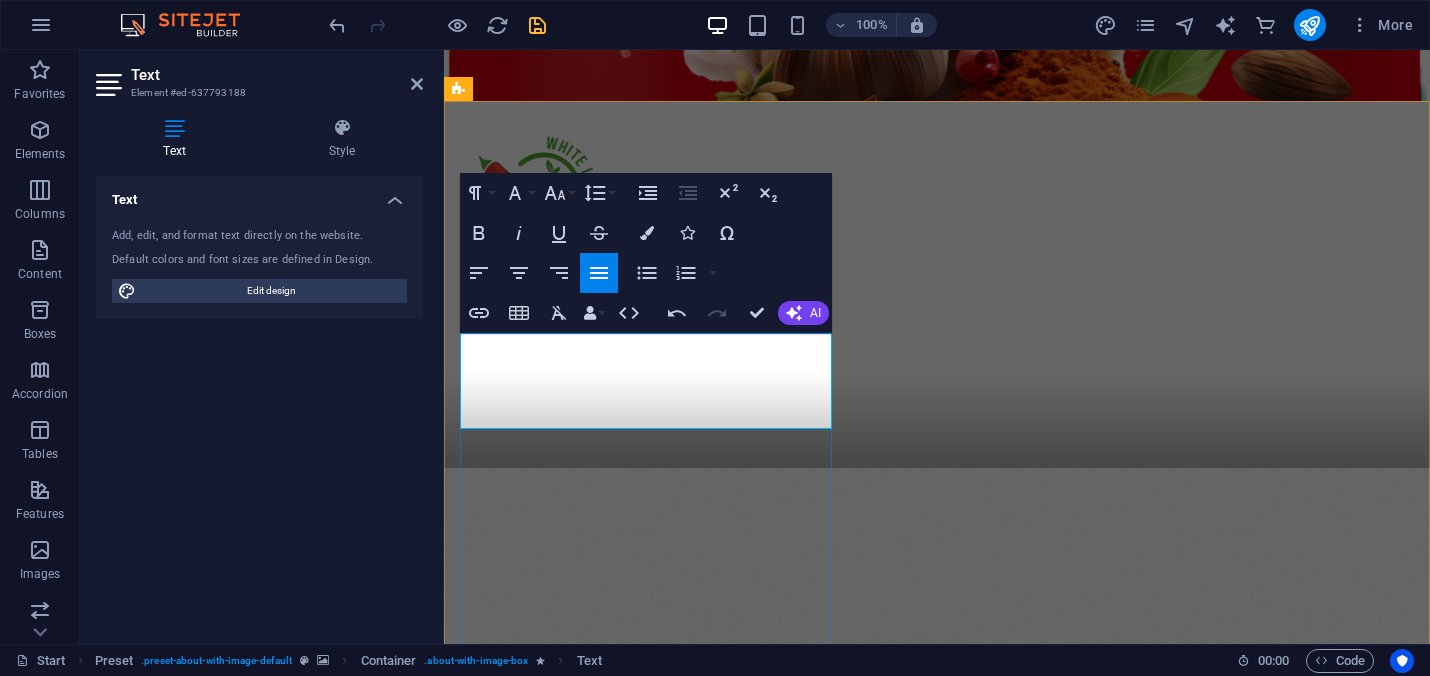 drag, startPoint x: 526, startPoint y: 393, endPoint x: 595, endPoint y: 417, distance: 73.05477 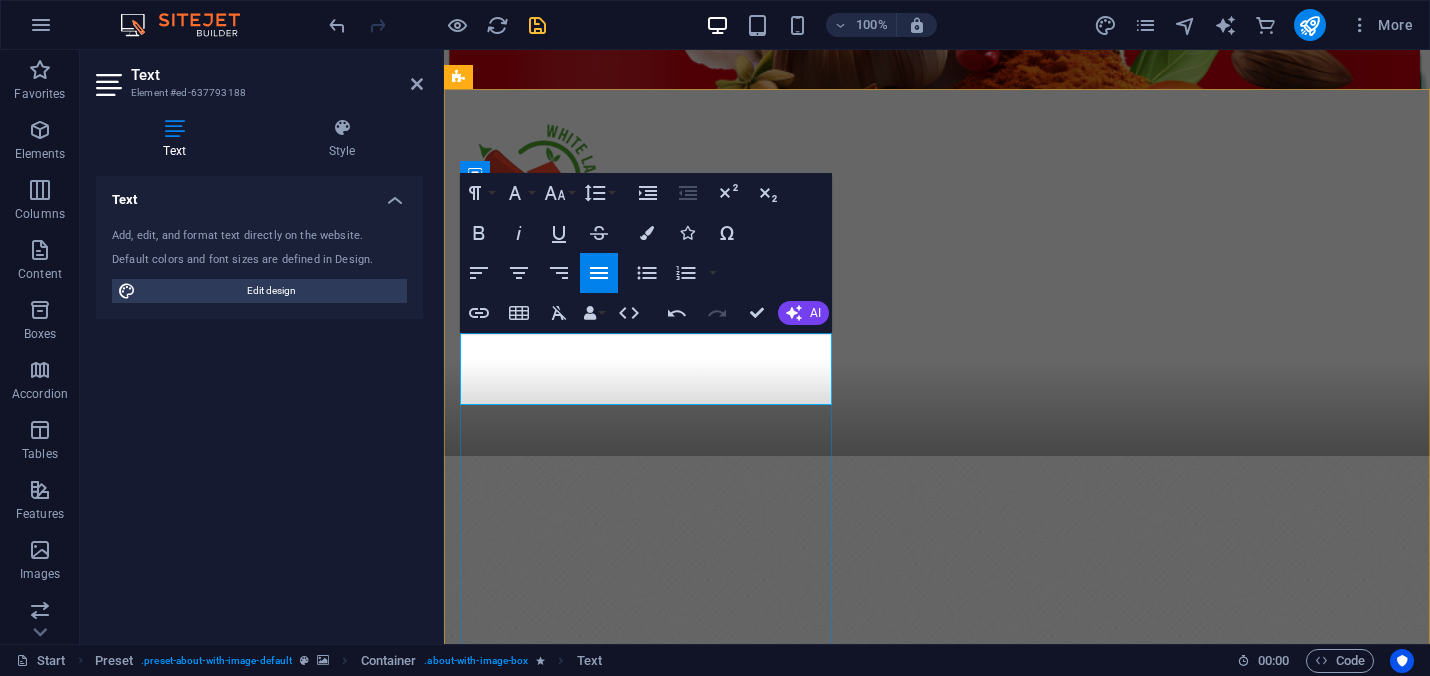 click on "We have 15 years of experience in bringing this 100 types of masala with unique aroma and variety of flavoursfor single use to industrial applications." at bounding box center (937, 1442) 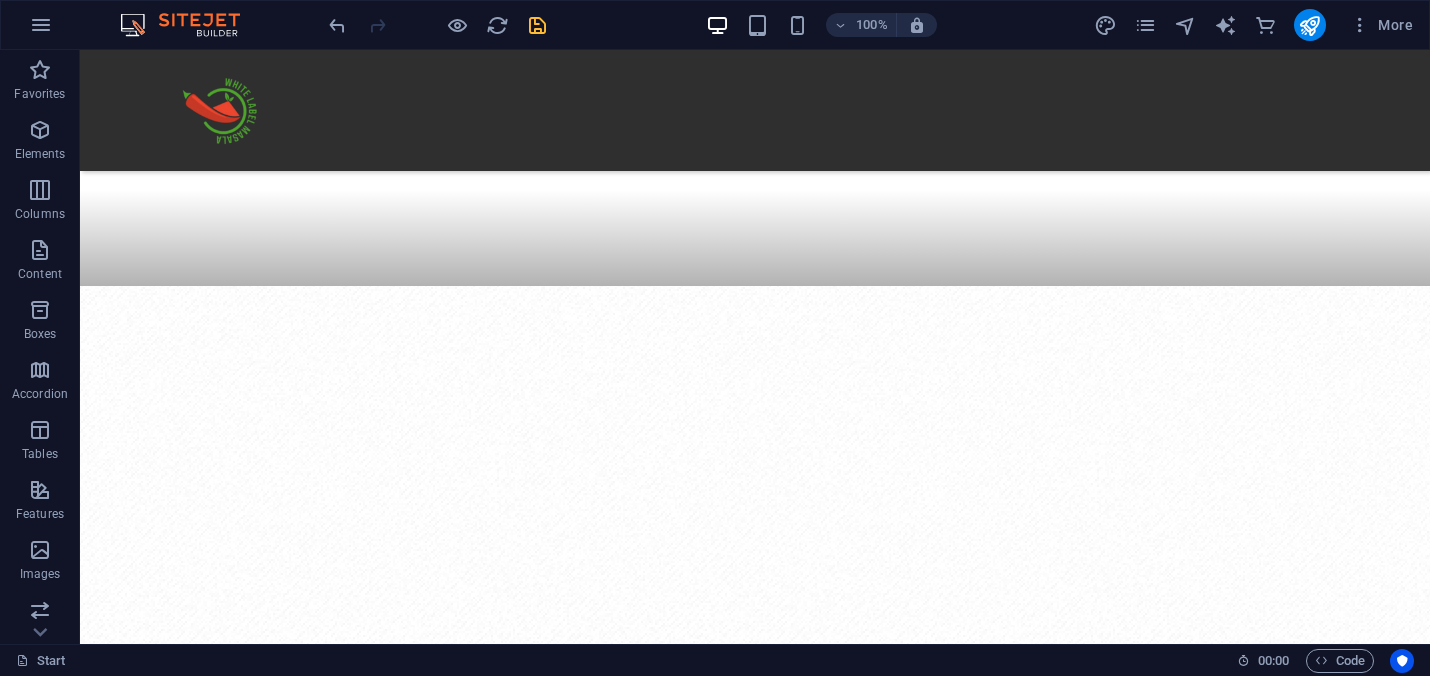 scroll, scrollTop: 664, scrollLeft: 0, axis: vertical 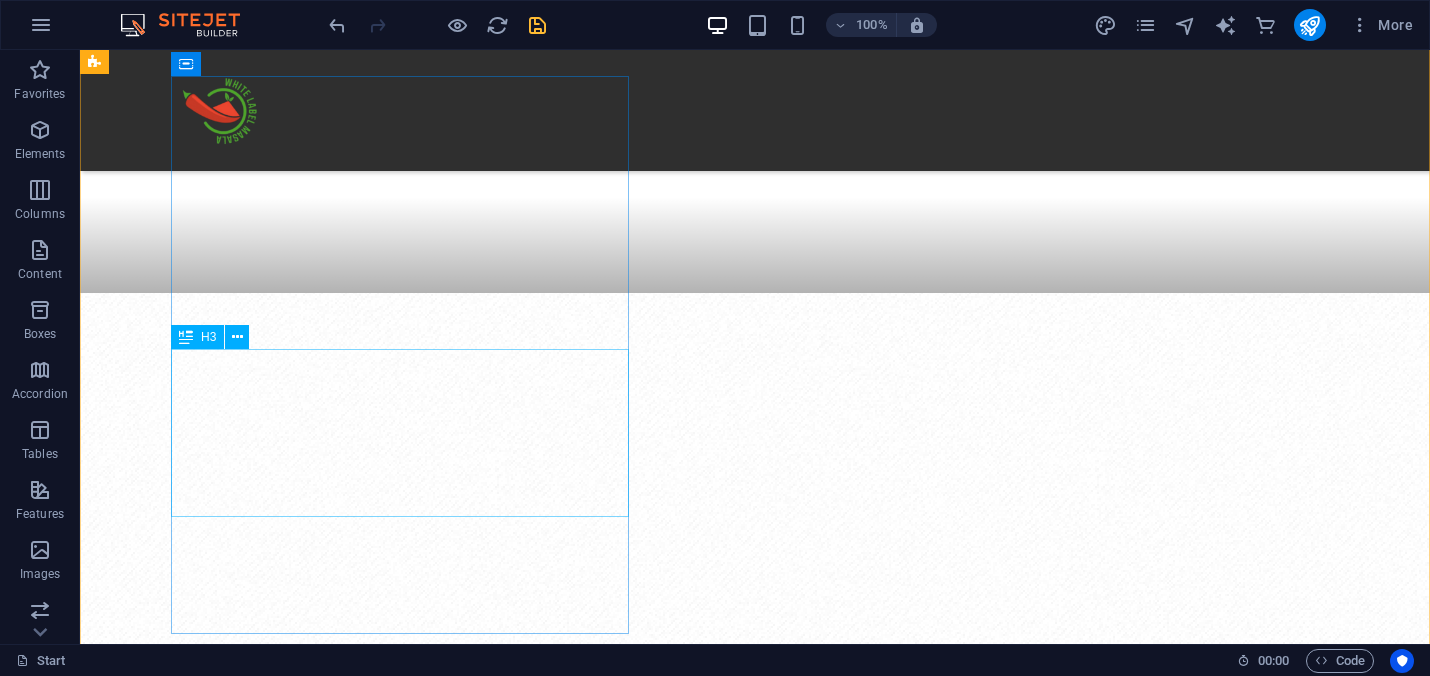 click on "Our masala combines elements of different culinary traditions from india" at bounding box center (680, 1353) 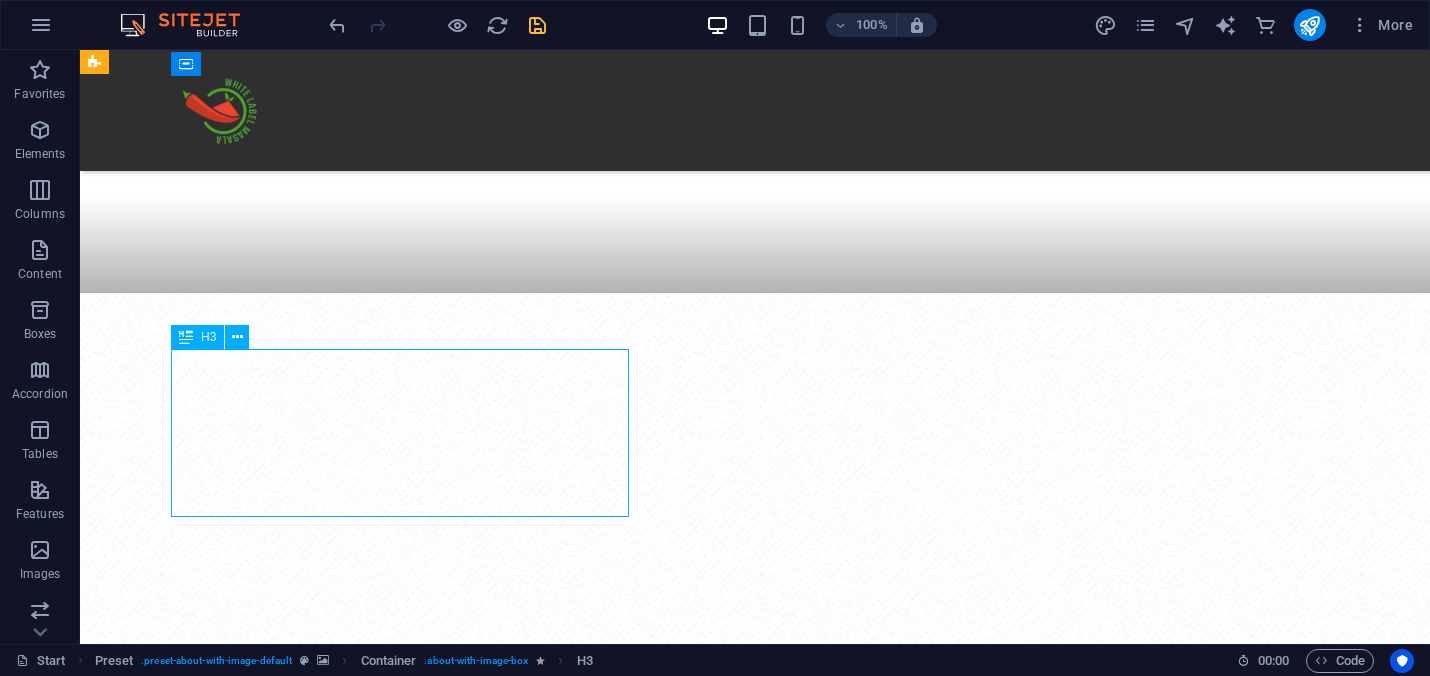 click on "Our masala combines elements of different culinary traditions from india" at bounding box center (680, 1353) 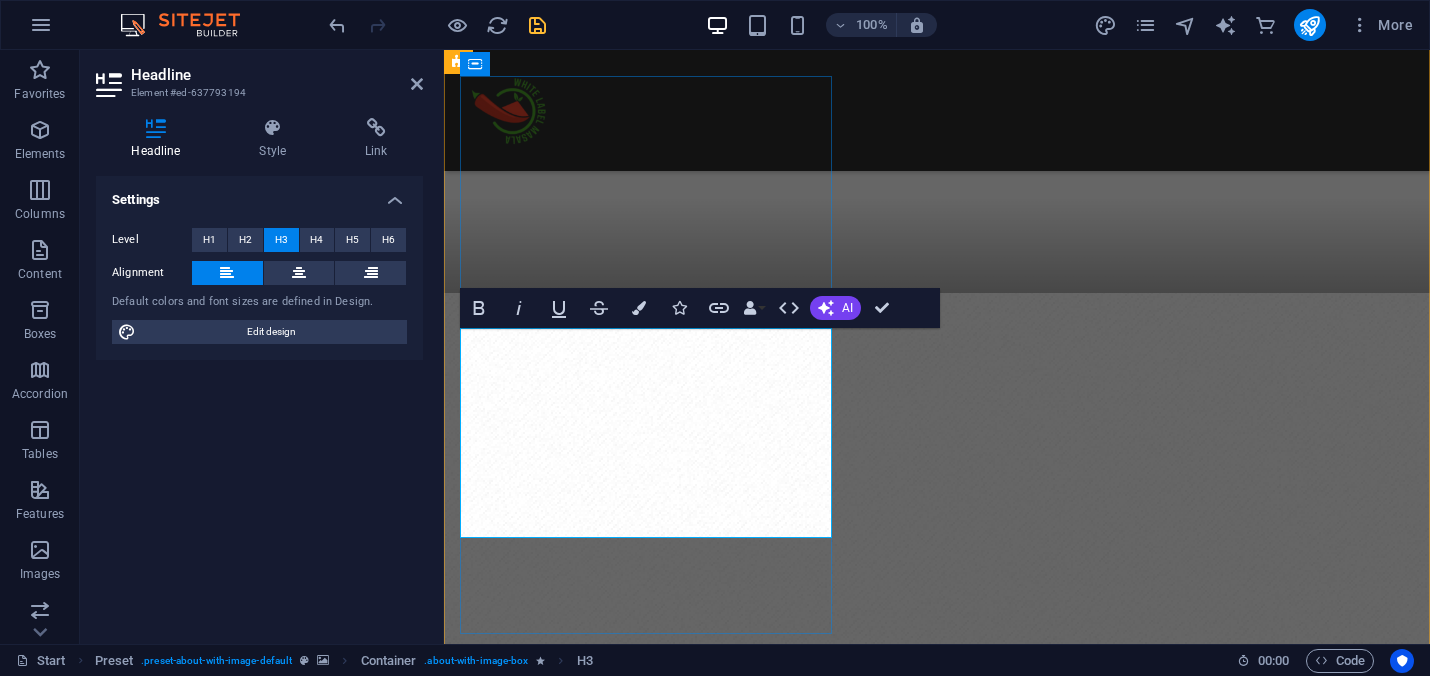 type 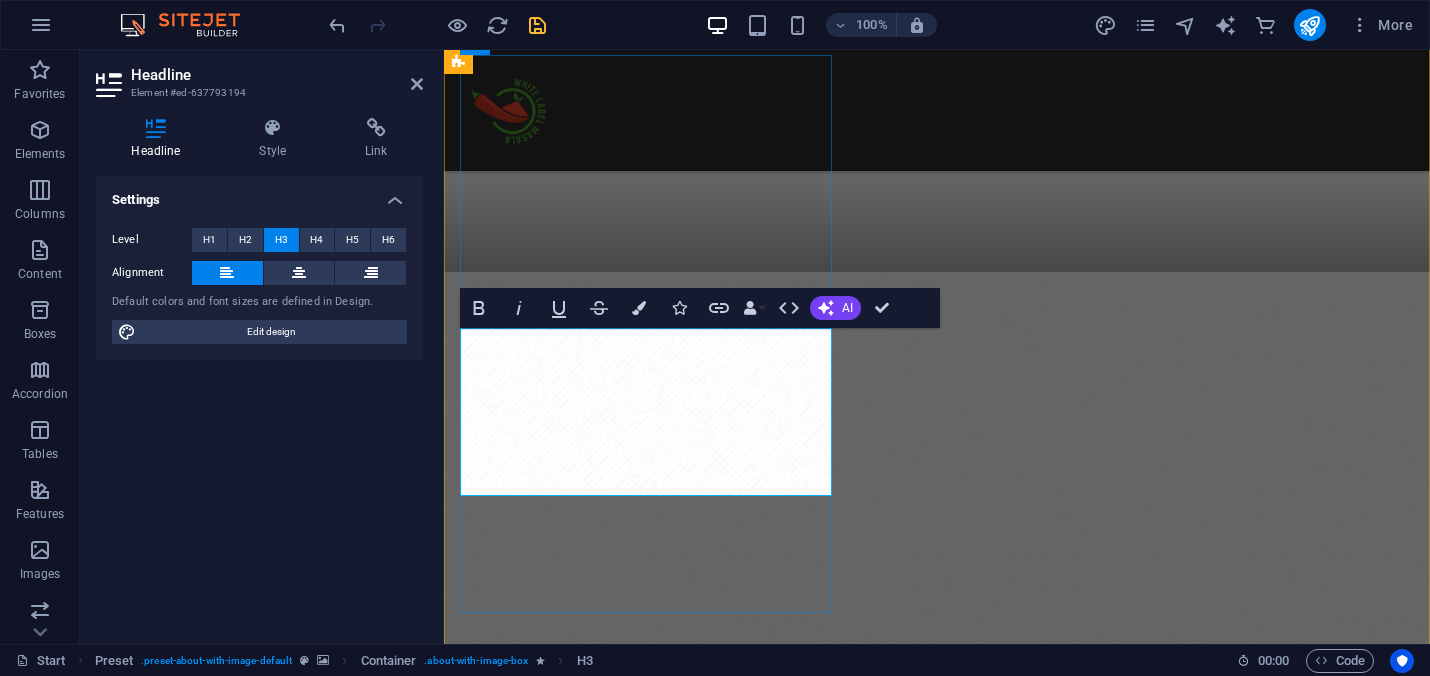 scroll, scrollTop: 664, scrollLeft: 0, axis: vertical 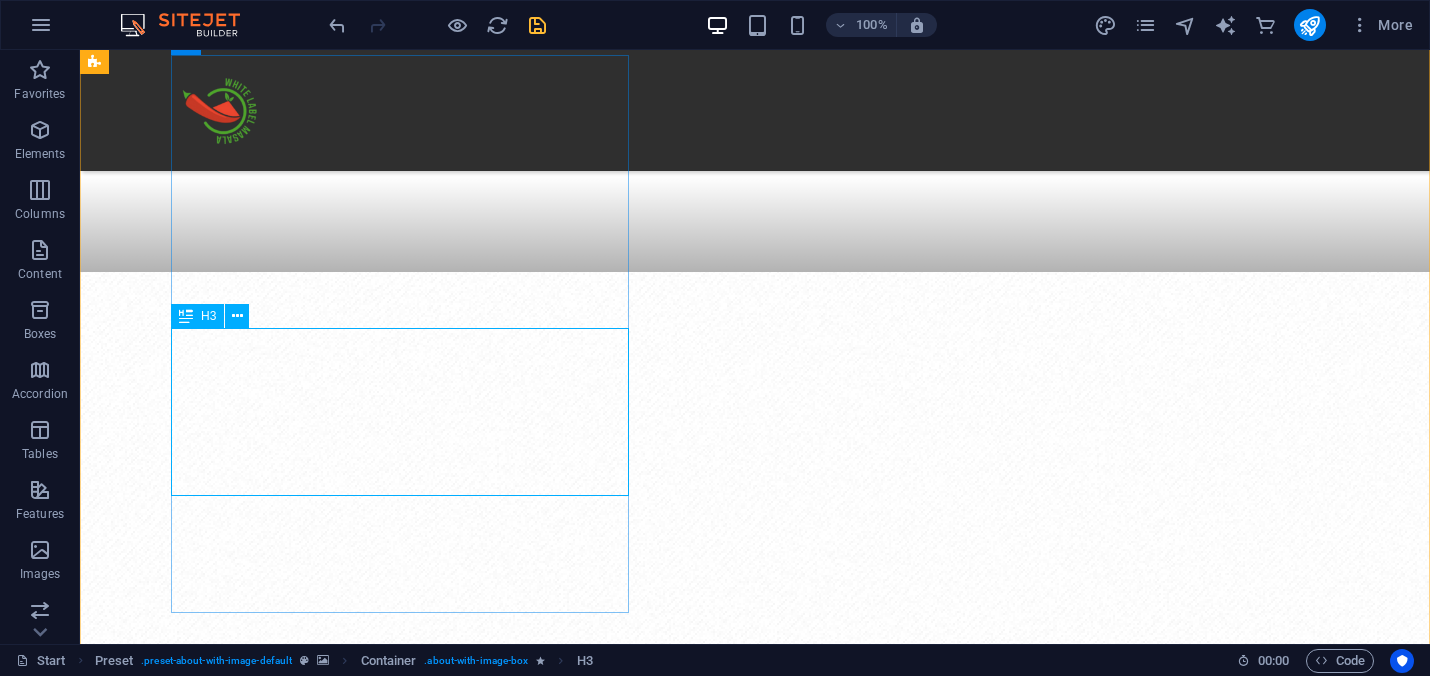 click on "Large formatted monopoly masalas are decoded and available for everyone." at bounding box center (680, 1332) 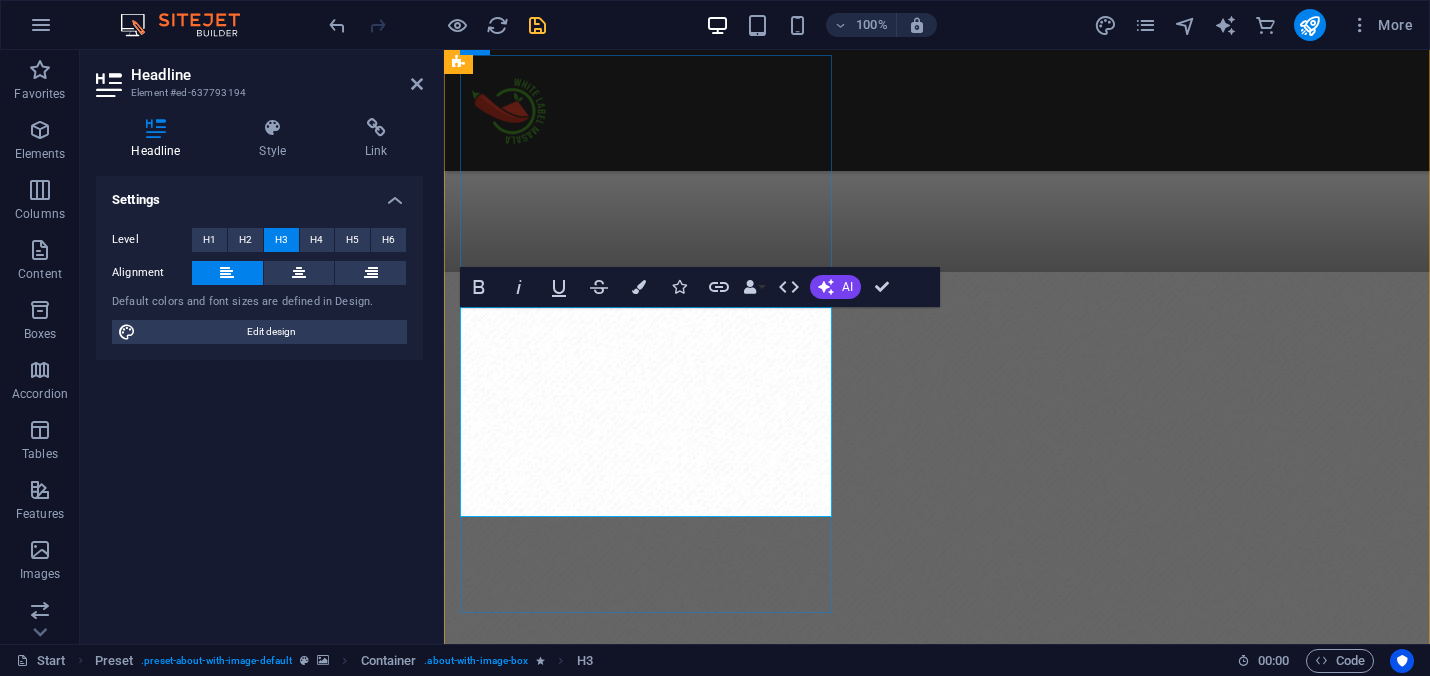 click on "Large formatted monopoly masalas are decoded and available for everyone." at bounding box center (937, 1356) 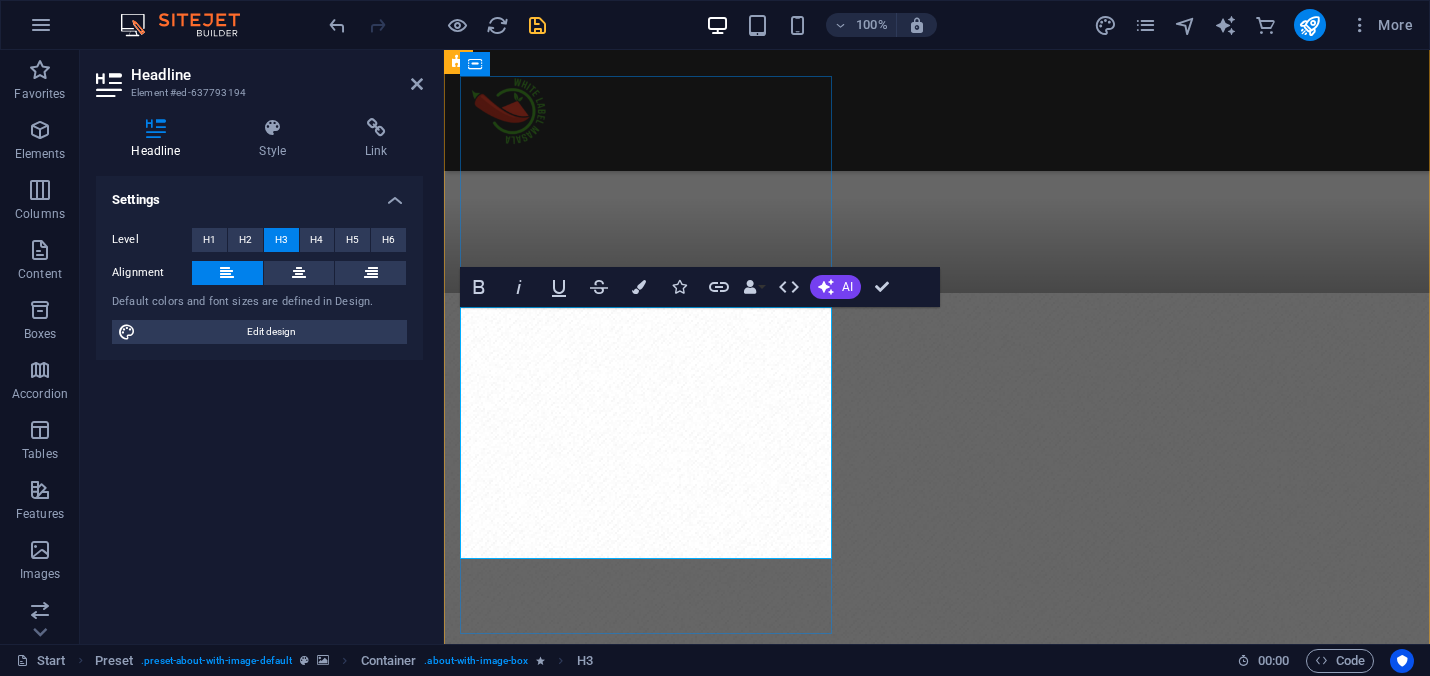 scroll, scrollTop: 685, scrollLeft: 0, axis: vertical 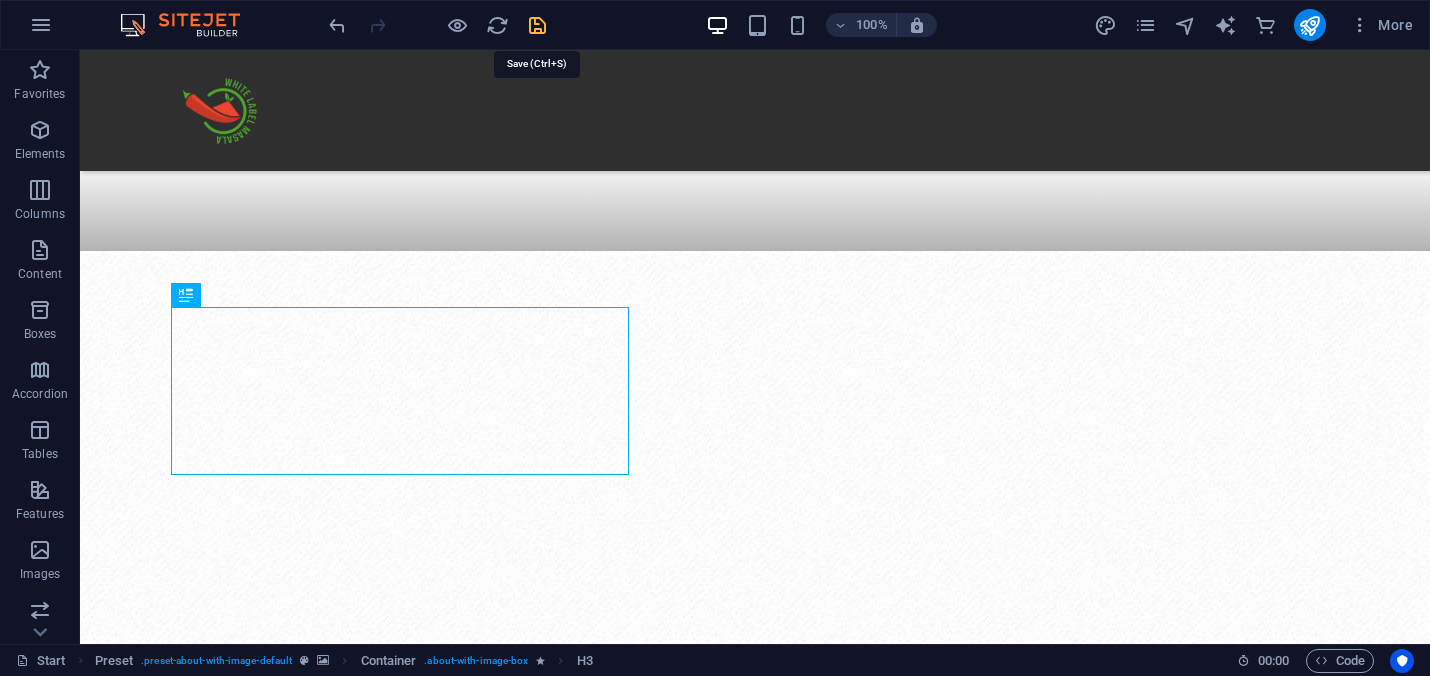 click at bounding box center (537, 25) 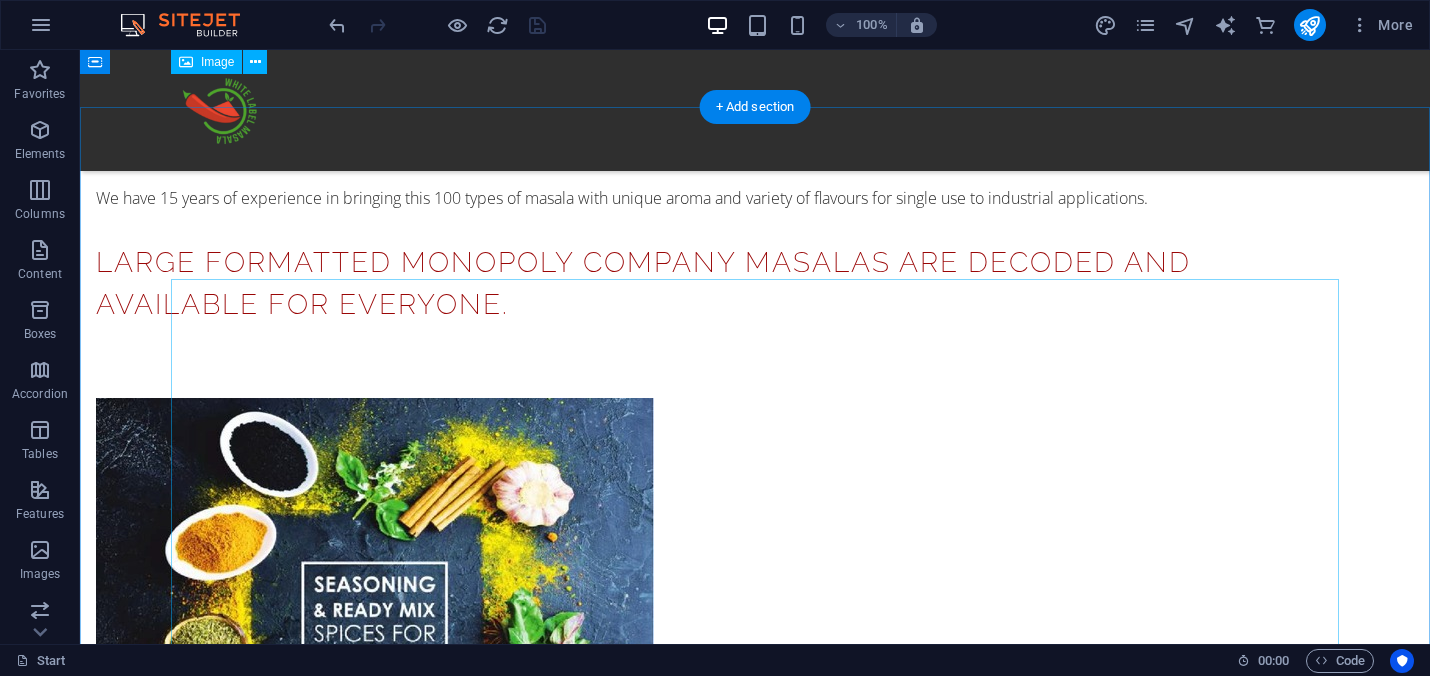 scroll, scrollTop: 1731, scrollLeft: 0, axis: vertical 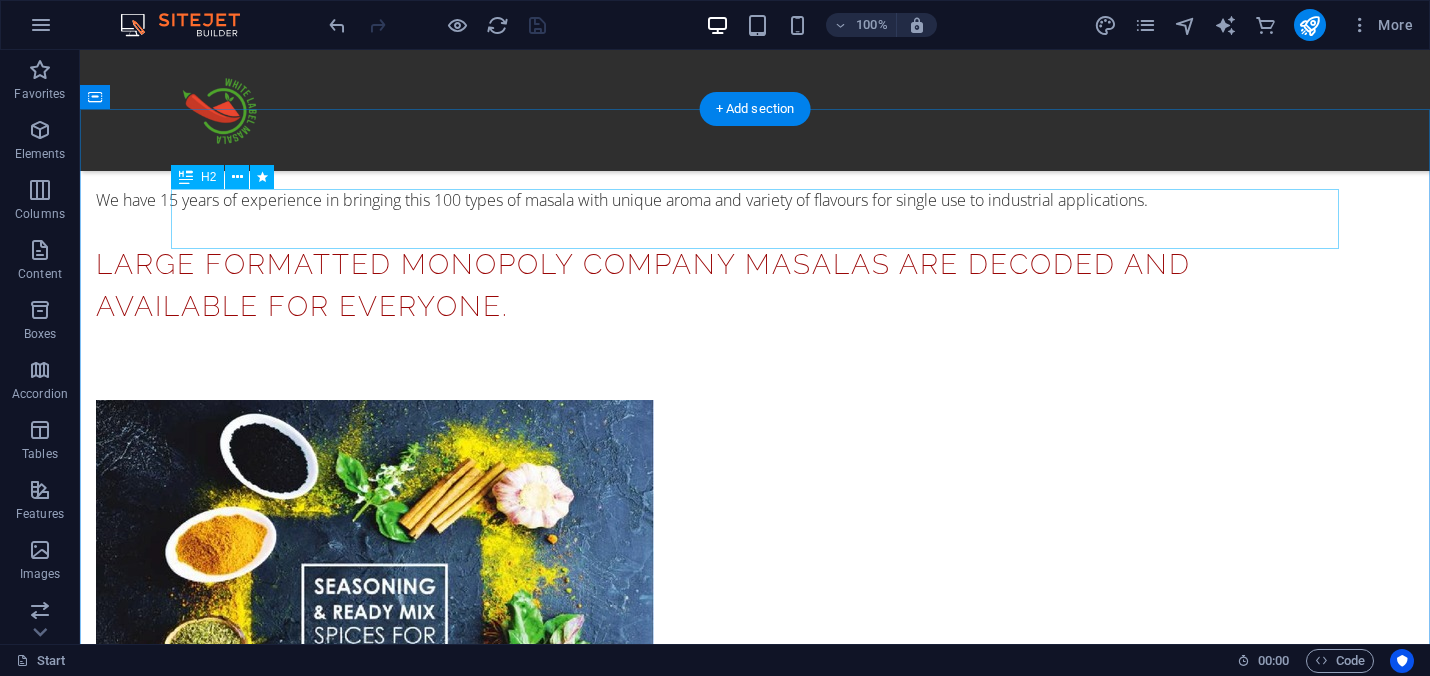 click on "Our masala varieties" at bounding box center [755, 3390] 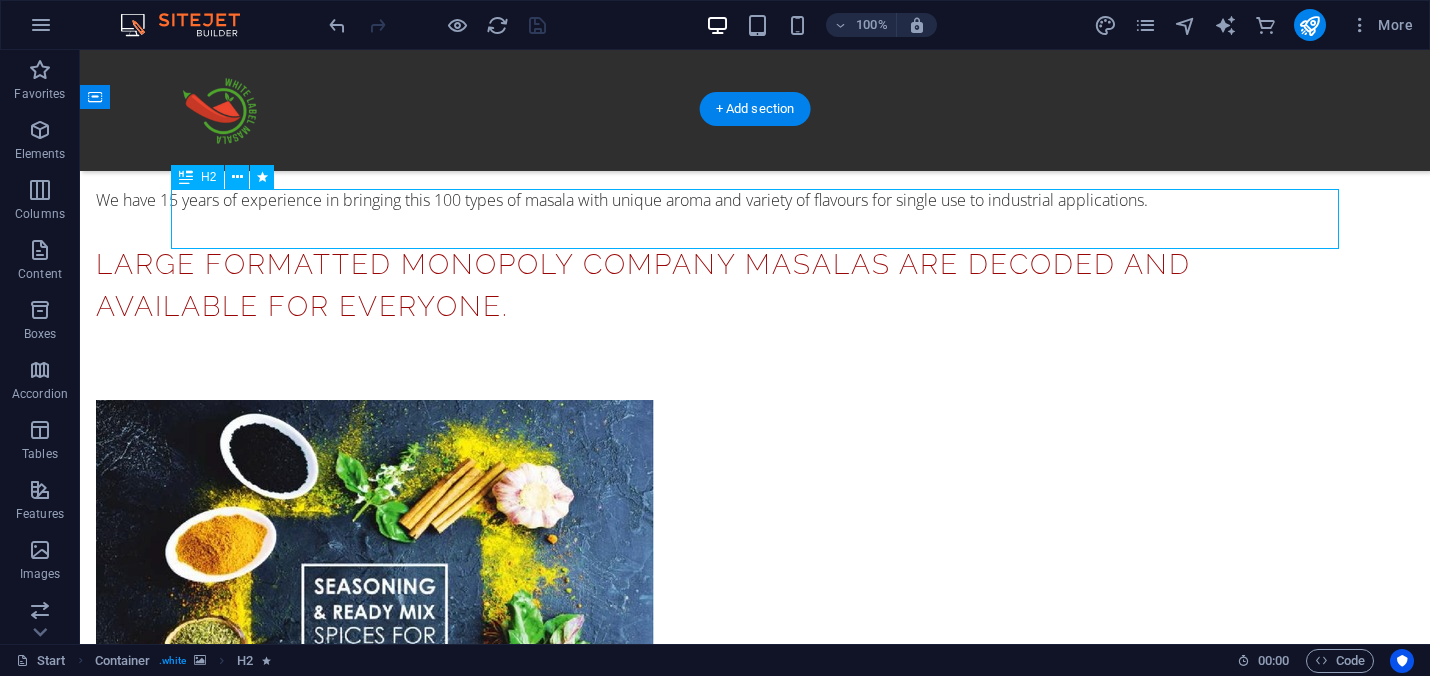 click on "Our masala varieties" at bounding box center (755, 3390) 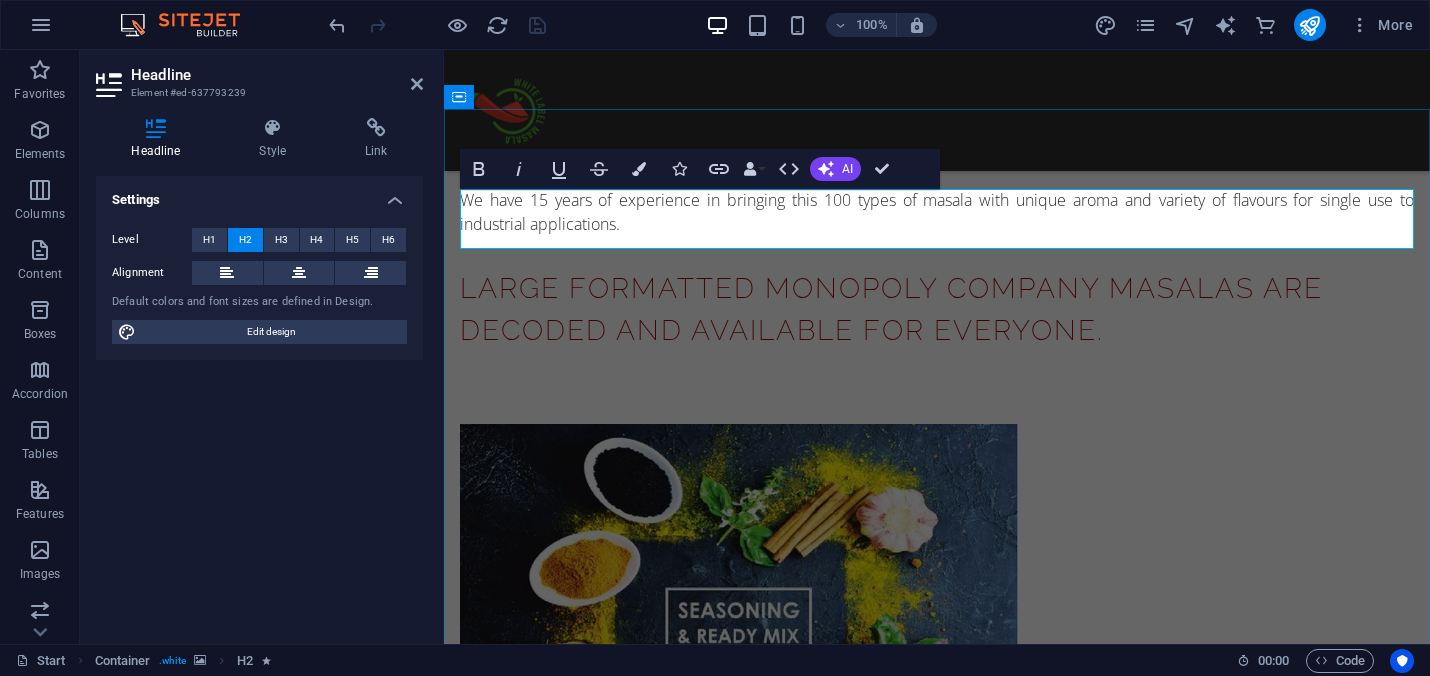 click on "Our masala varieties" at bounding box center (937, 3414) 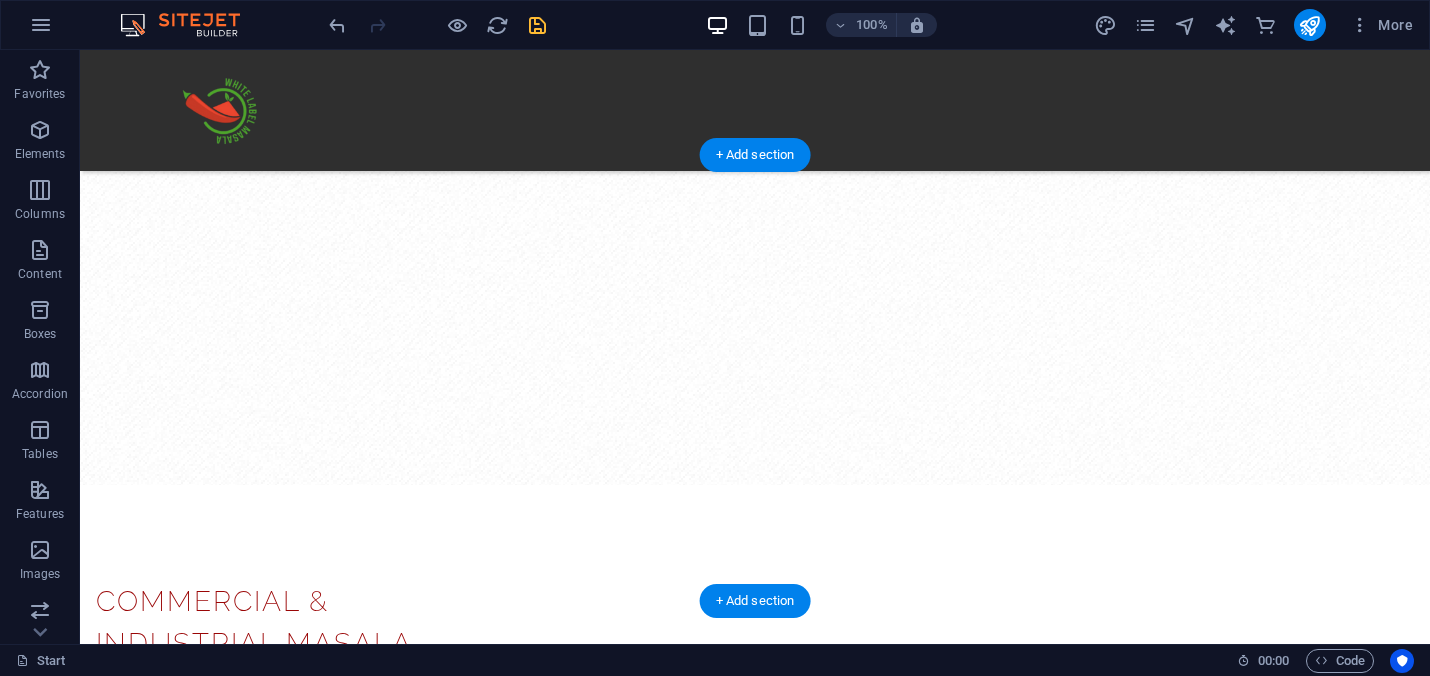 scroll, scrollTop: 1213, scrollLeft: 0, axis: vertical 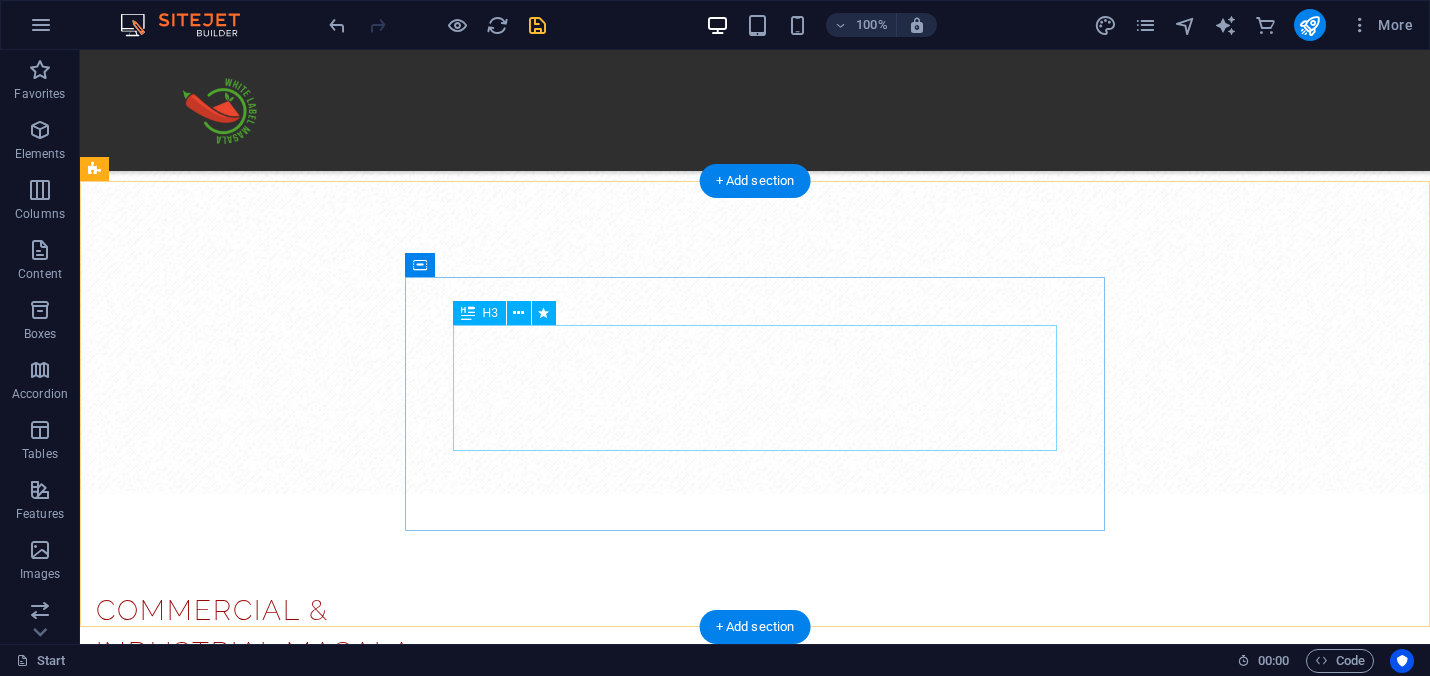 click on "Enjoy an unique flavour experience with our organic masala" at bounding box center [521, 2329] 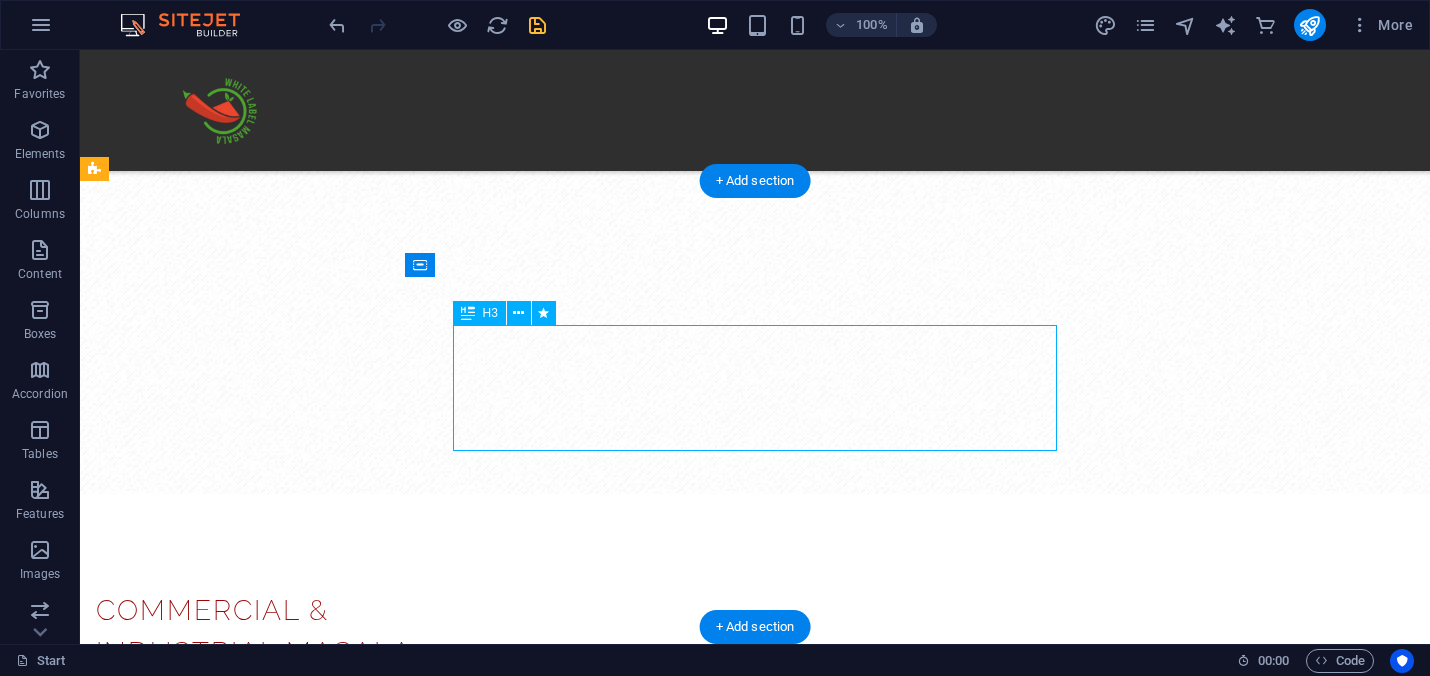 click on "Enjoy an unique flavour experience with our organic masala" at bounding box center [521, 2329] 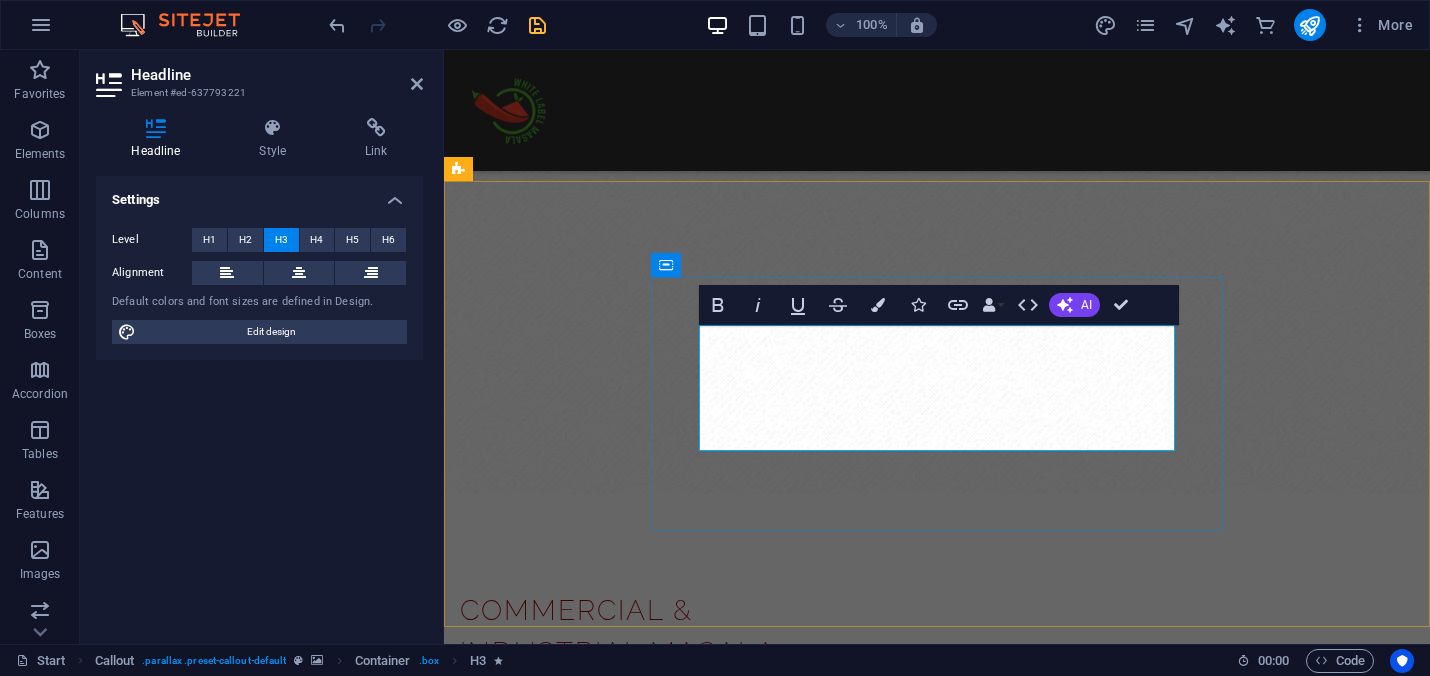 click on "Enjoy an unique flavour experience with our organic masala" at bounding box center [746, 2353] 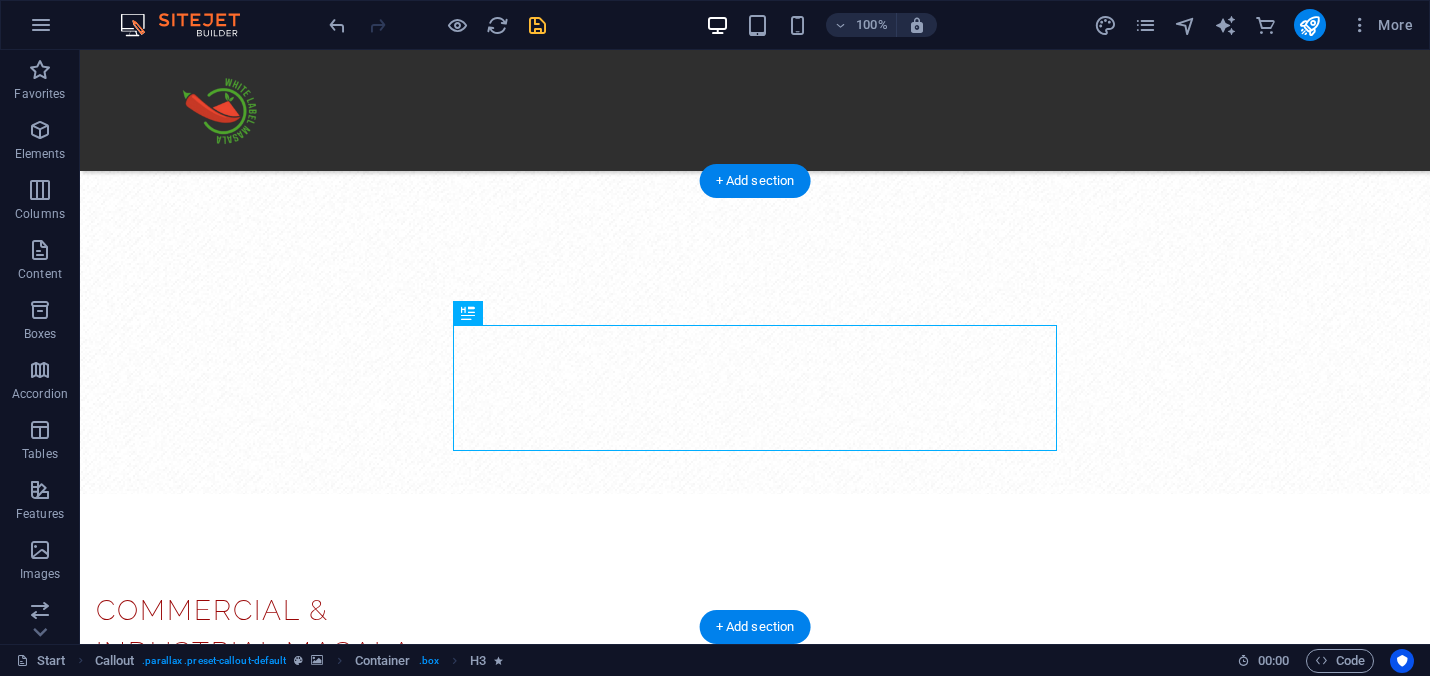 click at bounding box center (755, 1869) 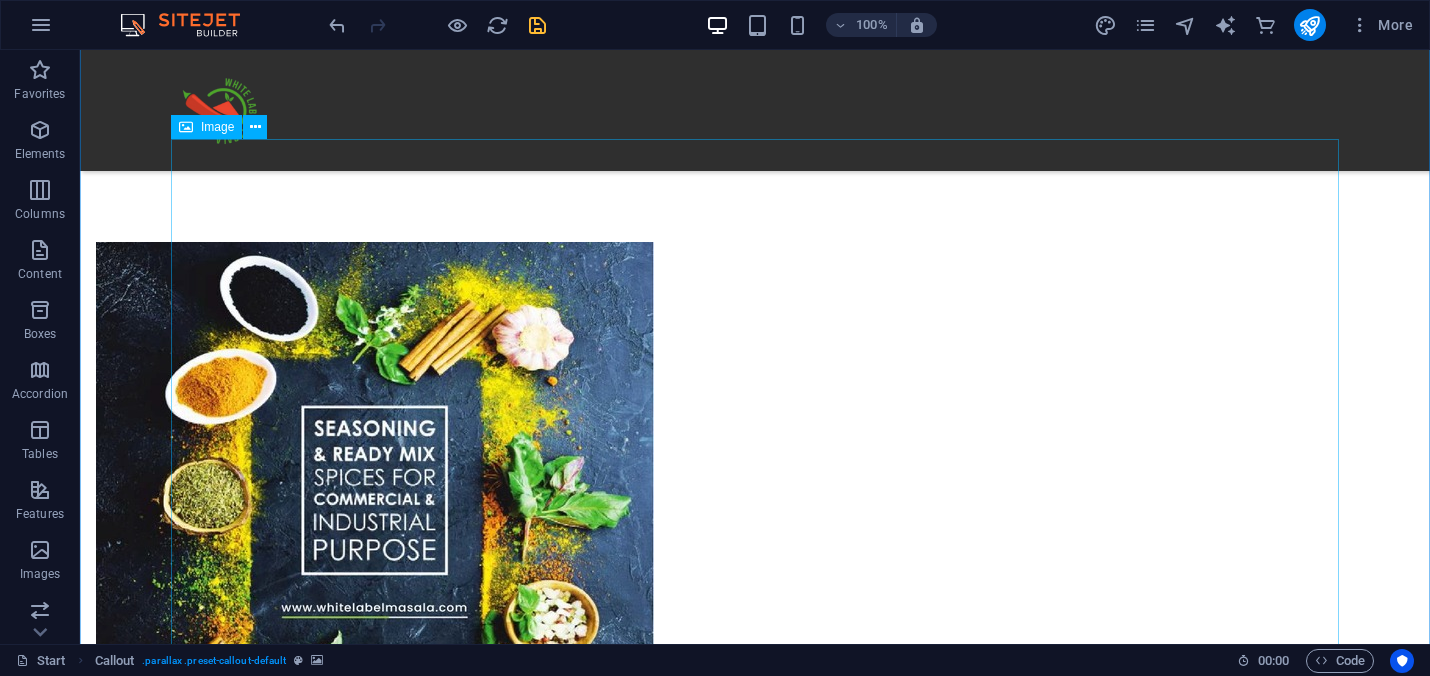 scroll, scrollTop: 1893, scrollLeft: 0, axis: vertical 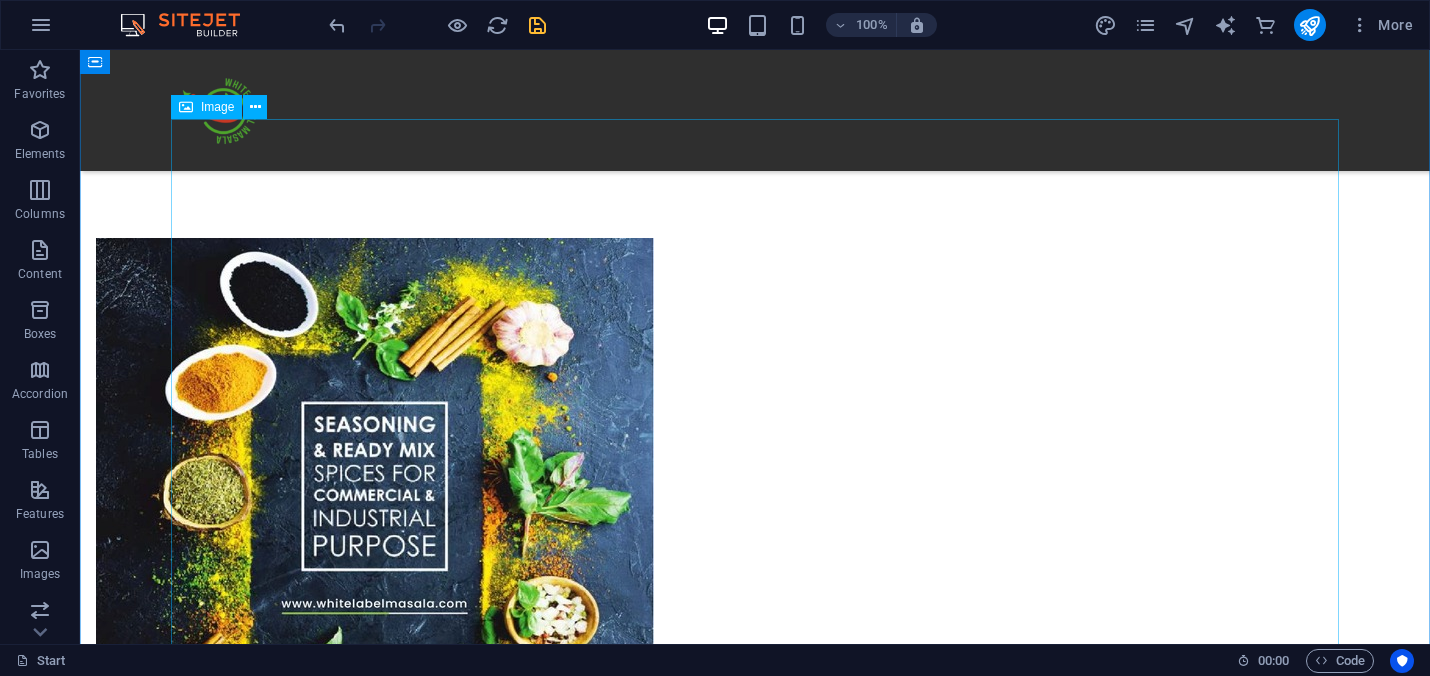 click at bounding box center (755, 3901) 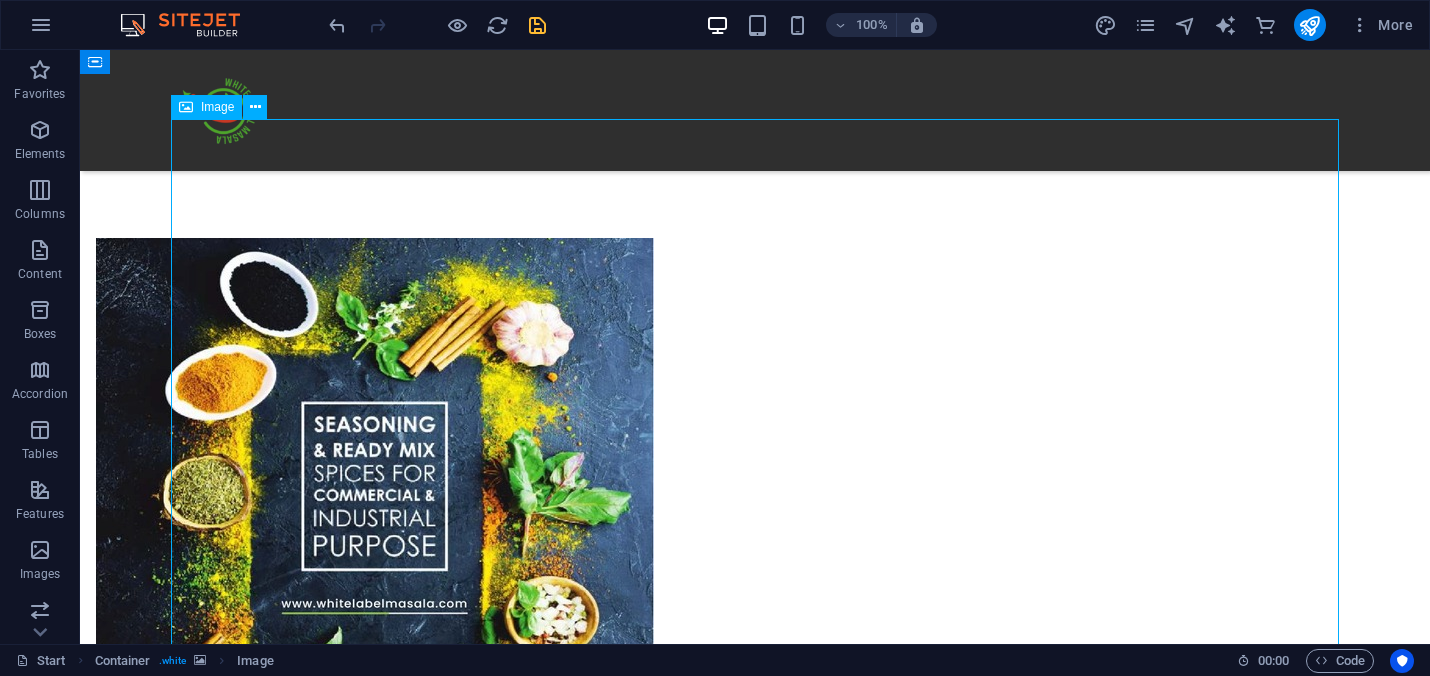 click at bounding box center (755, 3901) 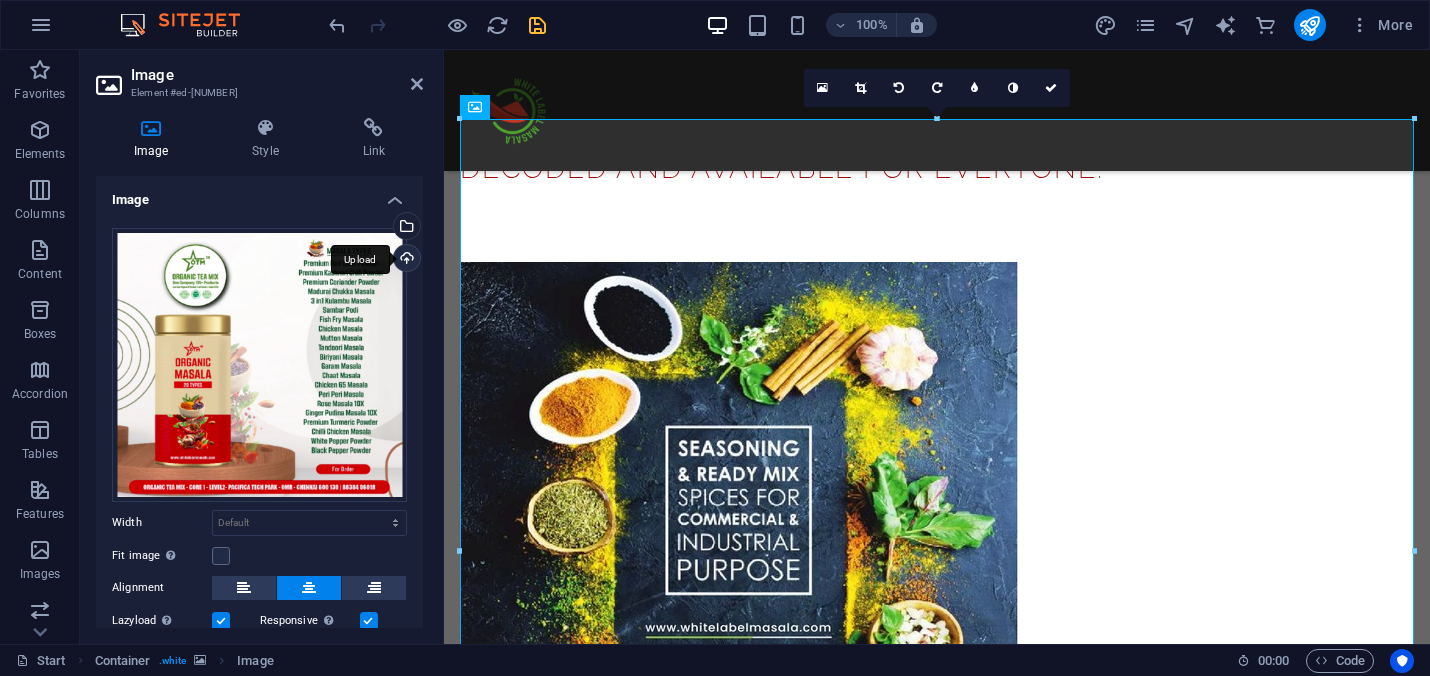 click on "Upload" at bounding box center (405, 260) 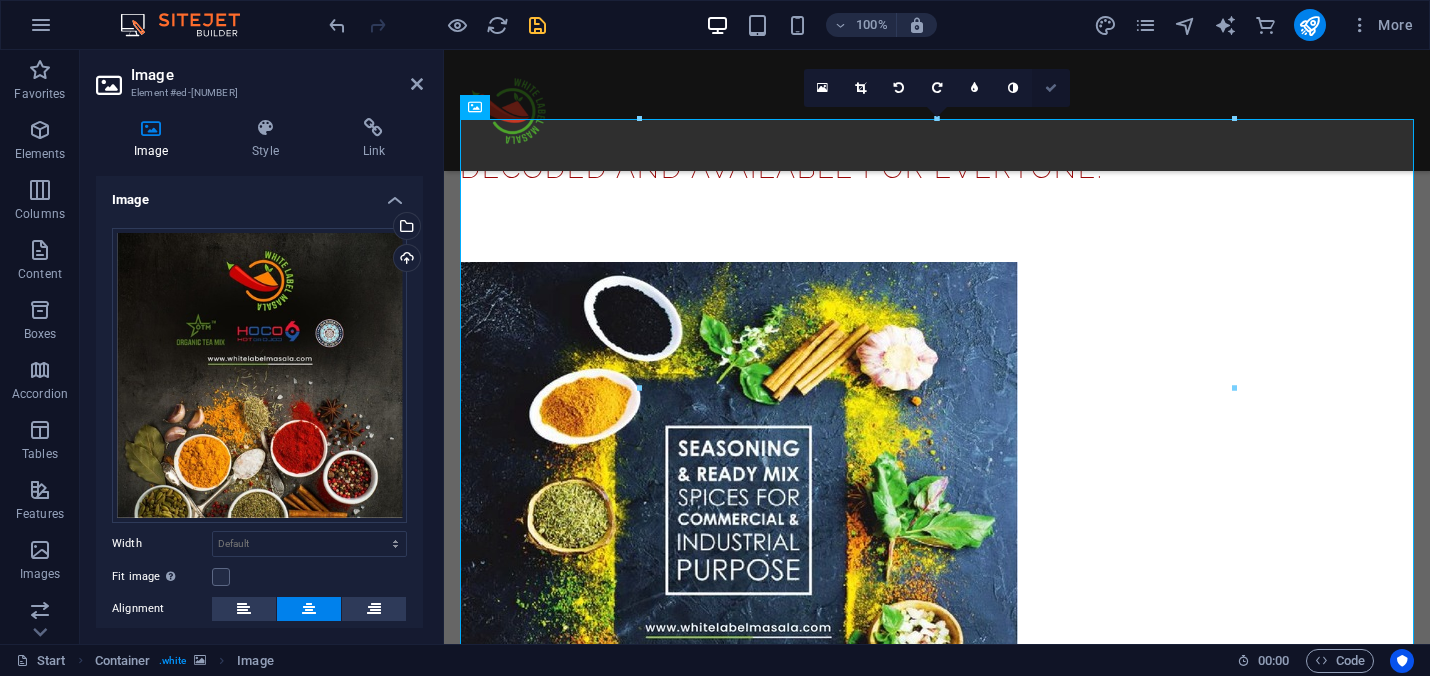 click at bounding box center [1051, 88] 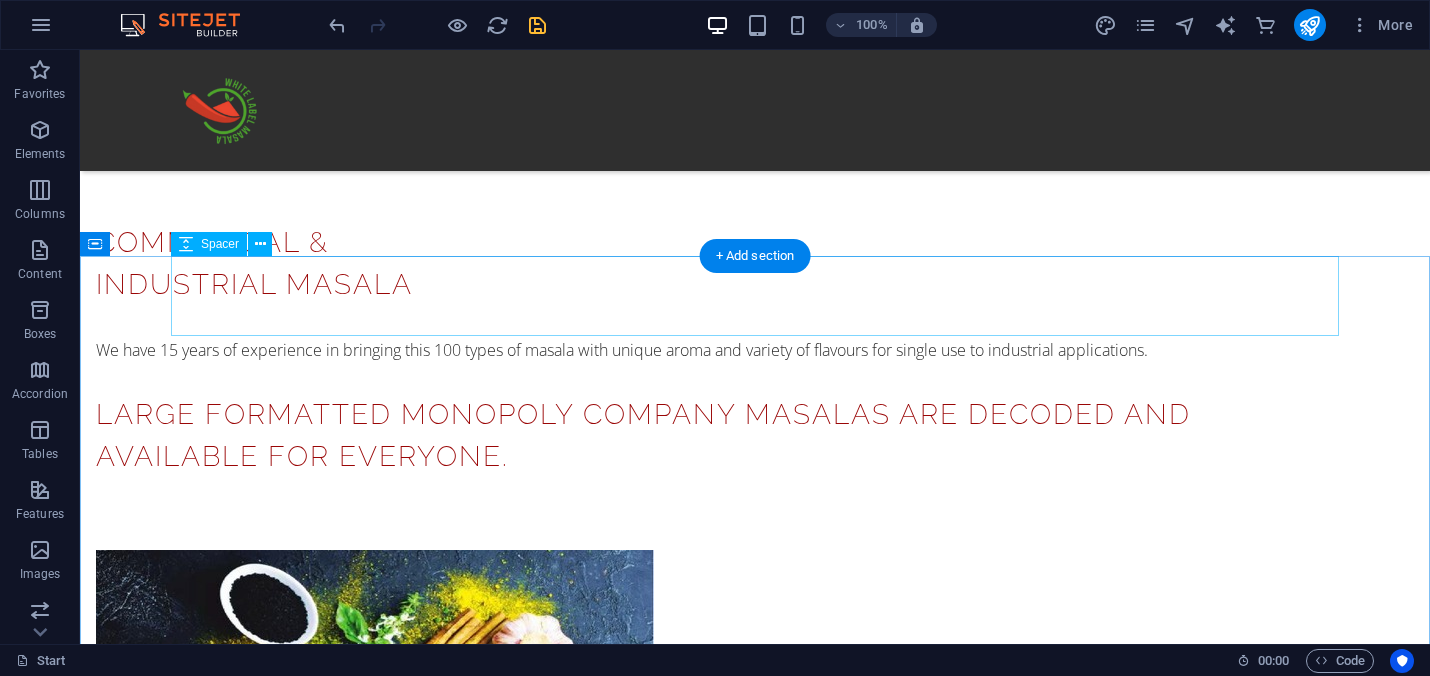 scroll, scrollTop: 1579, scrollLeft: 0, axis: vertical 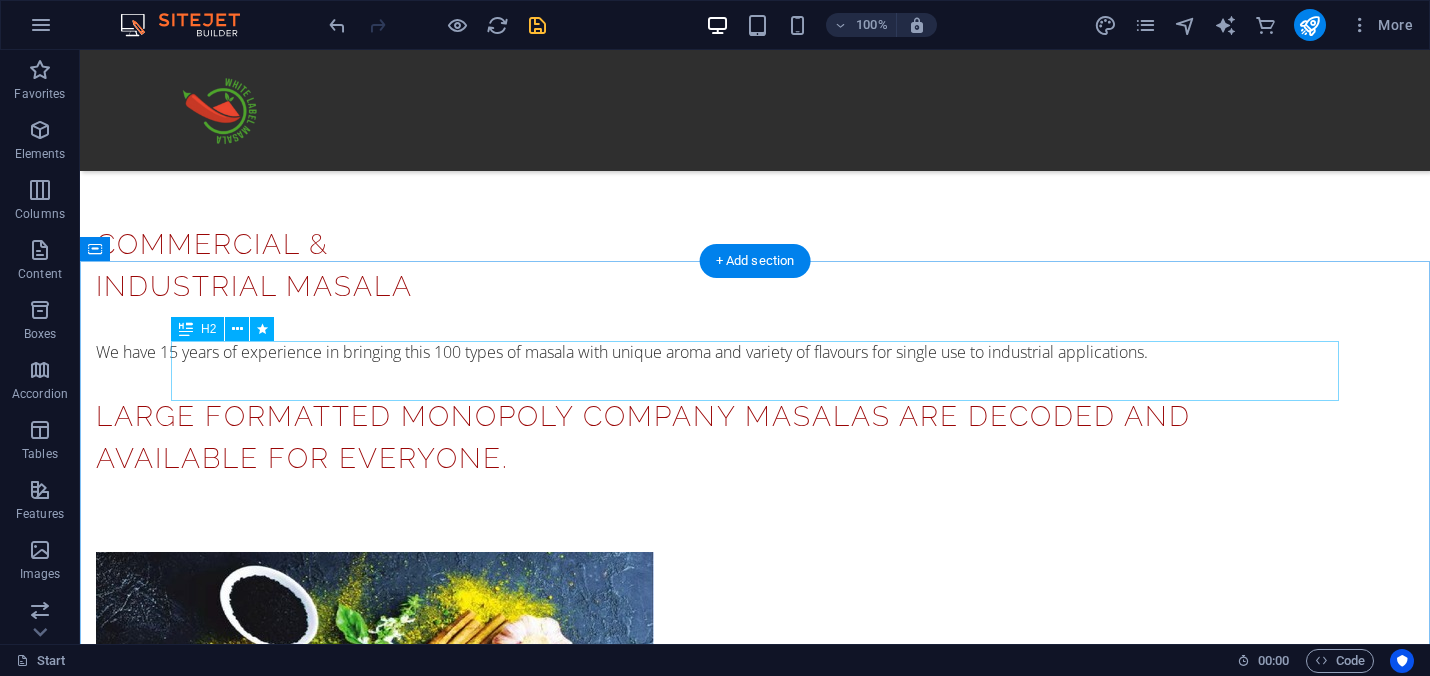 click on "Our organic masala varieties" at bounding box center [755, 3541] 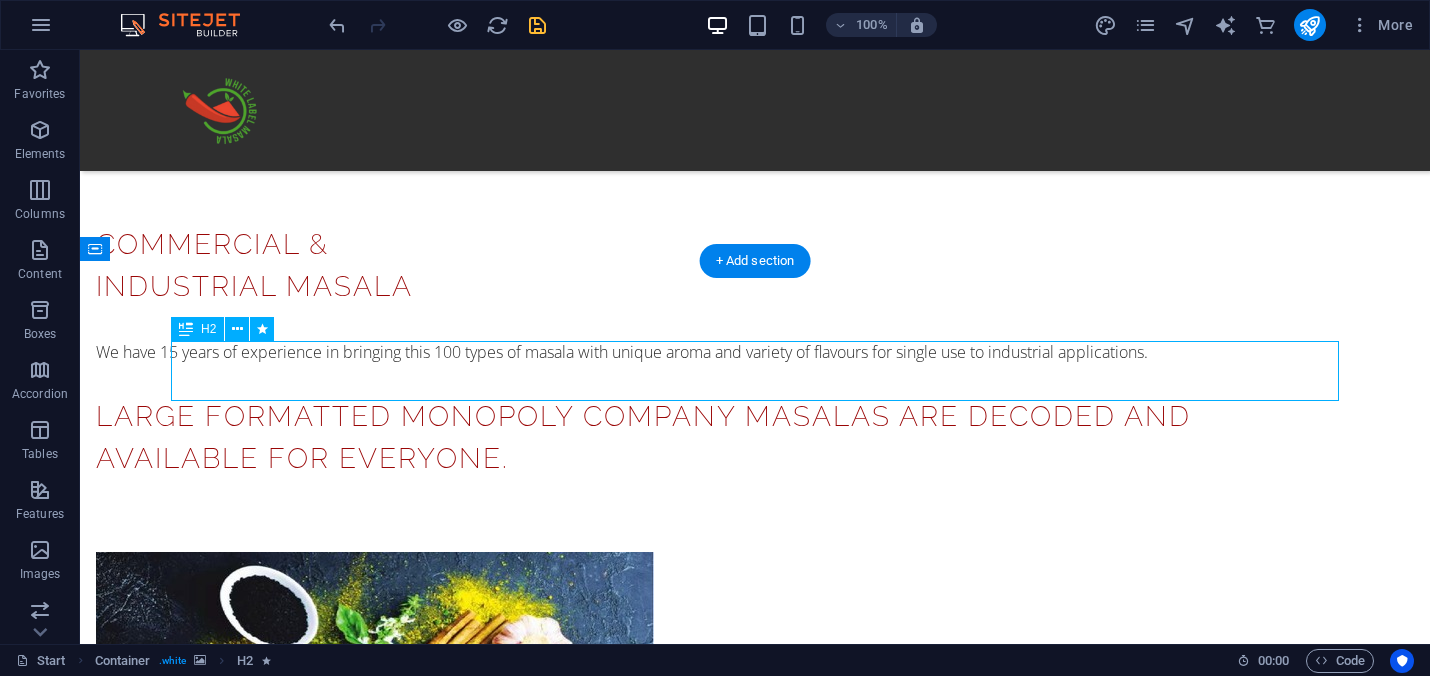 click on "Our organic masala varieties" at bounding box center [755, 3541] 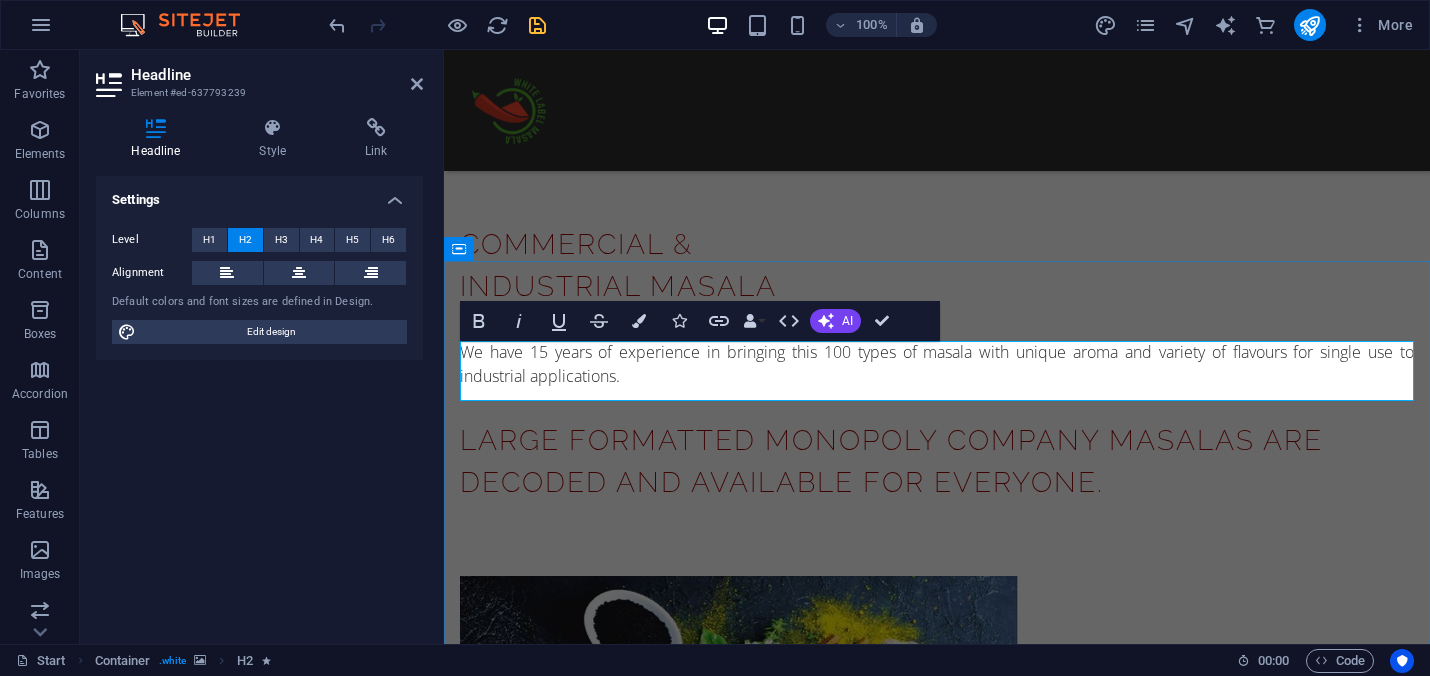 type 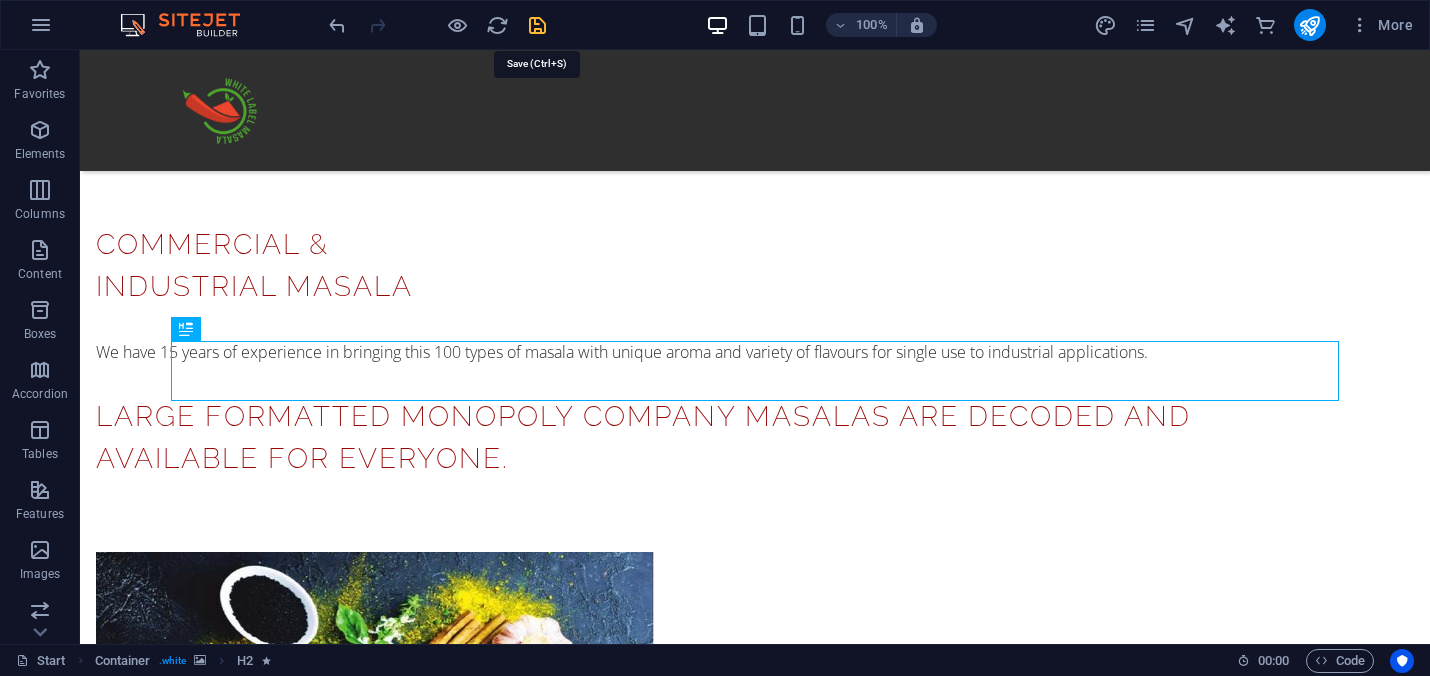 click at bounding box center (537, 25) 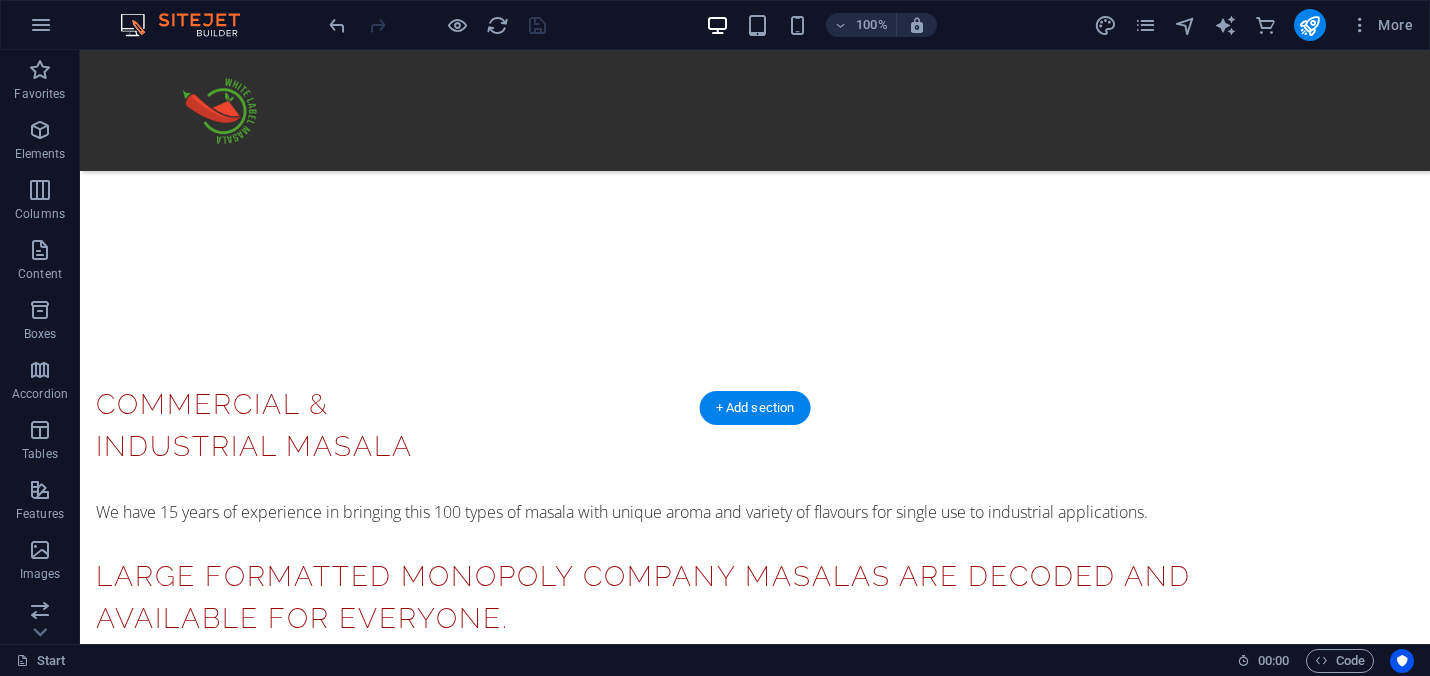 scroll, scrollTop: 1413, scrollLeft: 0, axis: vertical 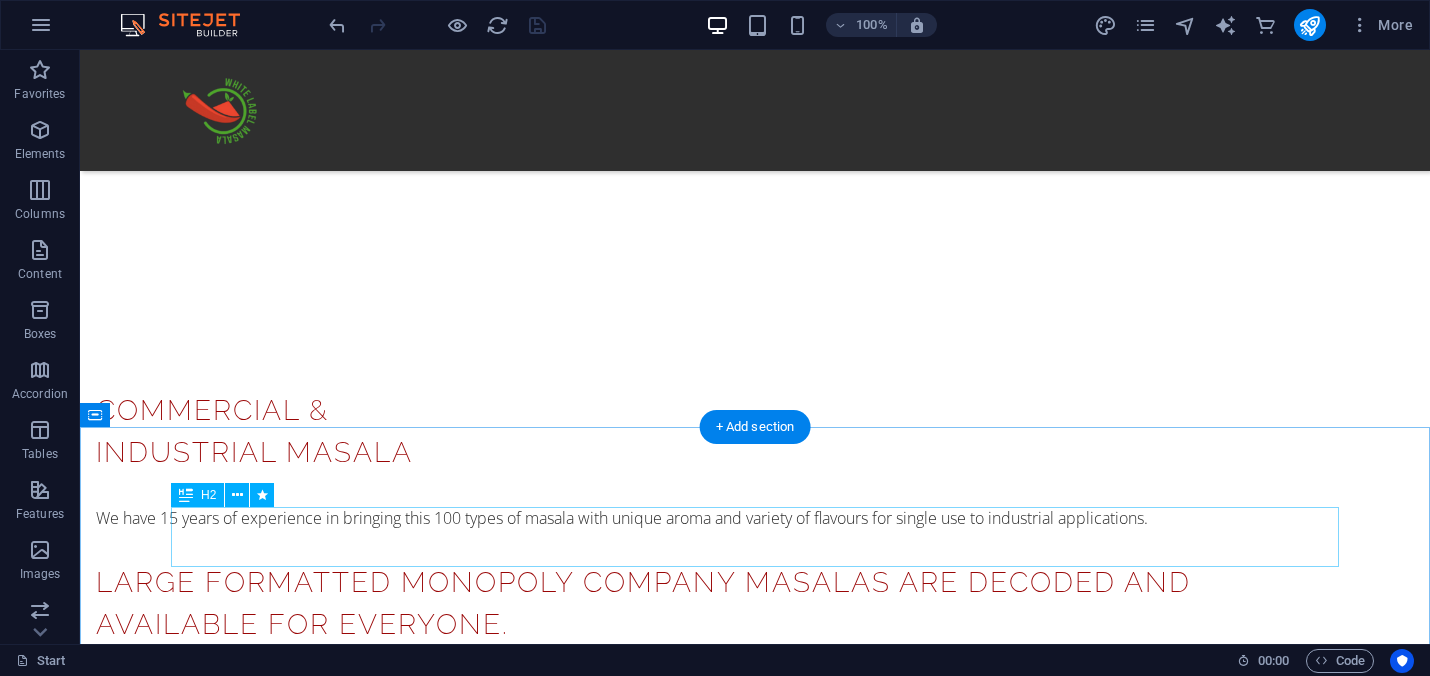 click on "hello@organicteamix.com" at bounding box center [755, 3707] 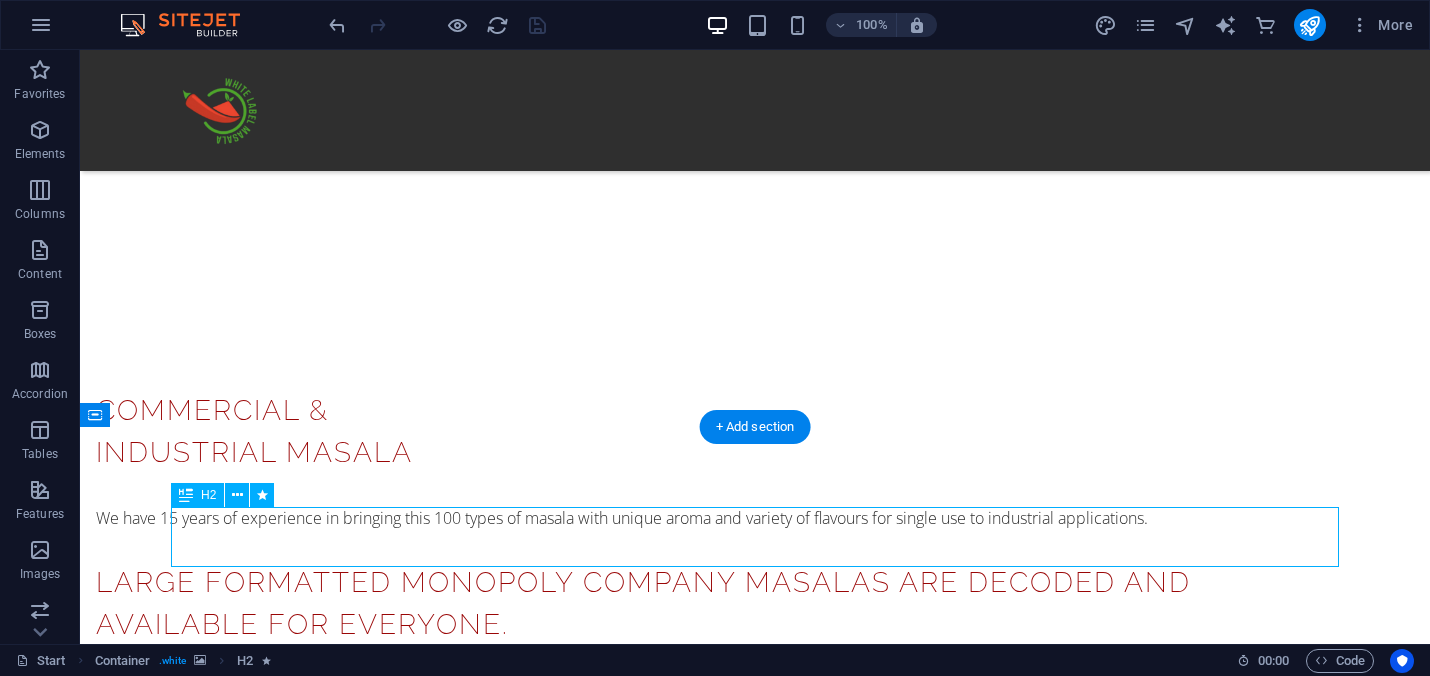 click on "hello@organicteamix.com" at bounding box center (755, 3707) 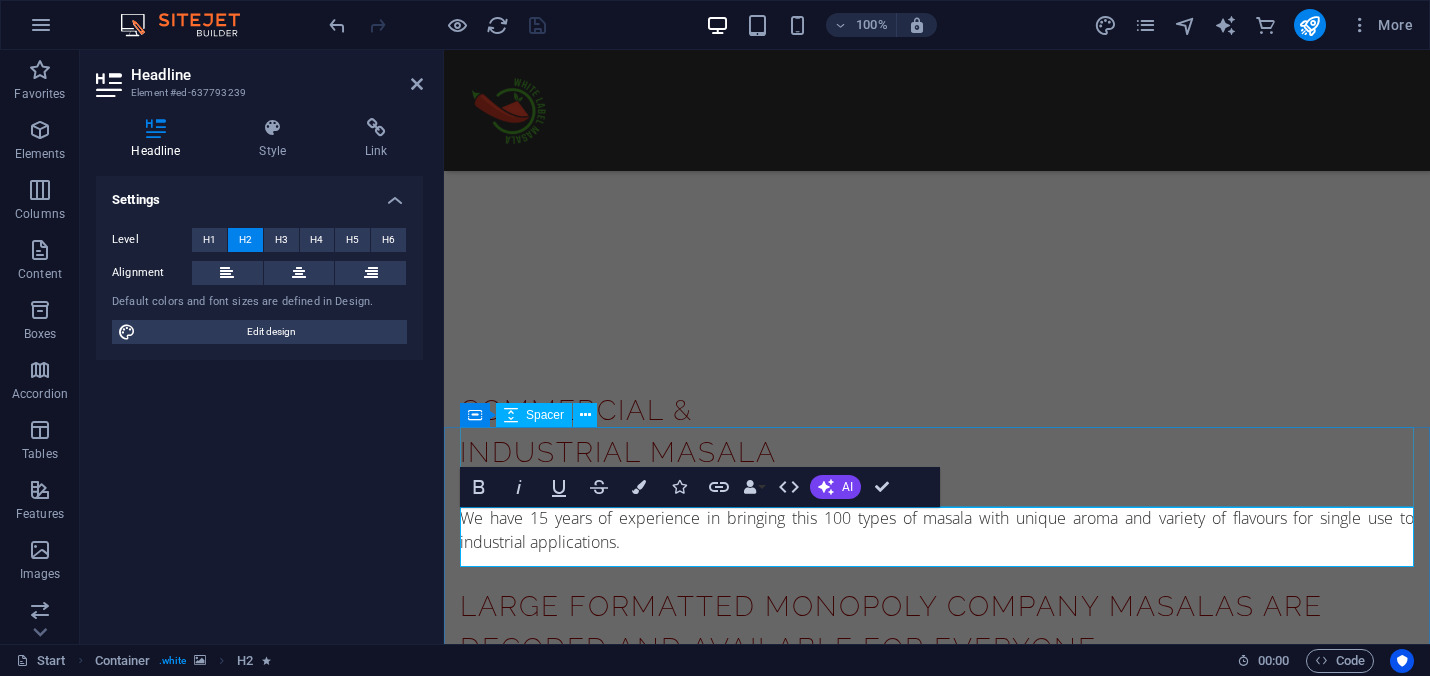 click at bounding box center (937, 3468) 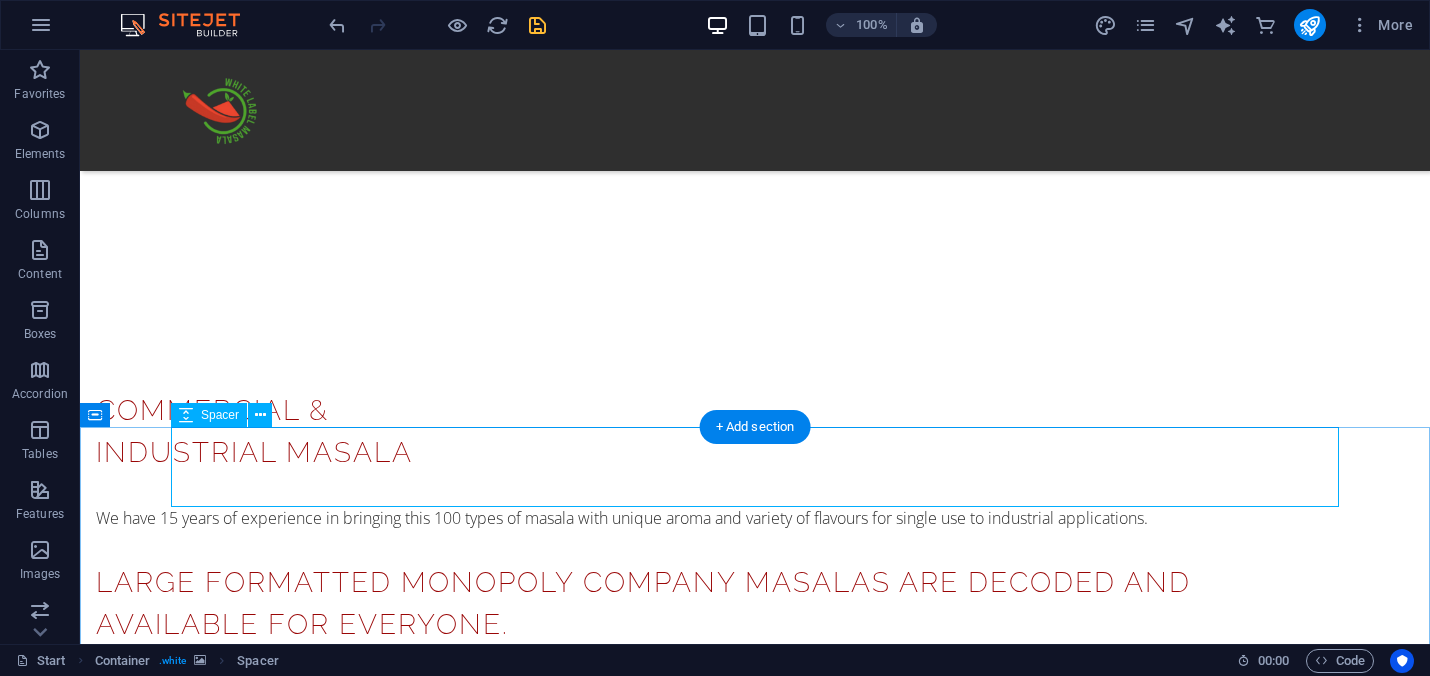 click at bounding box center (755, 3413) 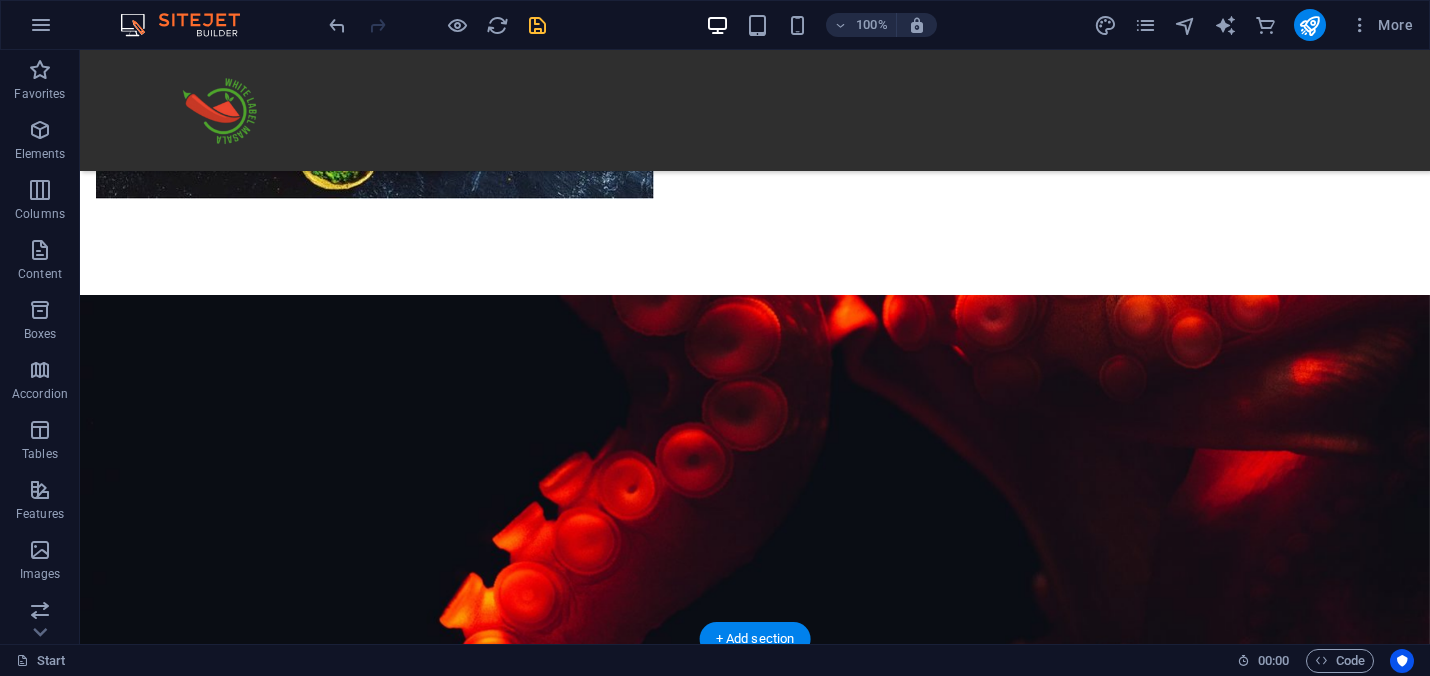 scroll, scrollTop: 2613, scrollLeft: 0, axis: vertical 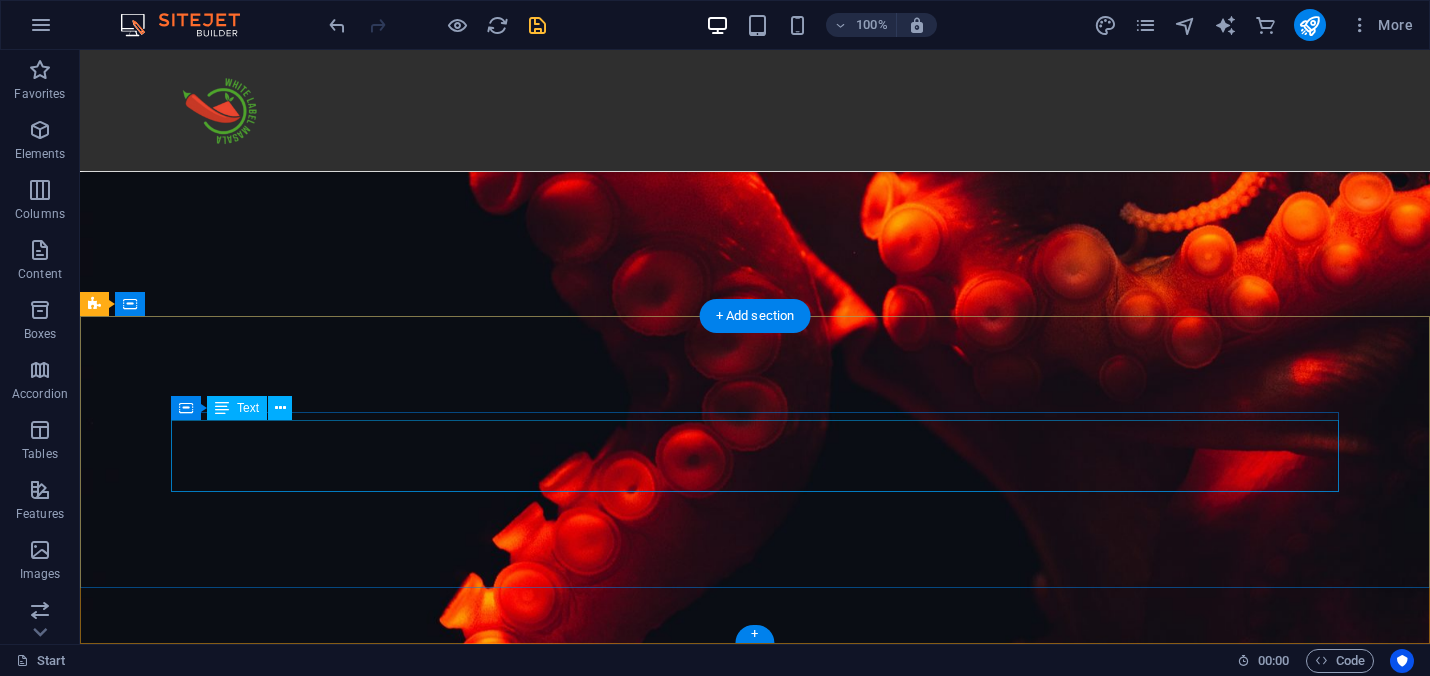 click on "Organic Tea Mix - HQ | Core 1-Level 2-Pacifica Tech Park - OMR - Chennai 600130 Ph + 91 88384 06018 |  hello@organicteamix.com www.organicteamix.com" at bounding box center [680, 3651] 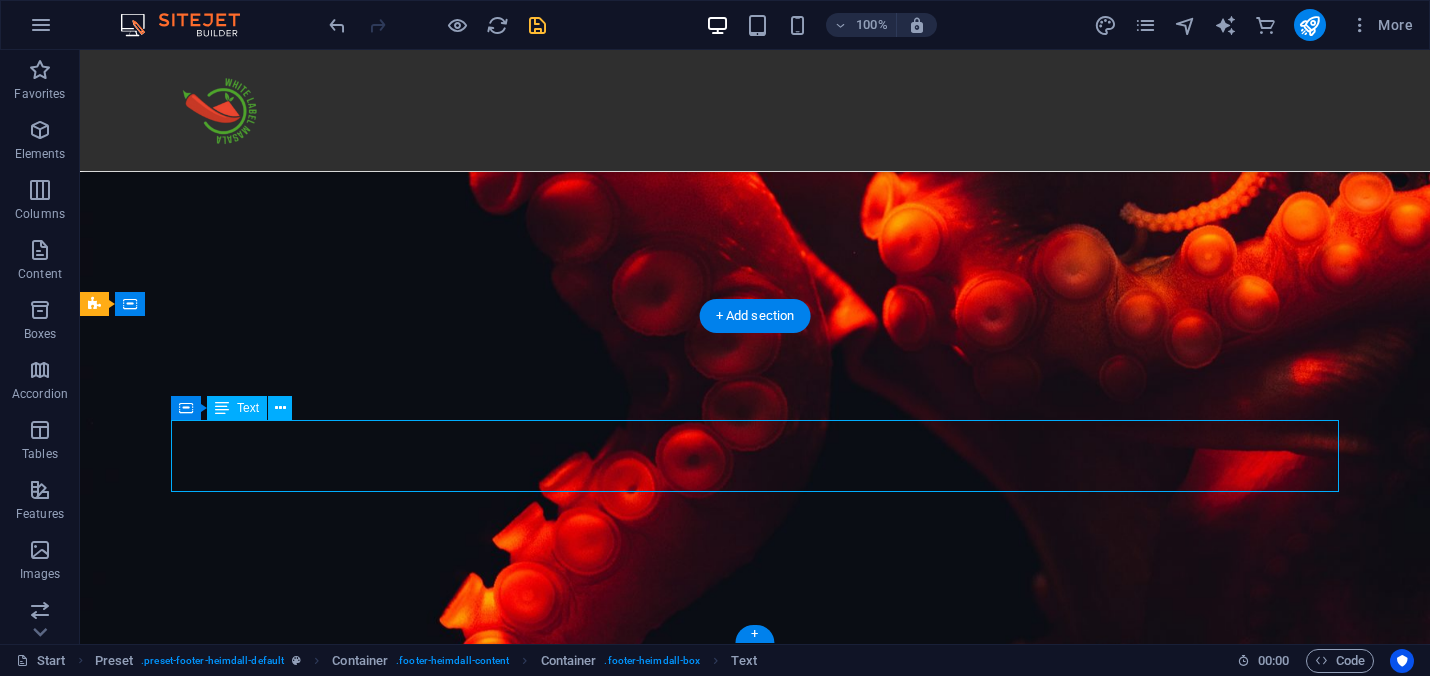 click on "Organic Tea Mix - HQ | Core 1-Level 2-Pacifica Tech Park - OMR - Chennai 600130 Ph + 91 88384 06018 |  hello@organicteamix.com www.organicteamix.com" at bounding box center [680, 3651] 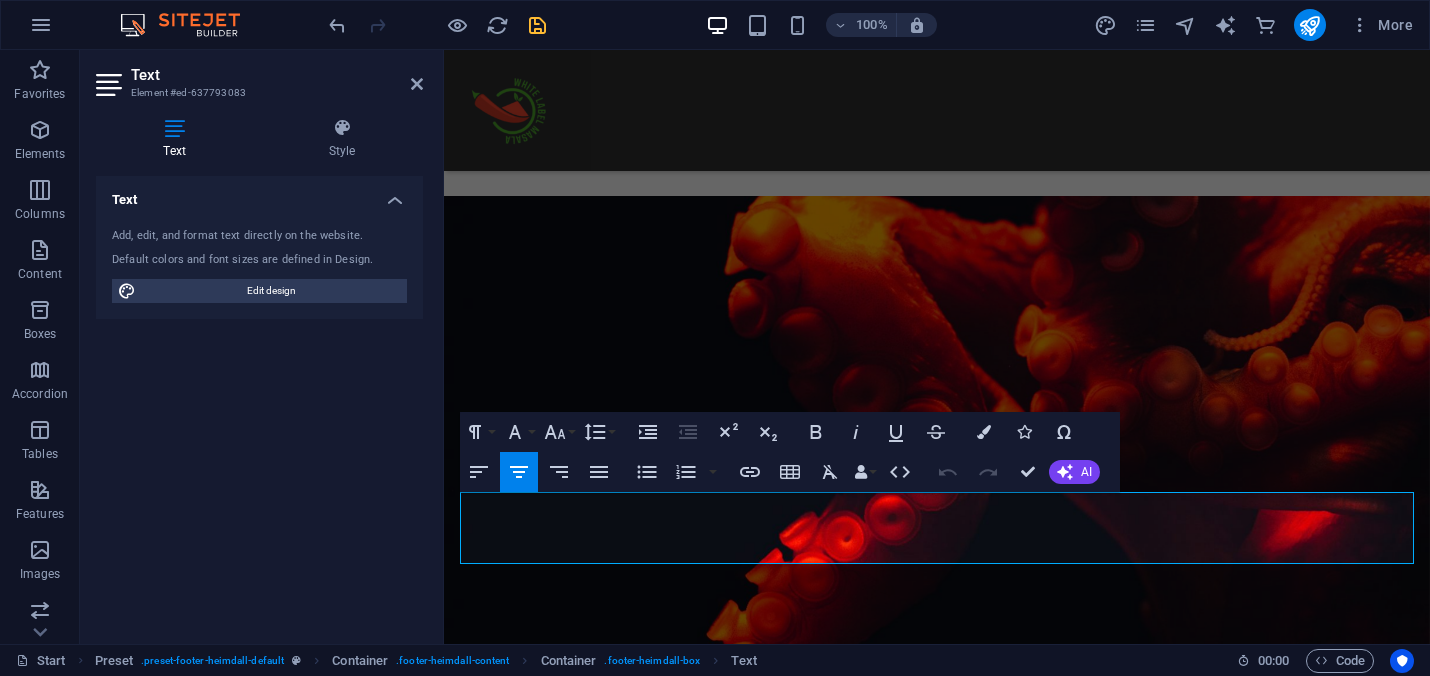 scroll, scrollTop: 2348, scrollLeft: 0, axis: vertical 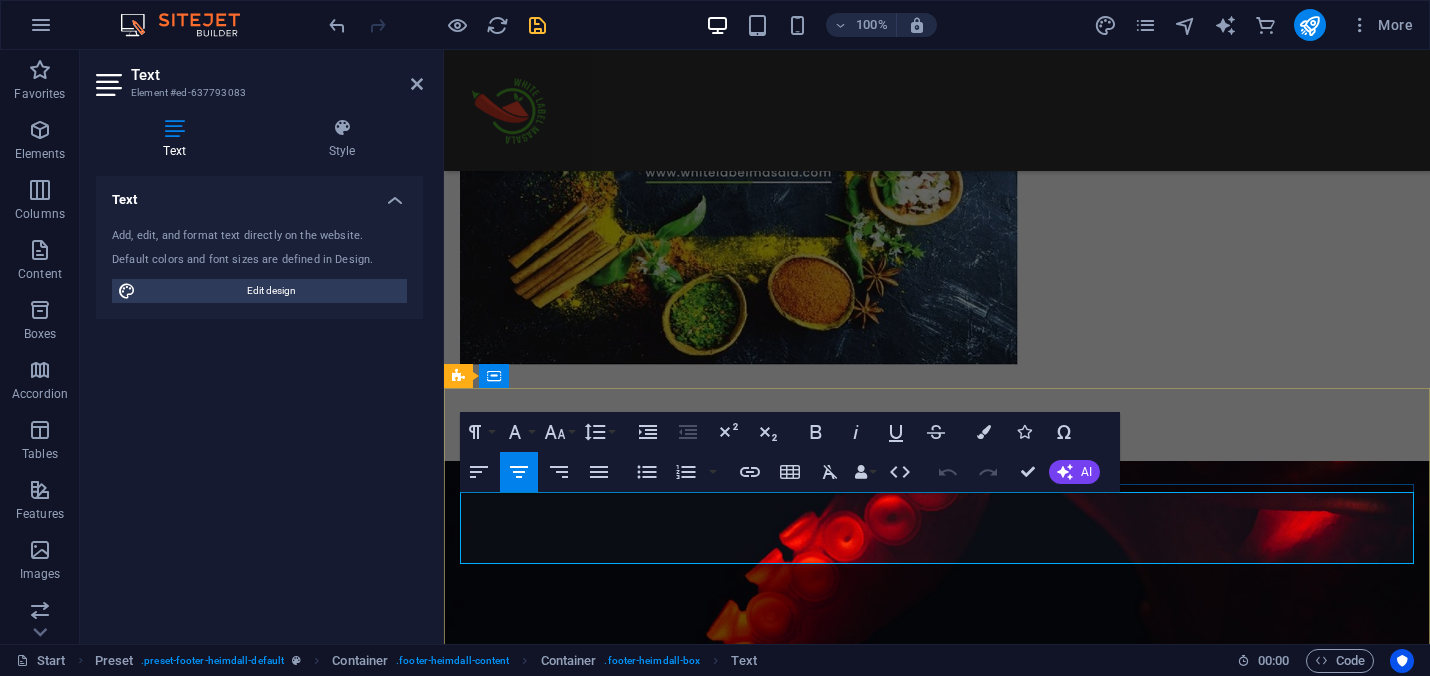 click on "www.organicteamix.com" at bounding box center [937, 3442] 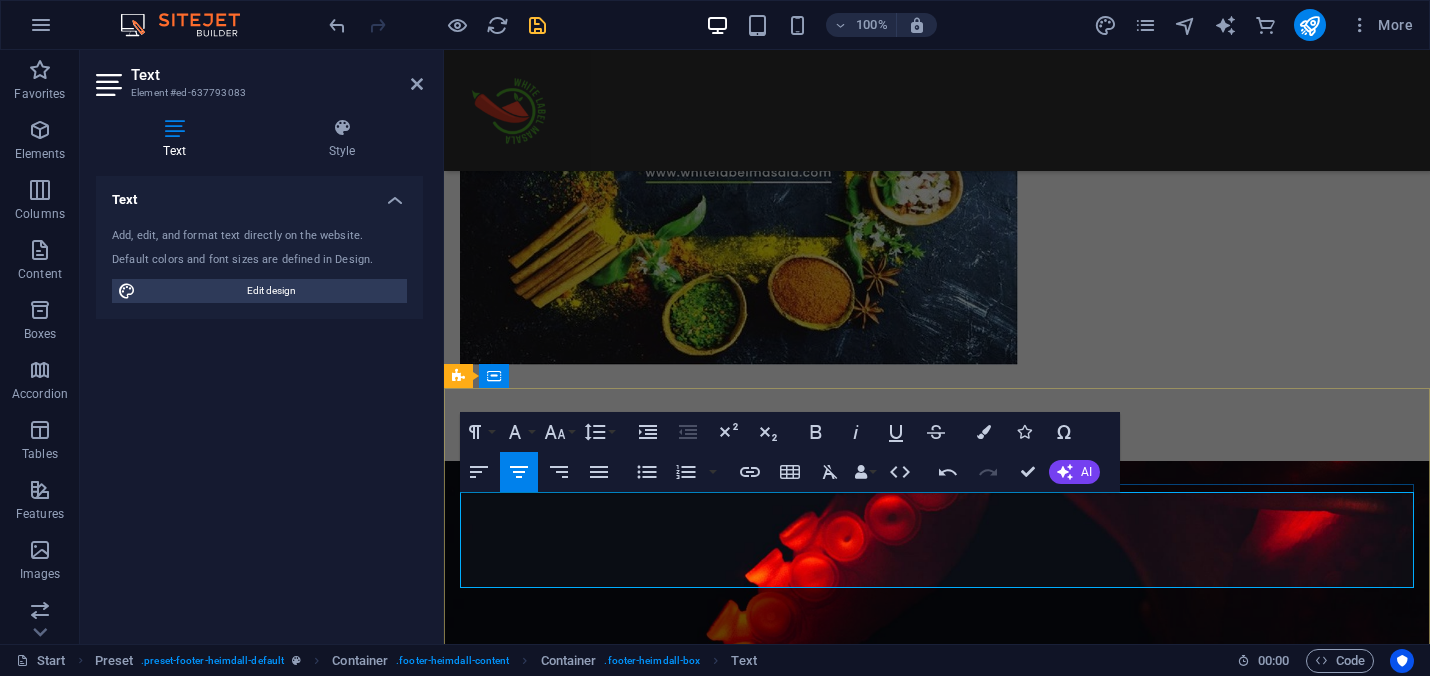 type 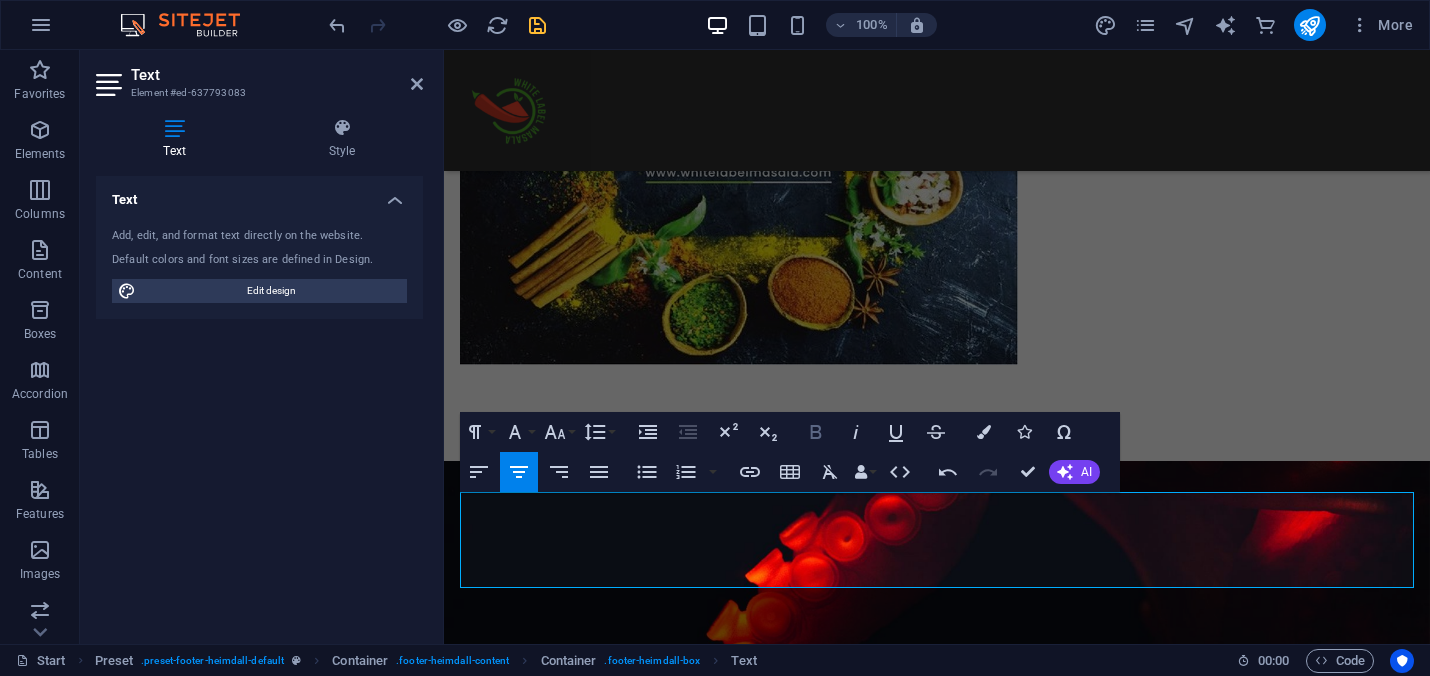 click 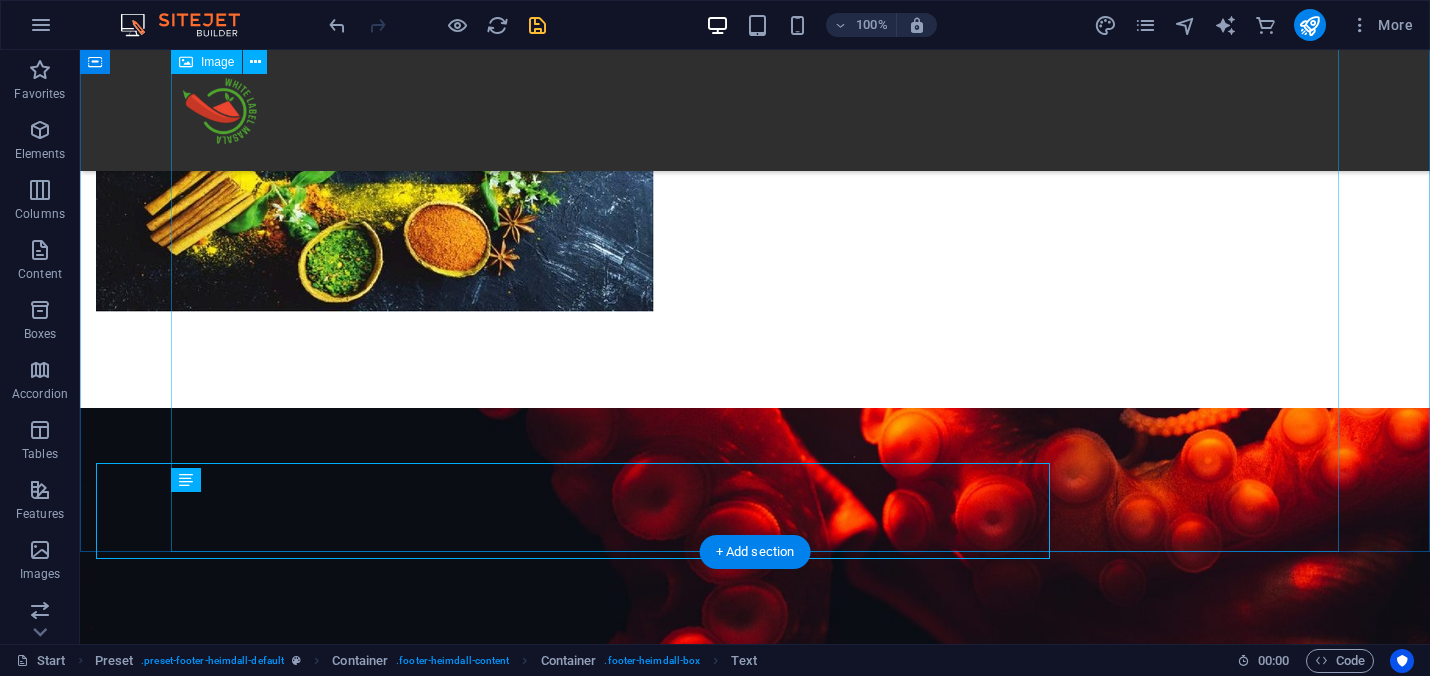 scroll, scrollTop: 2637, scrollLeft: 0, axis: vertical 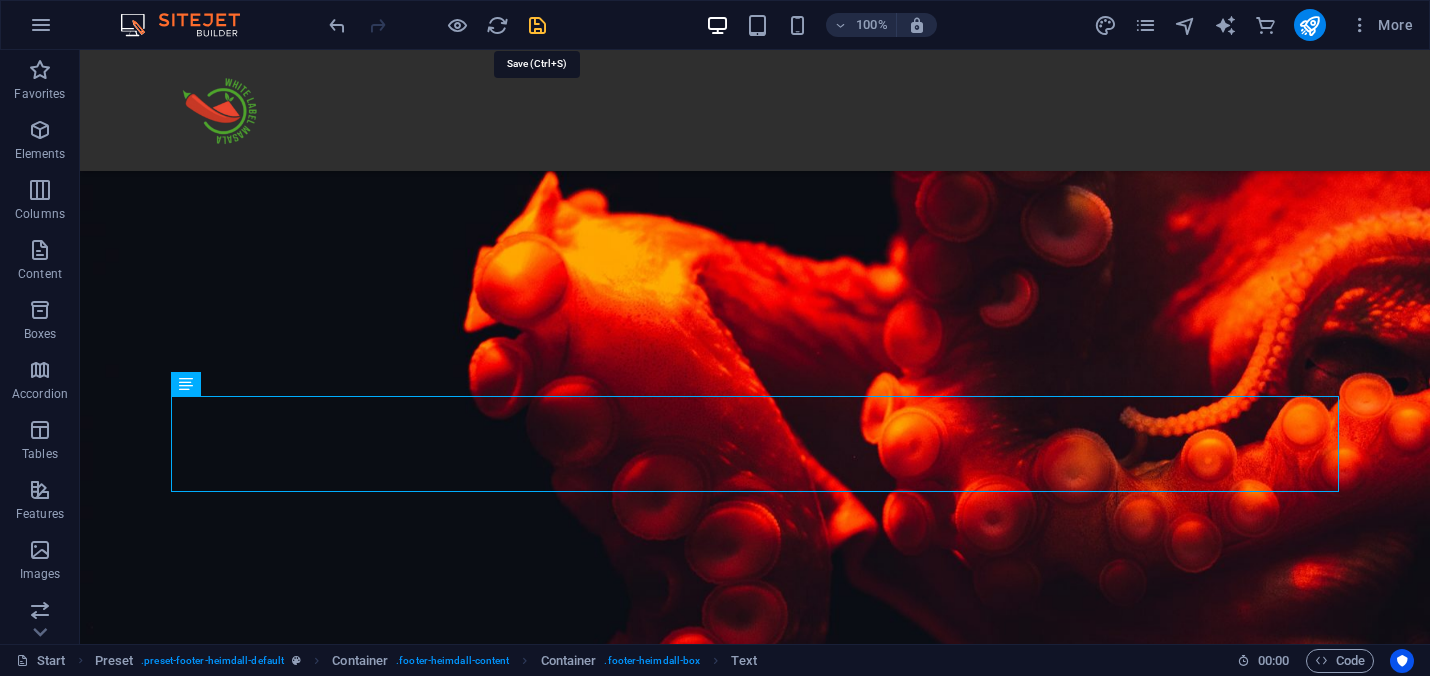 click at bounding box center (537, 25) 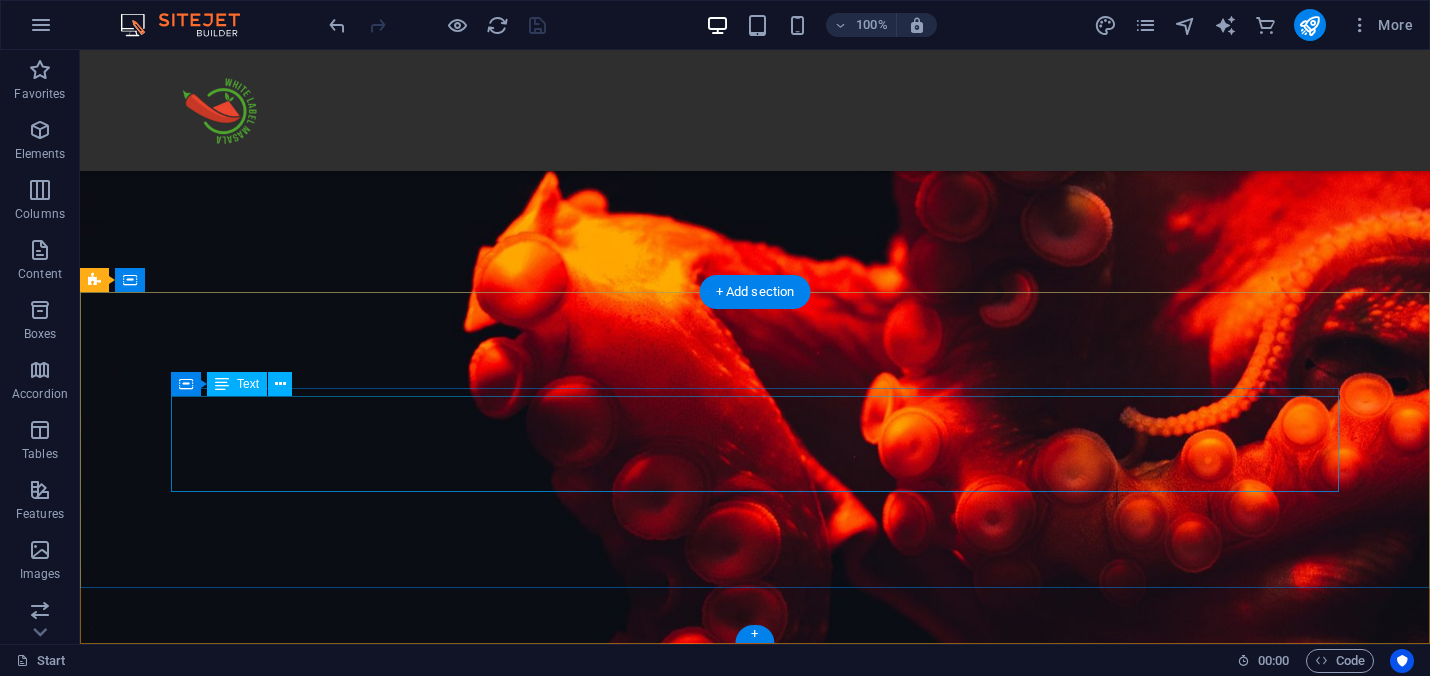 click on "Organic Tea Mix - HQ | Core 1-Level 2-Pacifica Tech Park - OMR - Chennai 600130 Ph + 91 88384 06018 |  hello@organicteamix.com www.organicteamix.com ISO9001:22000 | HACCP | GMP Certified Company" at bounding box center [680, 3639] 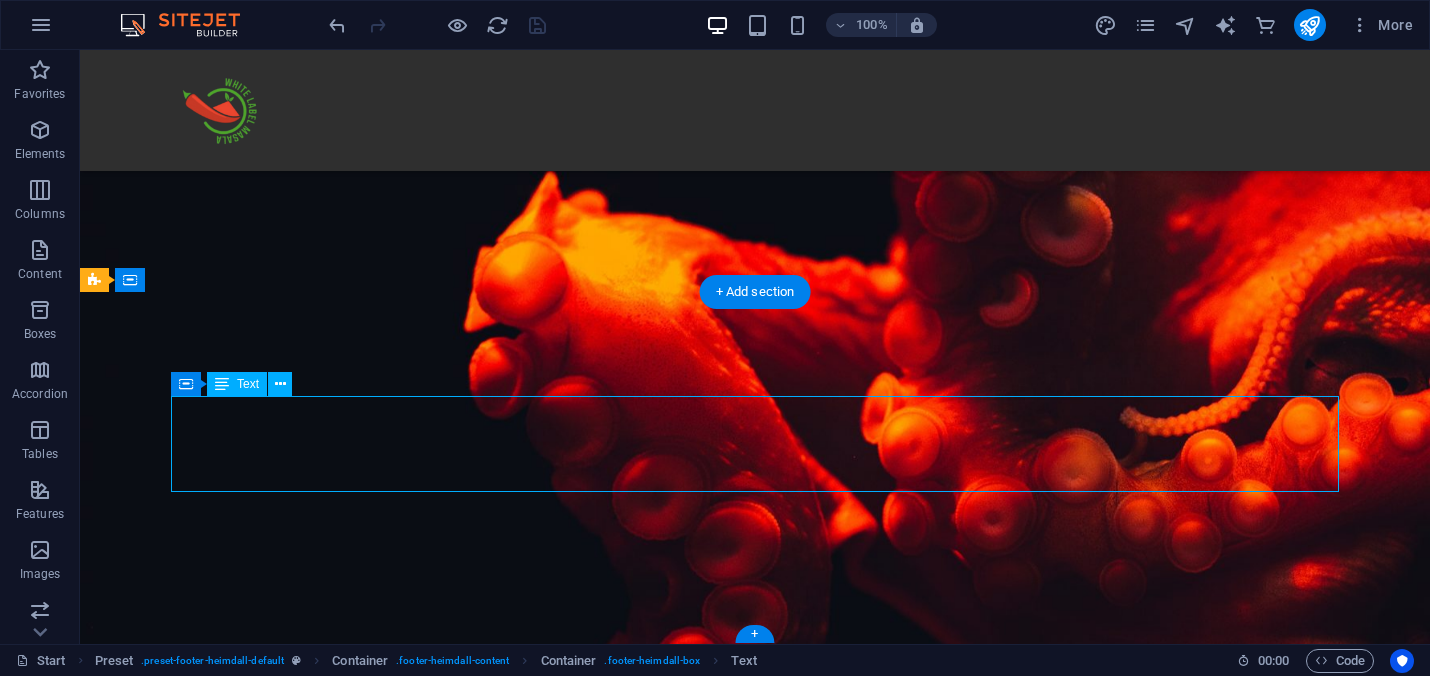 click on "Organic Tea Mix - HQ | Core 1-Level 2-Pacifica Tech Park - OMR - Chennai 600130 Ph + 91 88384 06018 |  hello@organicteamix.com www.organicteamix.com ISO9001:22000 | HACCP | GMP Certified Company" at bounding box center (680, 3639) 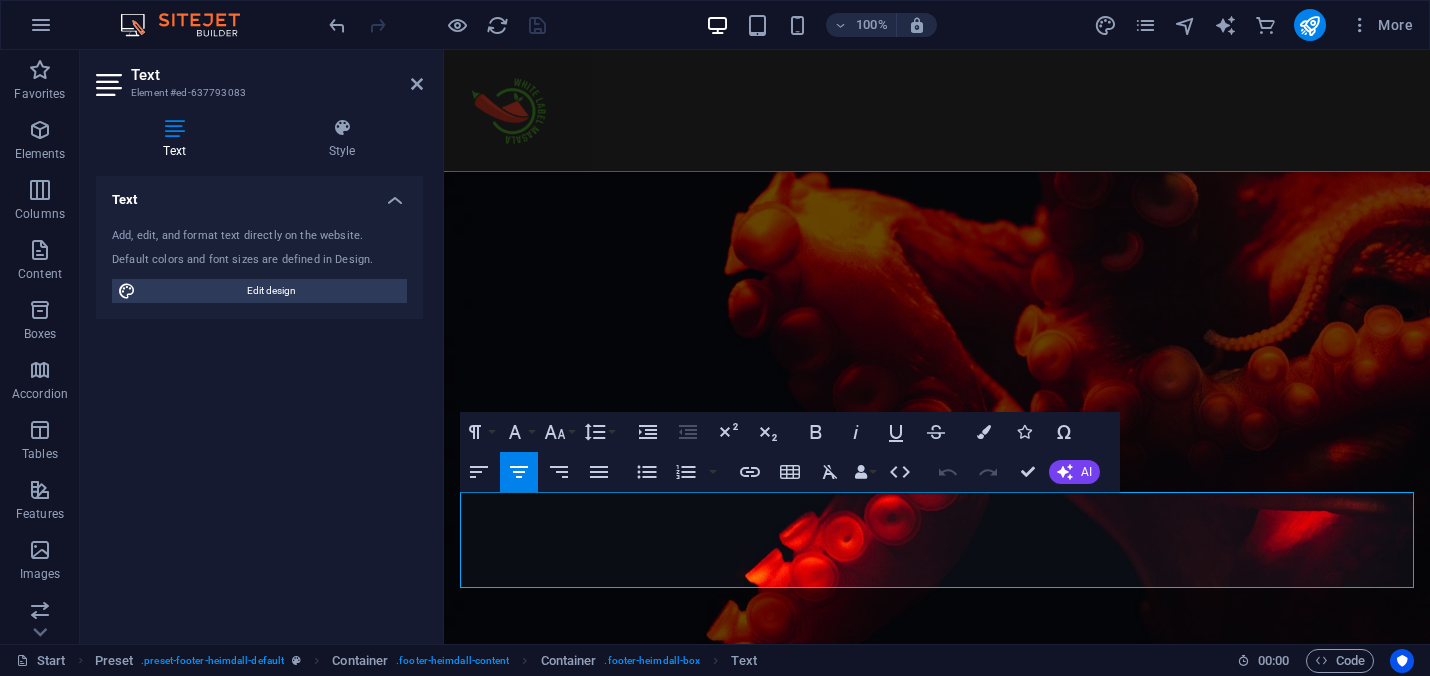 scroll, scrollTop: 2348, scrollLeft: 0, axis: vertical 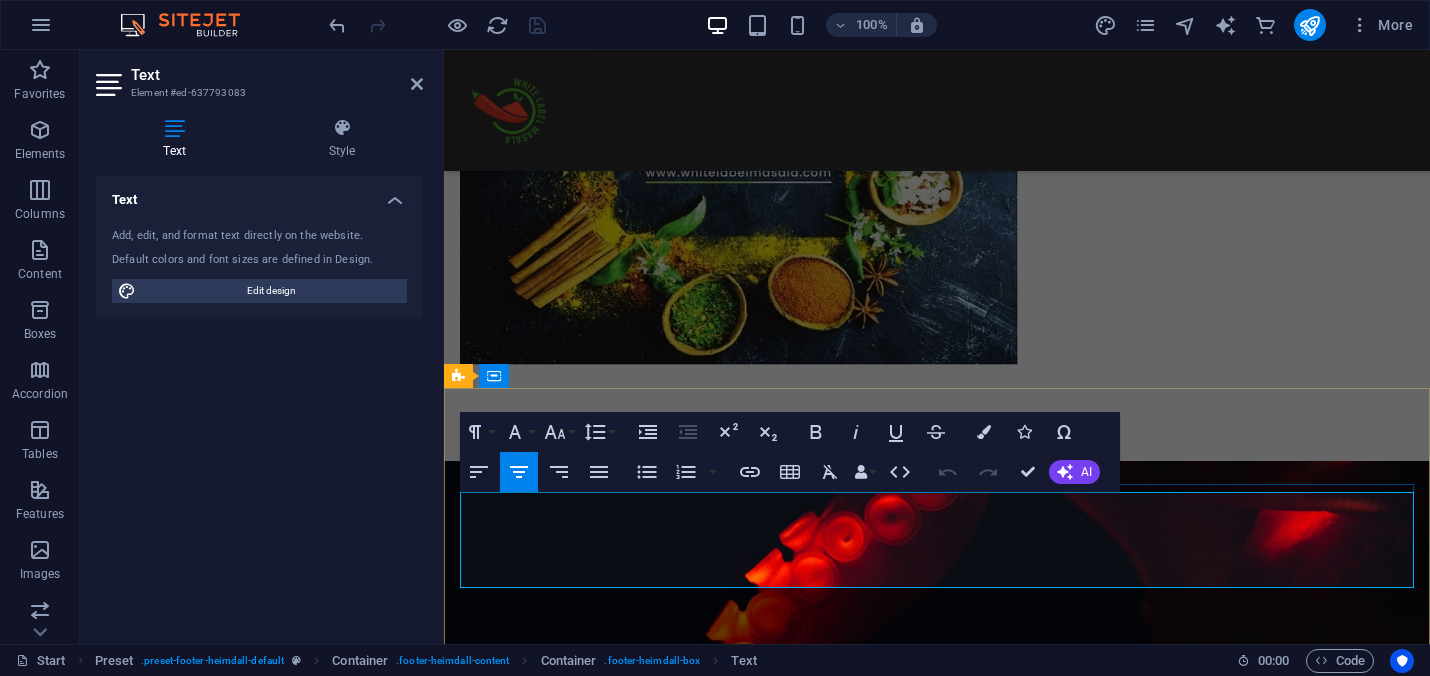click on "www.organicteamix.com" at bounding box center [937, 3442] 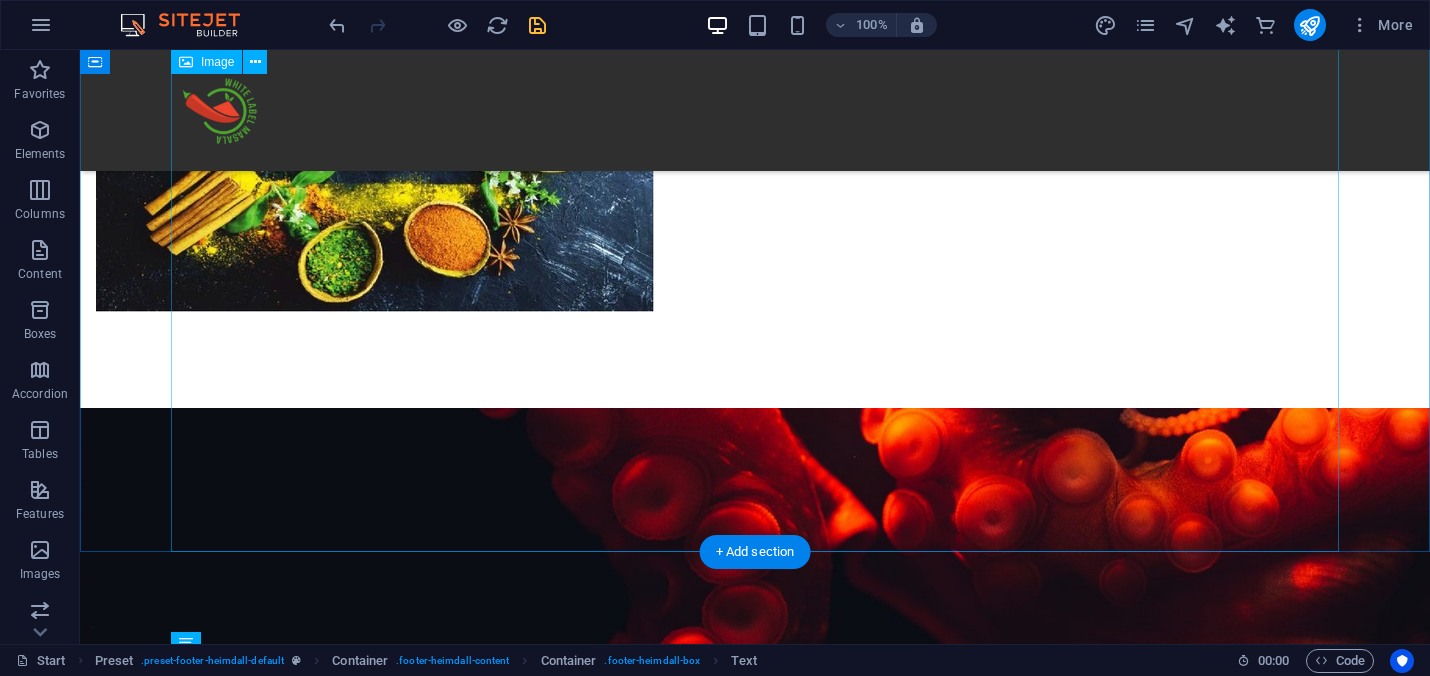 scroll, scrollTop: 2661, scrollLeft: 0, axis: vertical 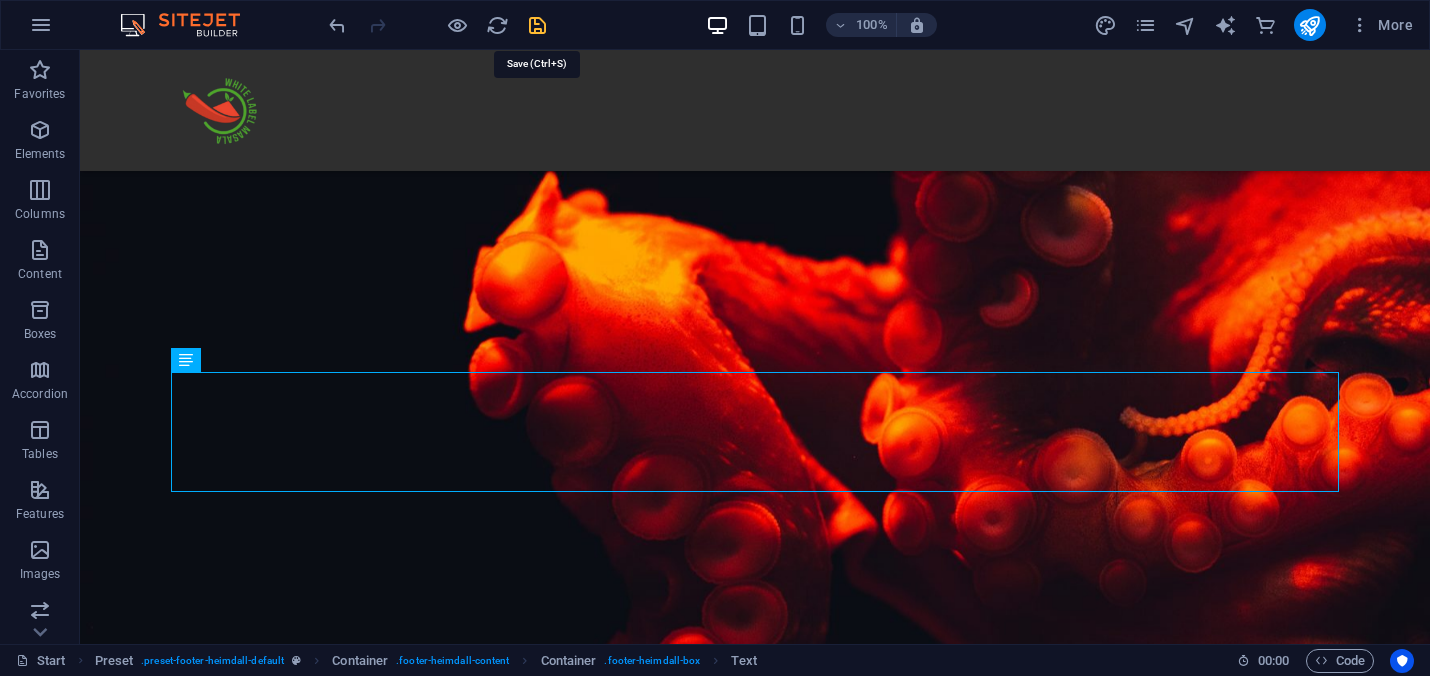 click at bounding box center (537, 25) 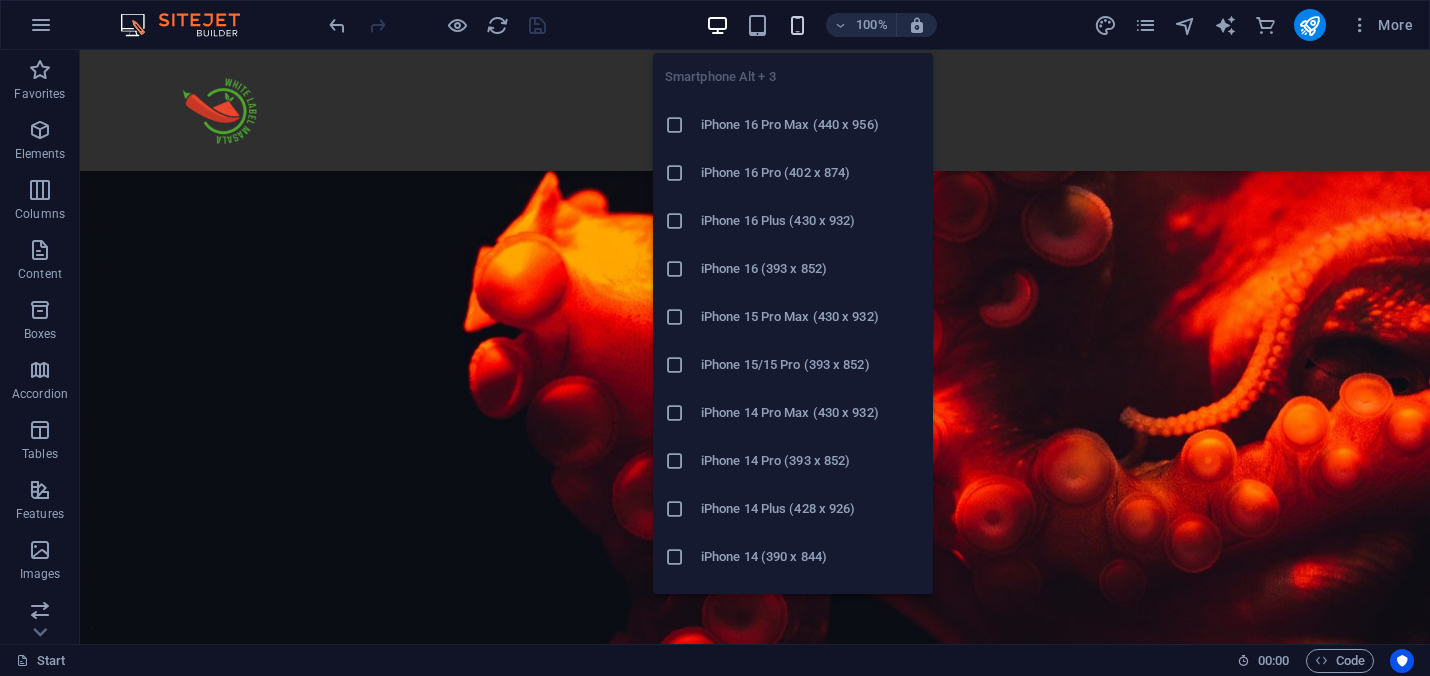 click at bounding box center [797, 25] 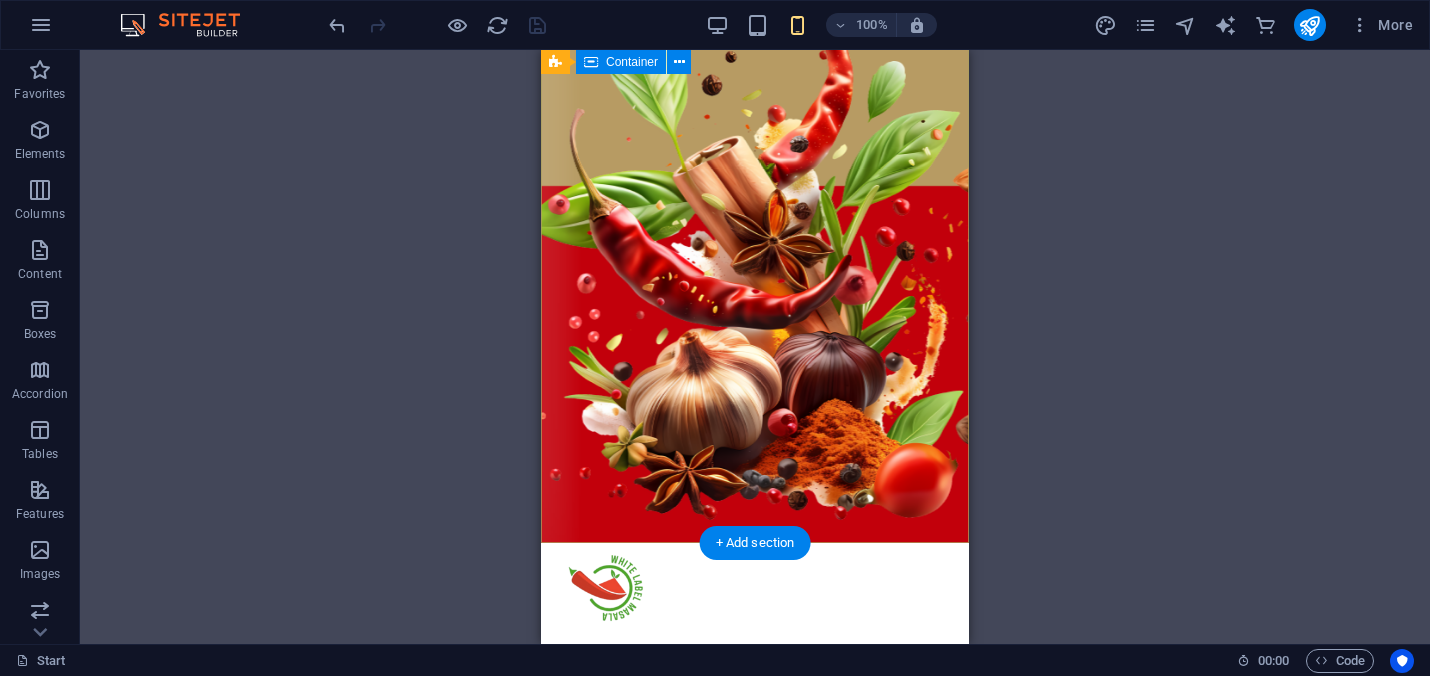 scroll, scrollTop: 0, scrollLeft: 0, axis: both 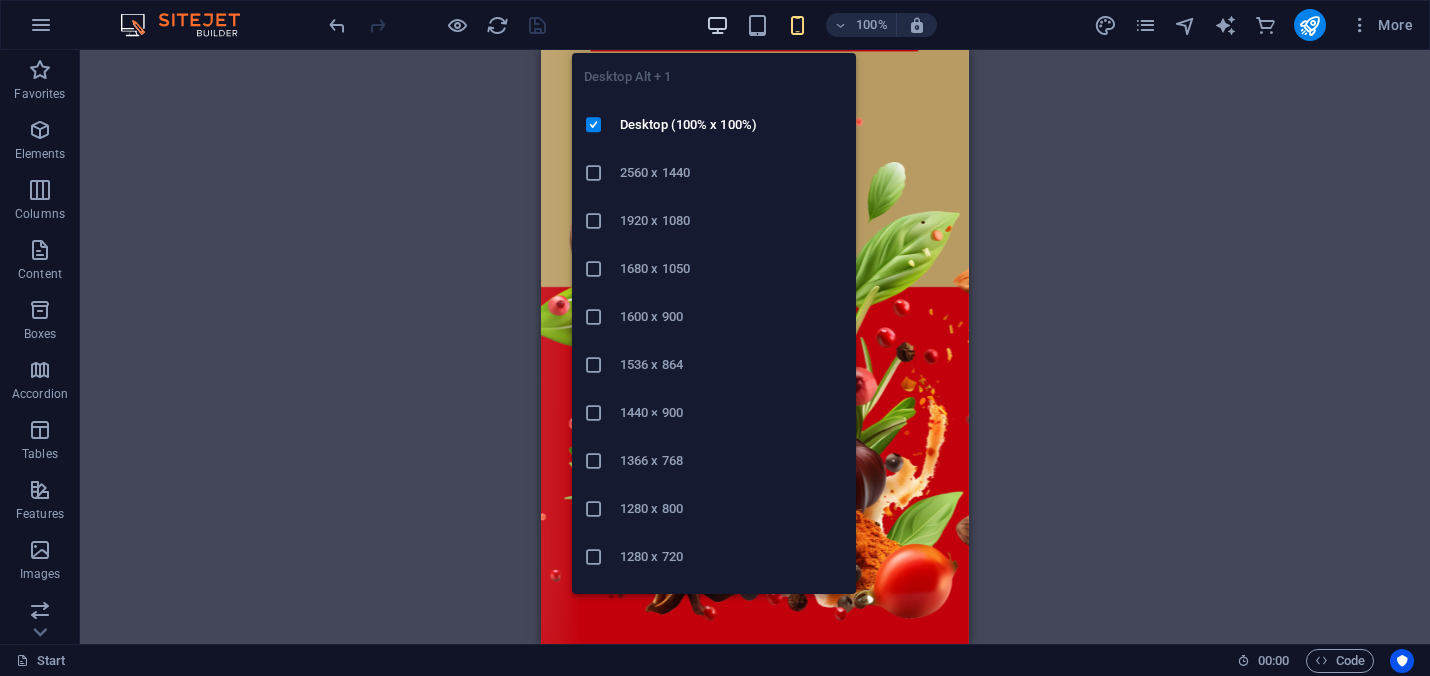 click at bounding box center (717, 25) 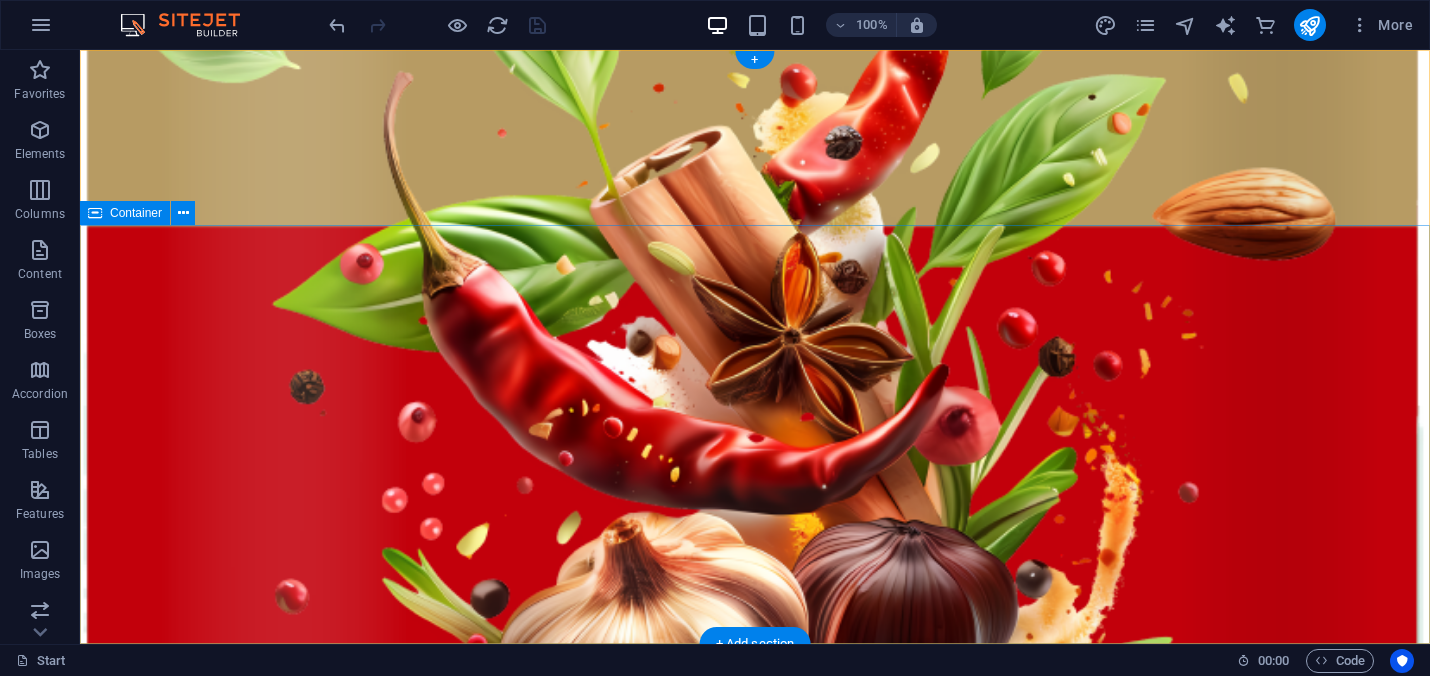 click at bounding box center (755, 915) 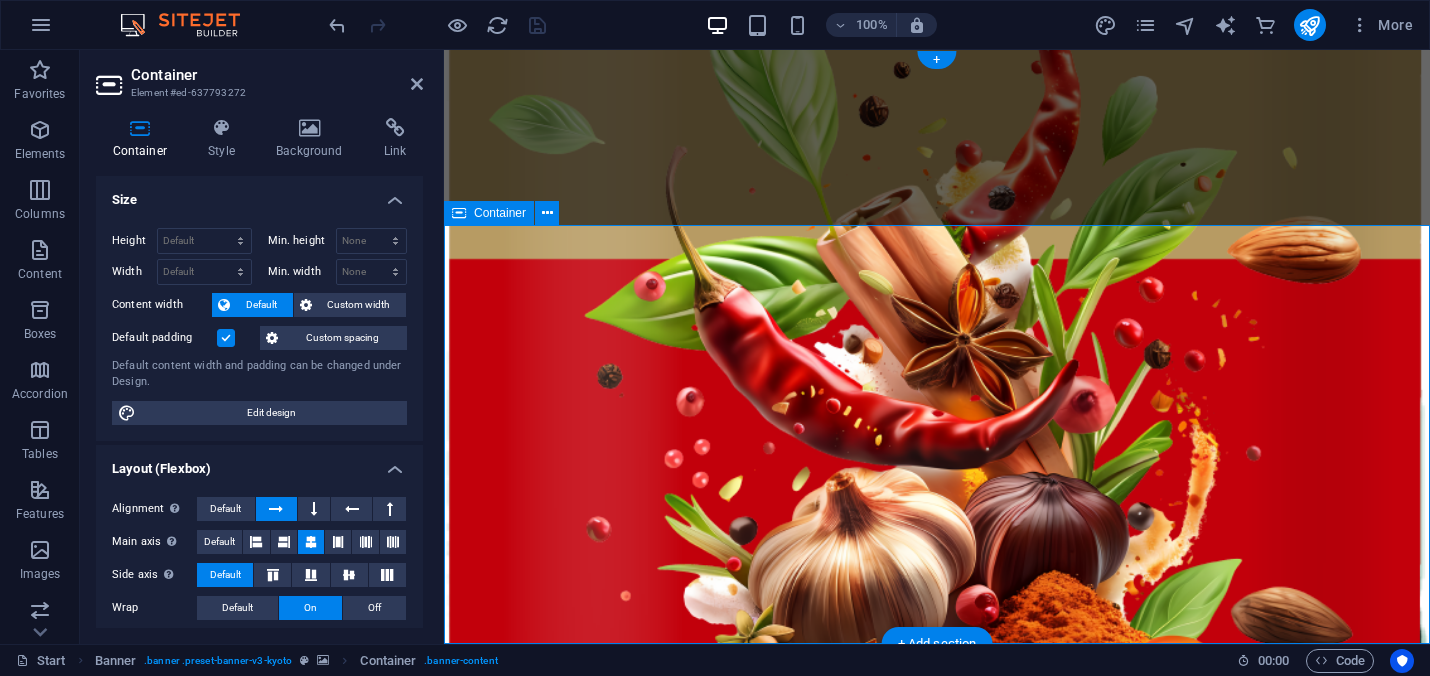 click at bounding box center [937, 915] 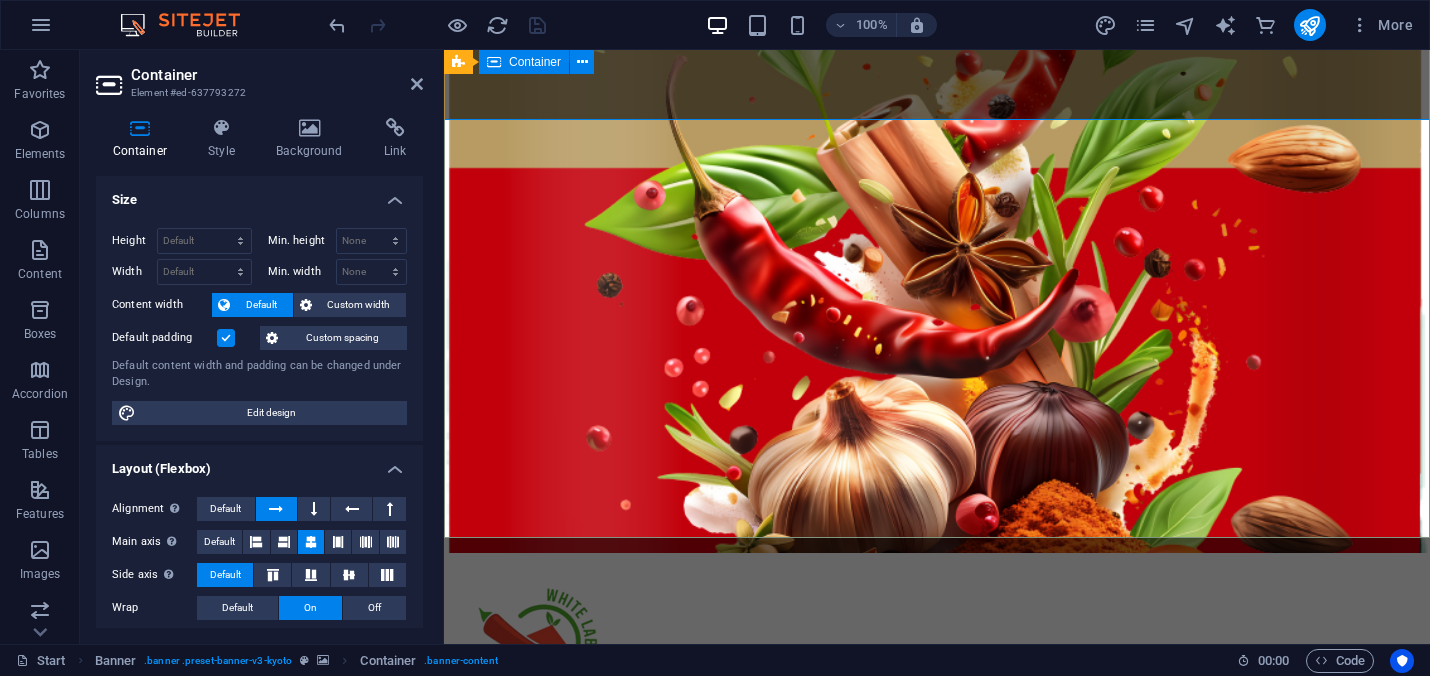 scroll, scrollTop: 89, scrollLeft: 0, axis: vertical 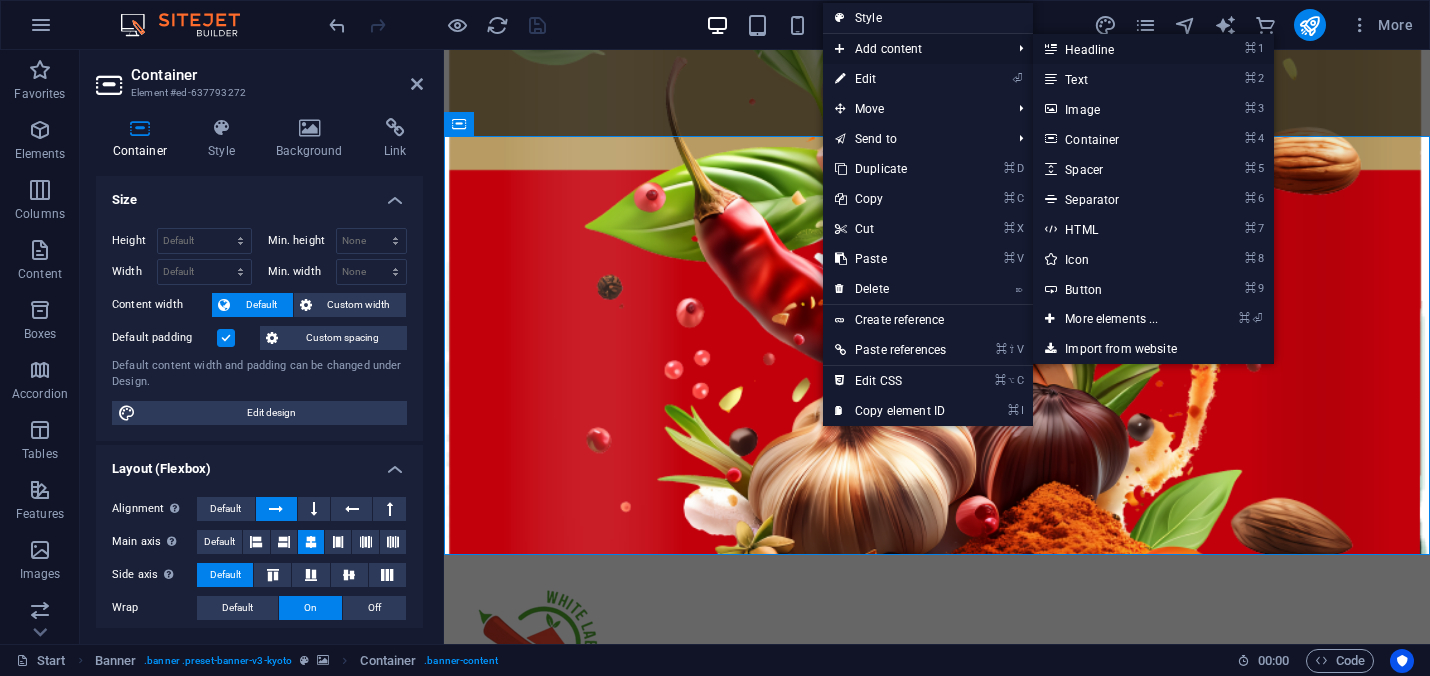 click on "⌘ 1  Headline" at bounding box center [1115, 49] 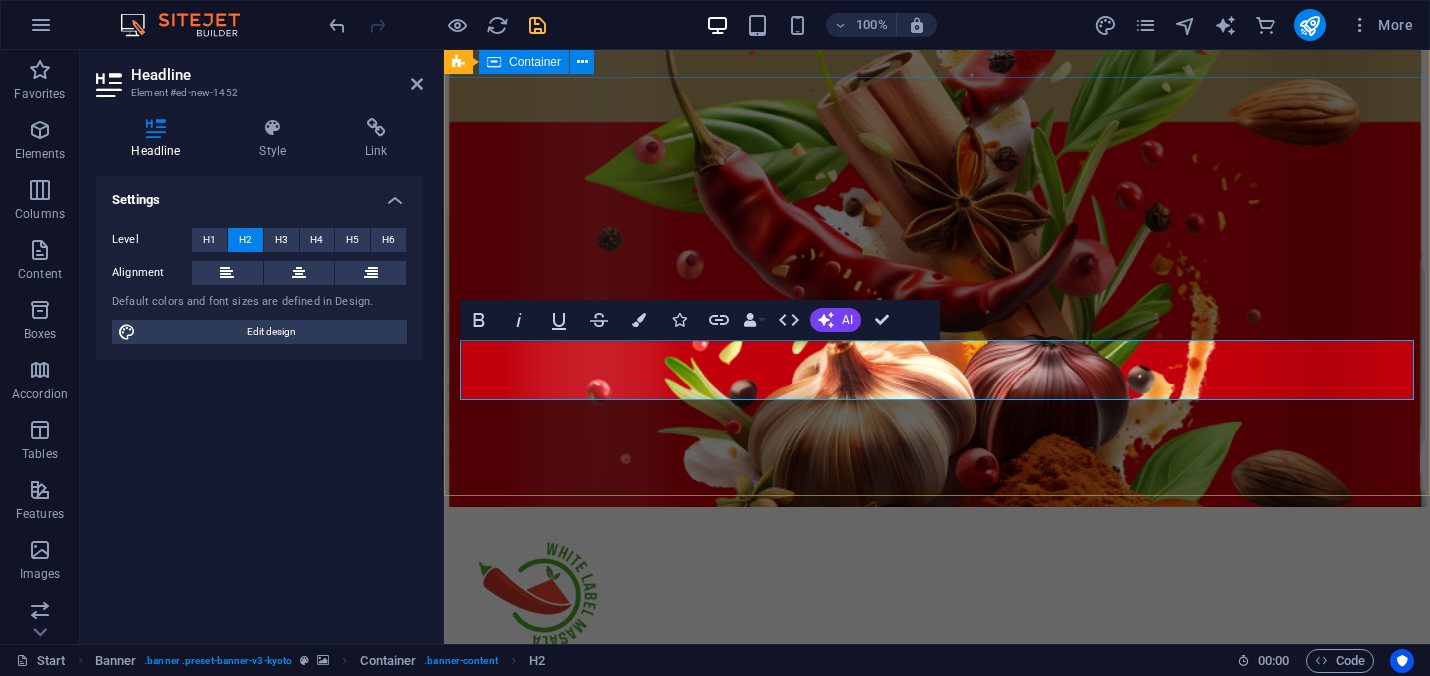 scroll, scrollTop: 129, scrollLeft: 0, axis: vertical 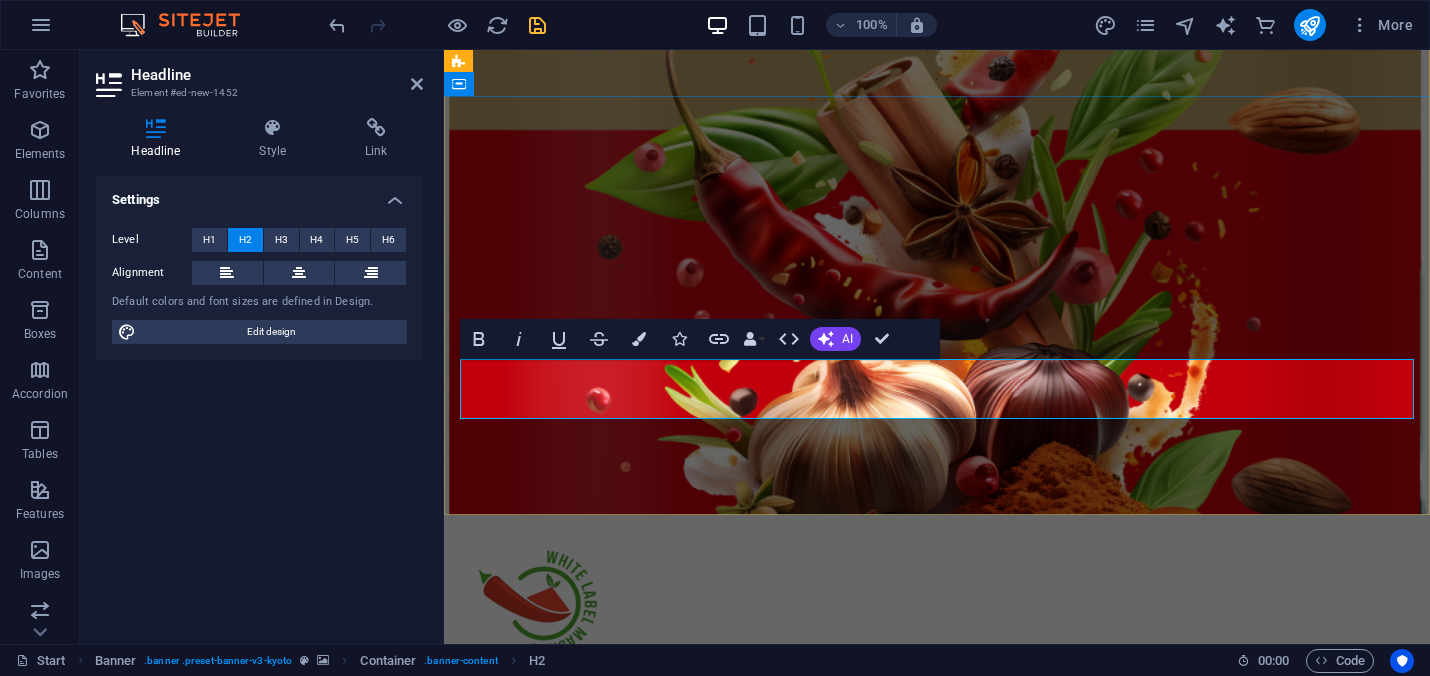 click on "New headline" at bounding box center (937, 816) 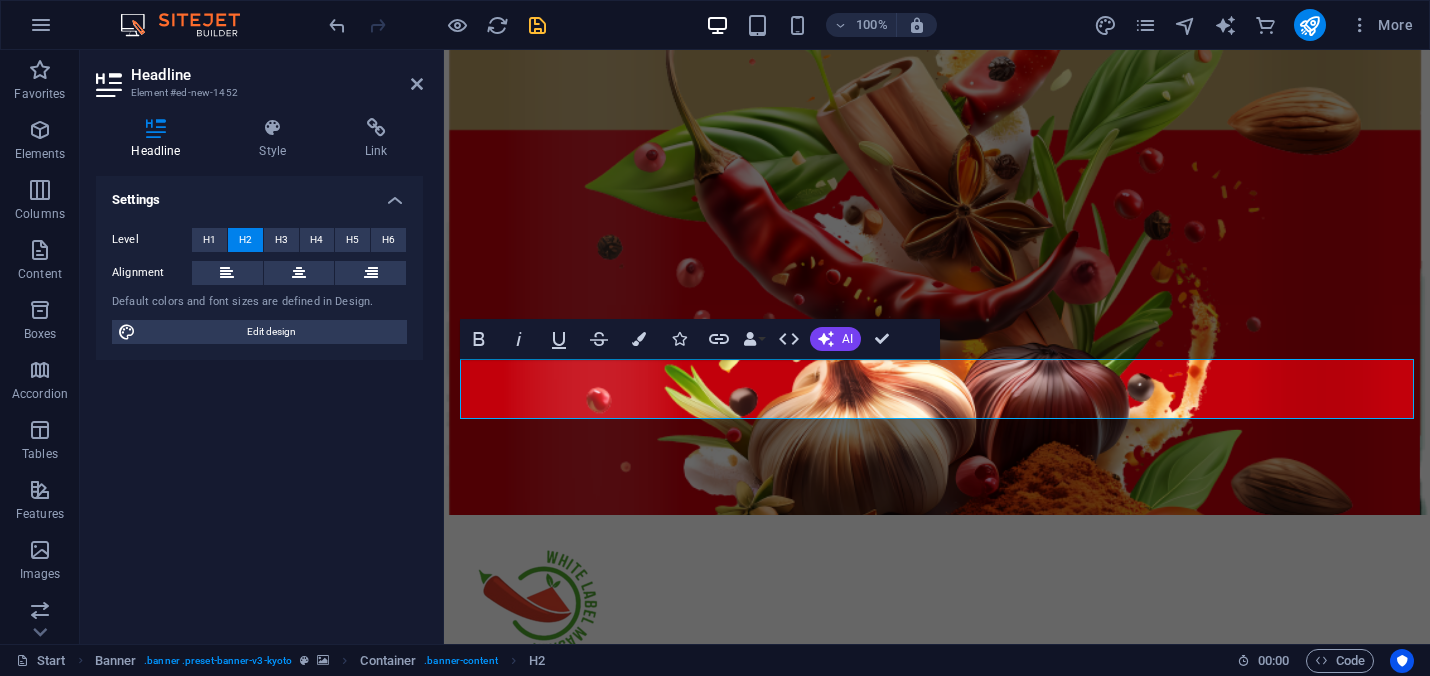 drag, startPoint x: 886, startPoint y: 408, endPoint x: 843, endPoint y: 429, distance: 47.853943 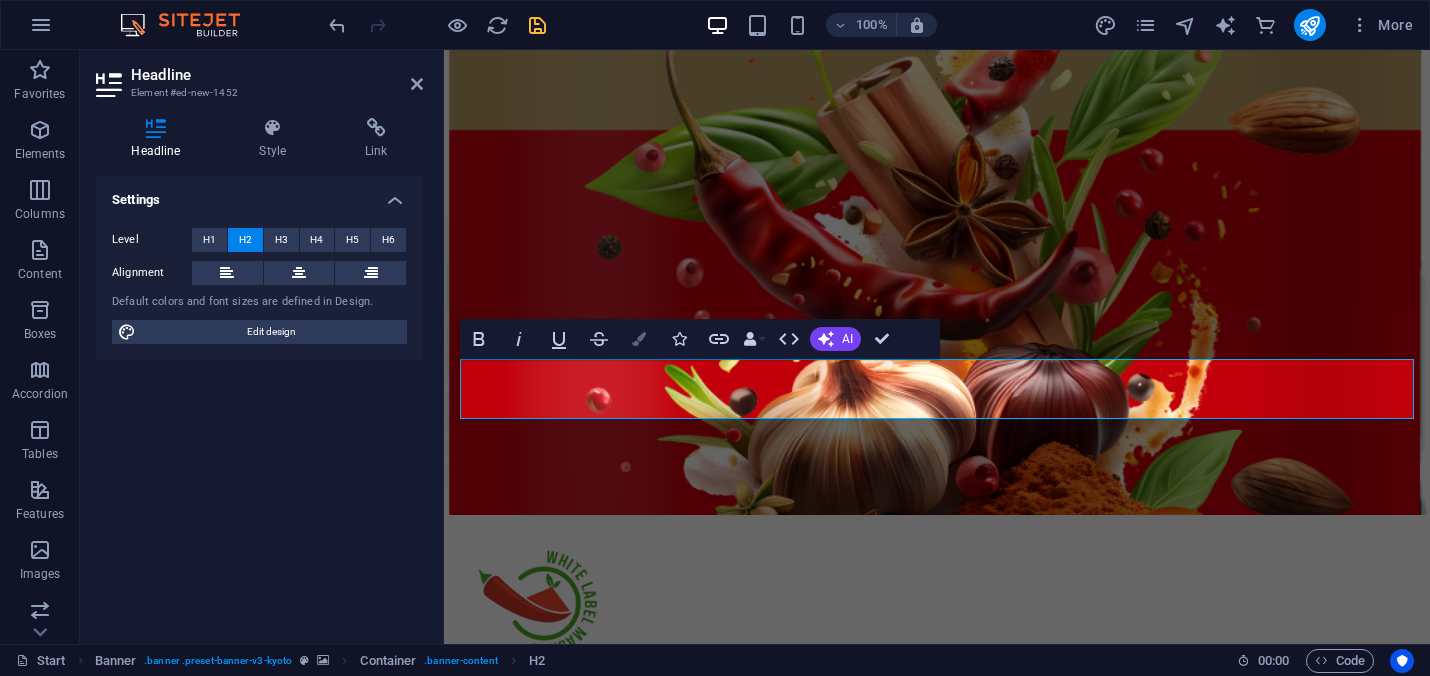 click at bounding box center [639, 339] 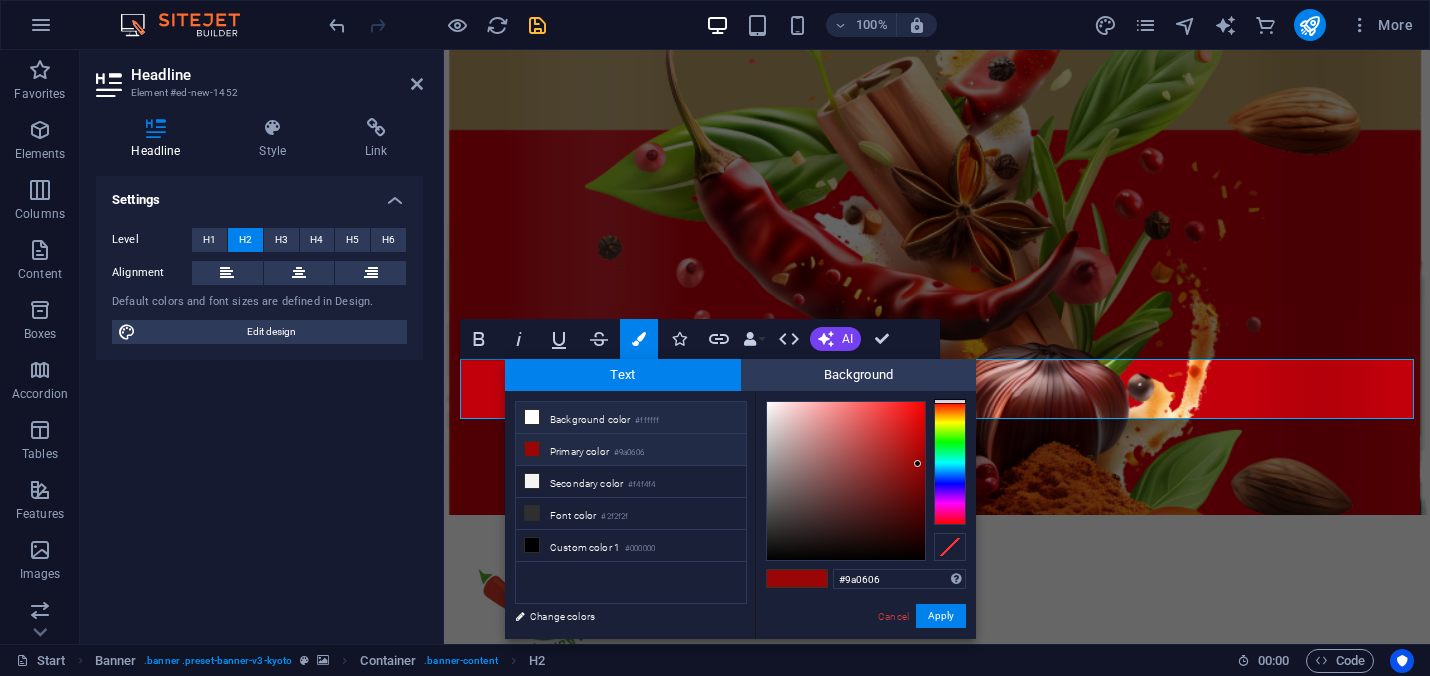 click at bounding box center (532, 417) 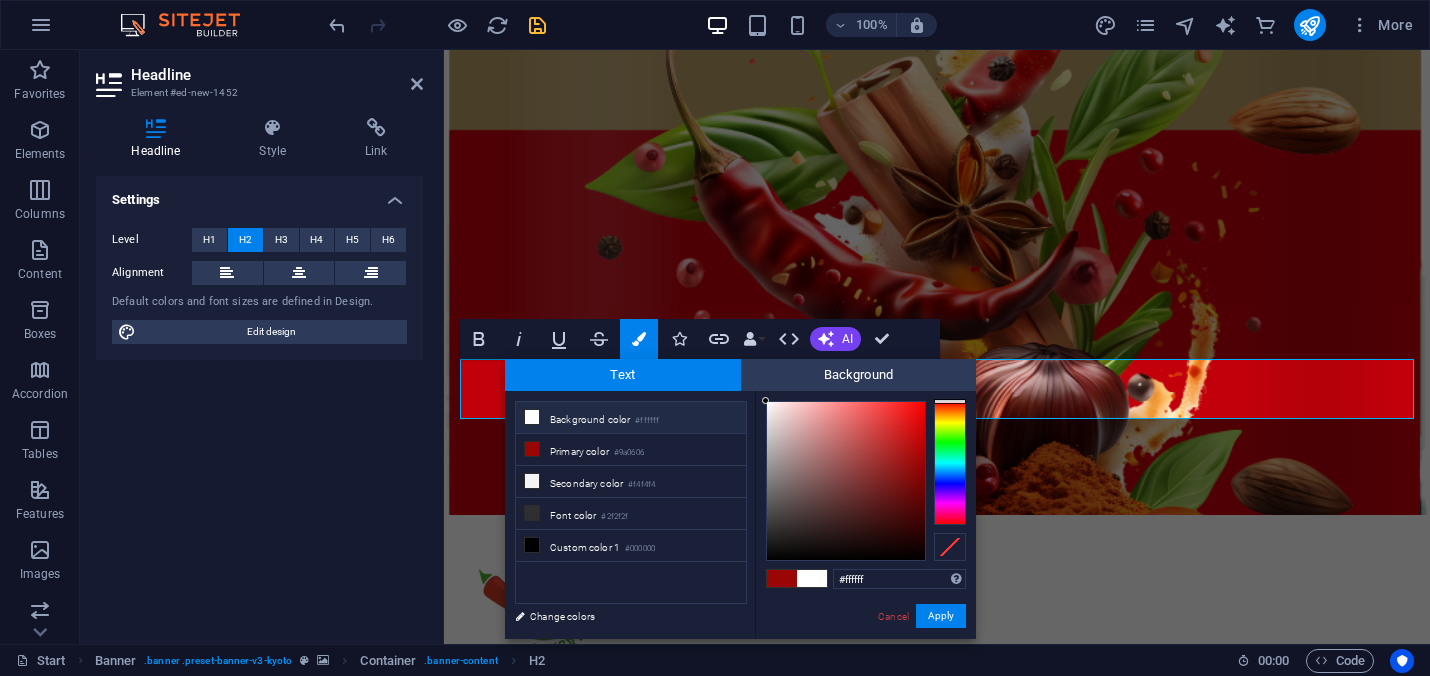 click at bounding box center [782, 578] 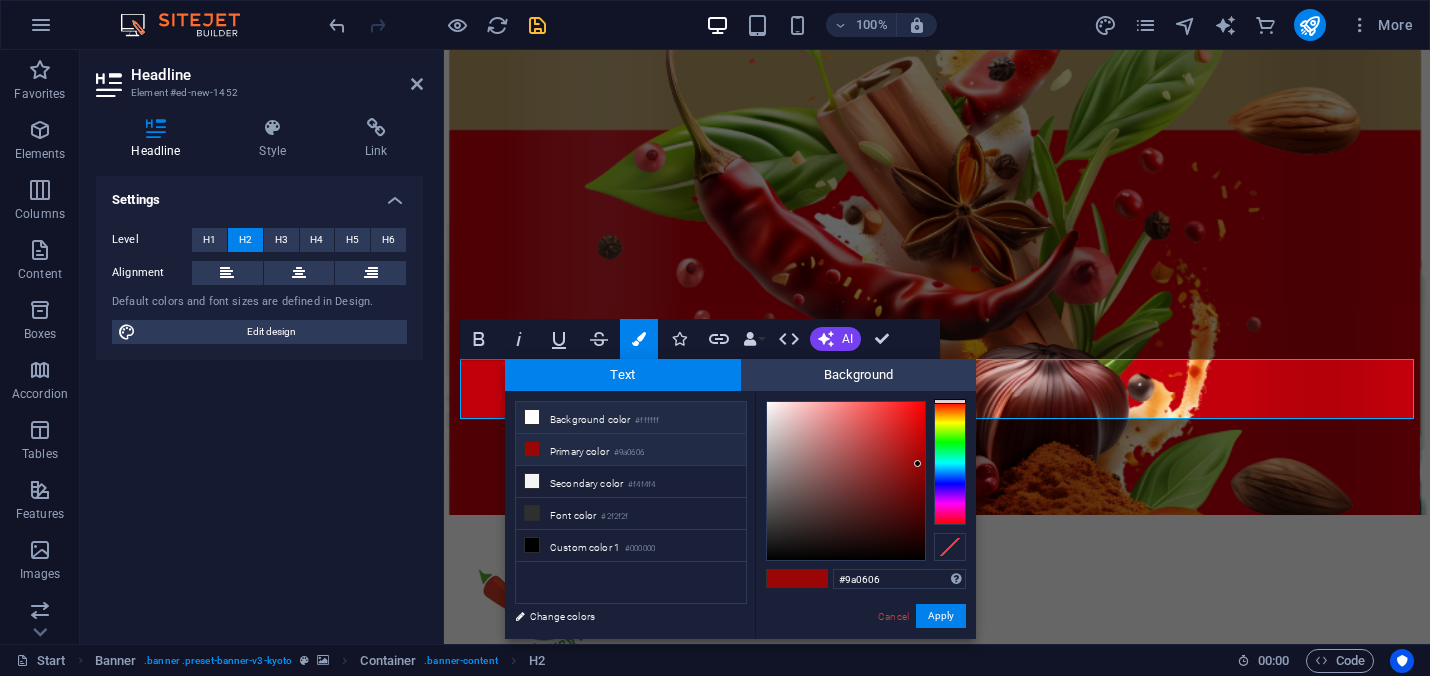 click at bounding box center [532, 417] 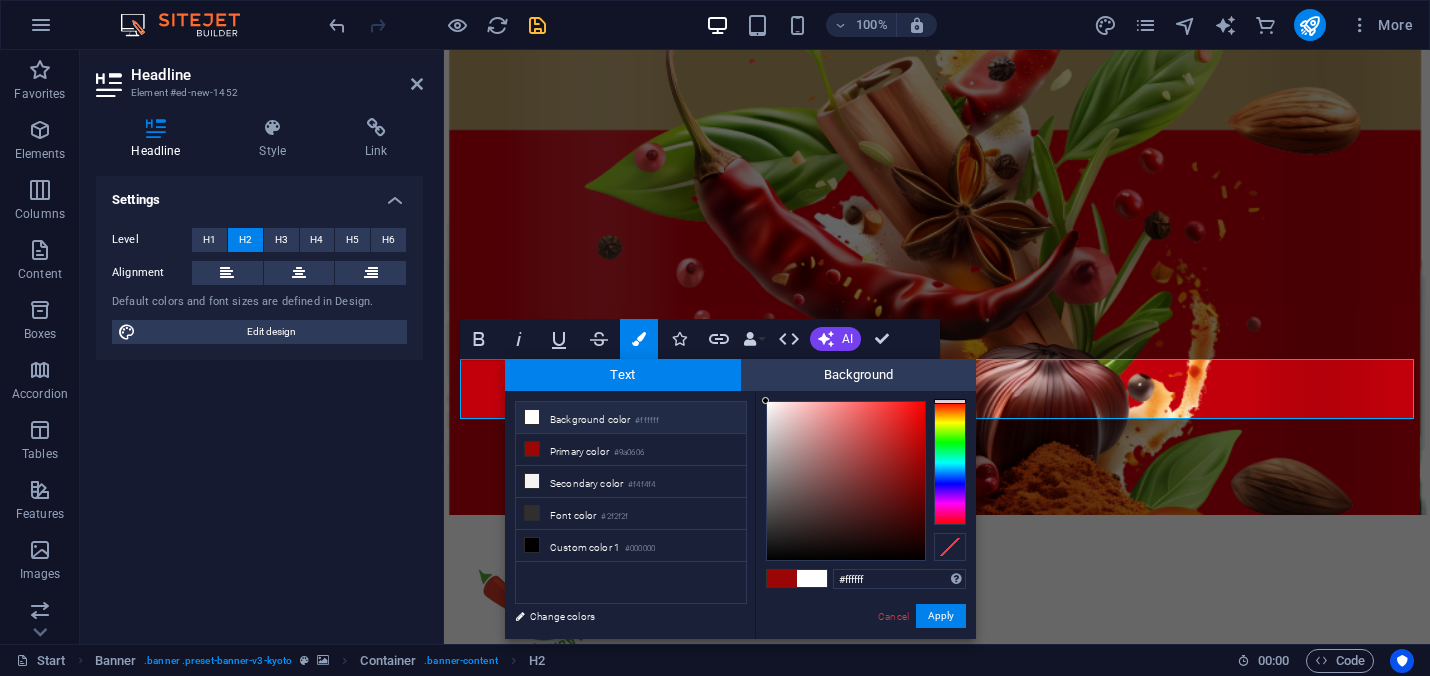 click at bounding box center [812, 578] 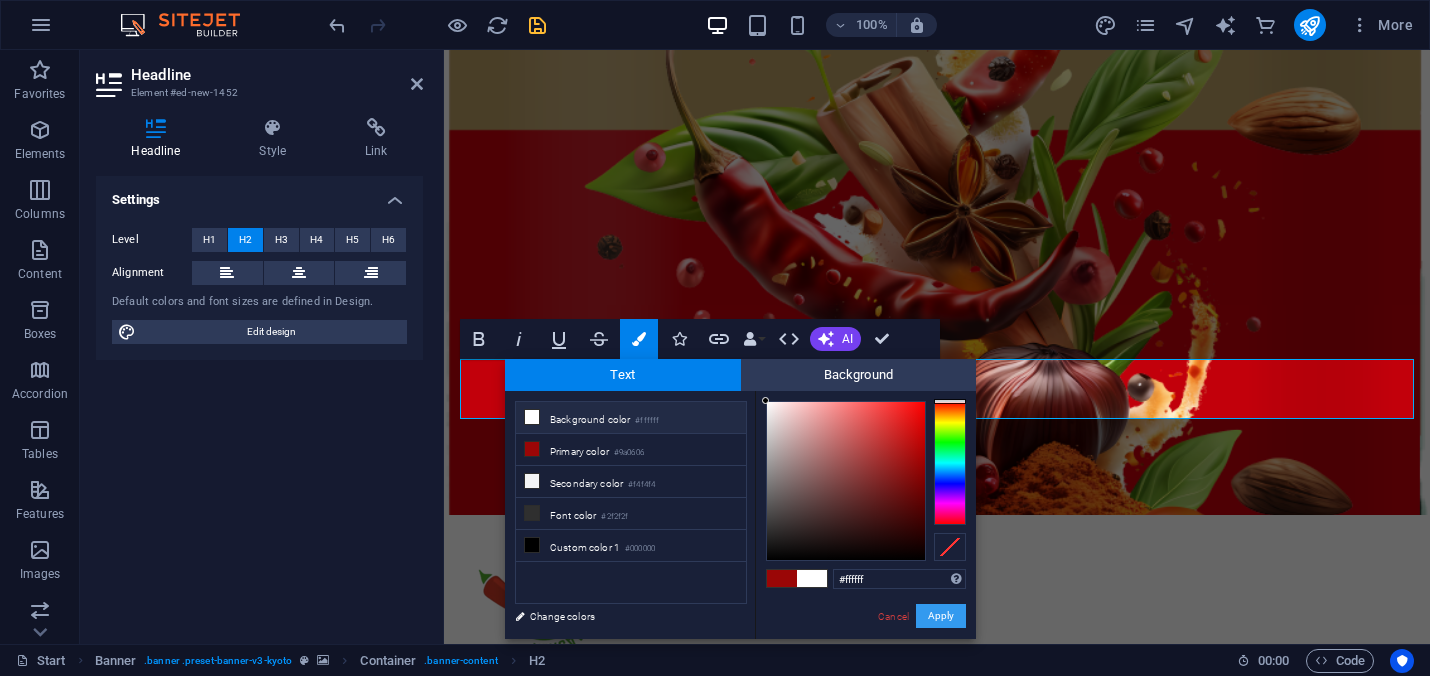 click on "Apply" at bounding box center (941, 616) 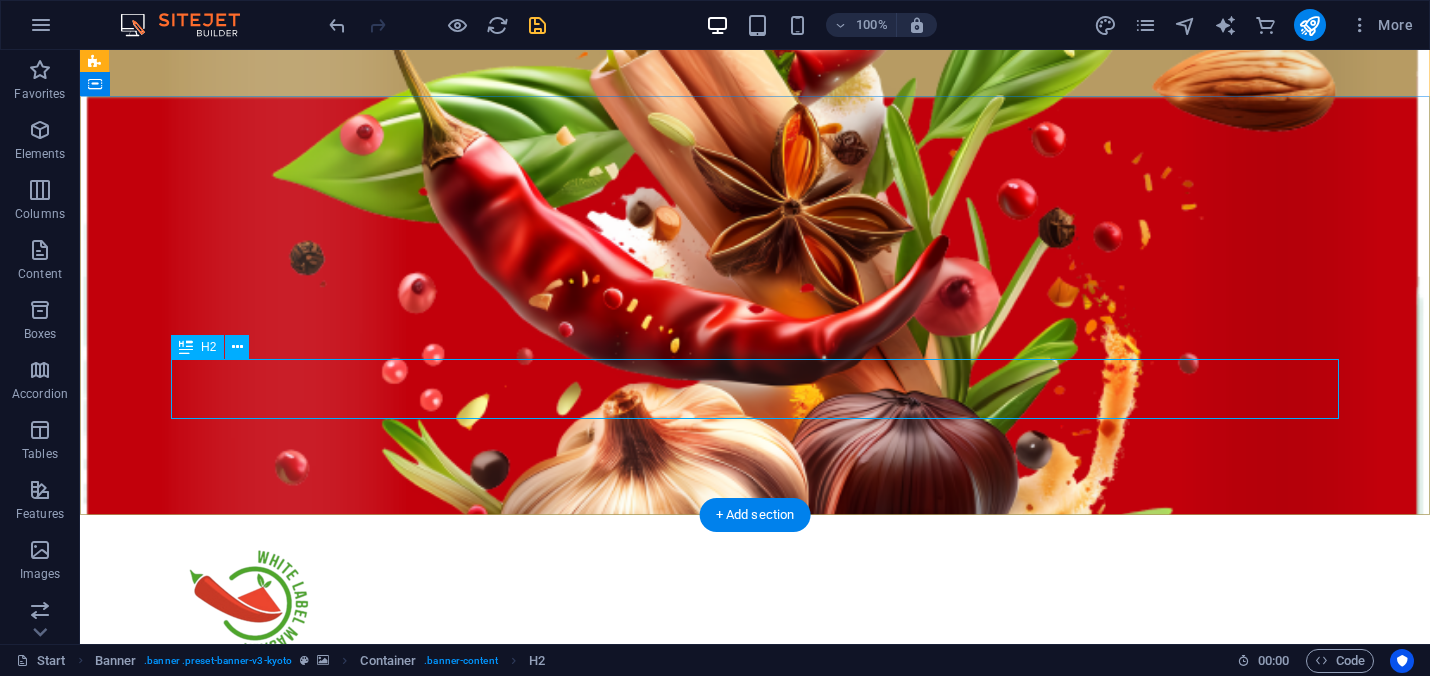 click on "taste of india" at bounding box center [755, 816] 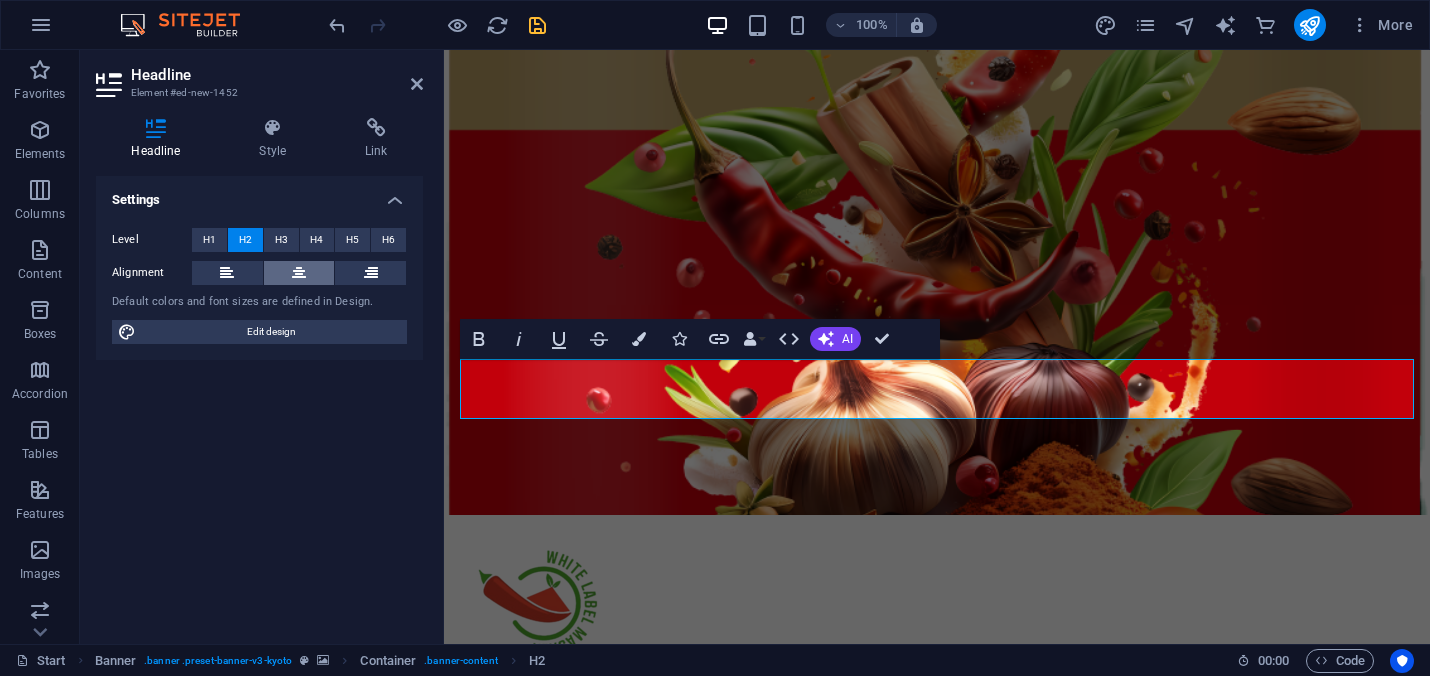 click at bounding box center [299, 273] 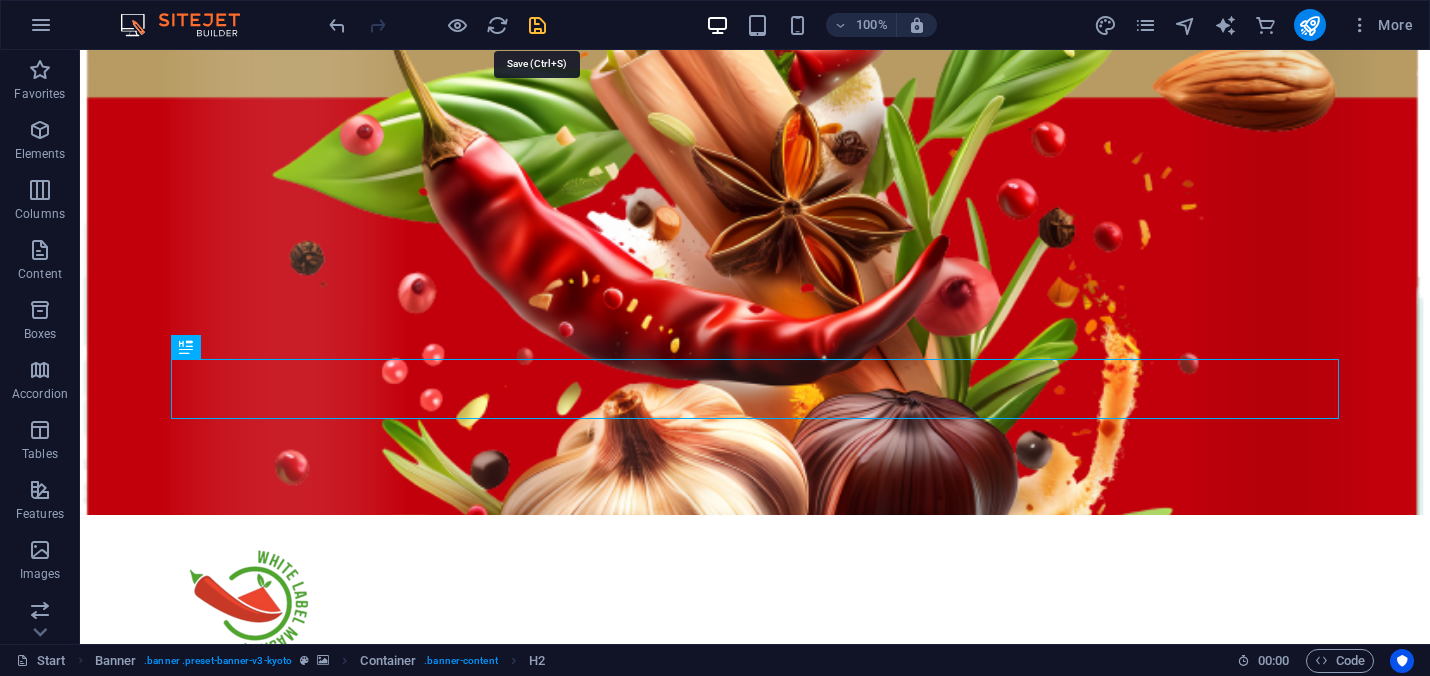 click at bounding box center [537, 25] 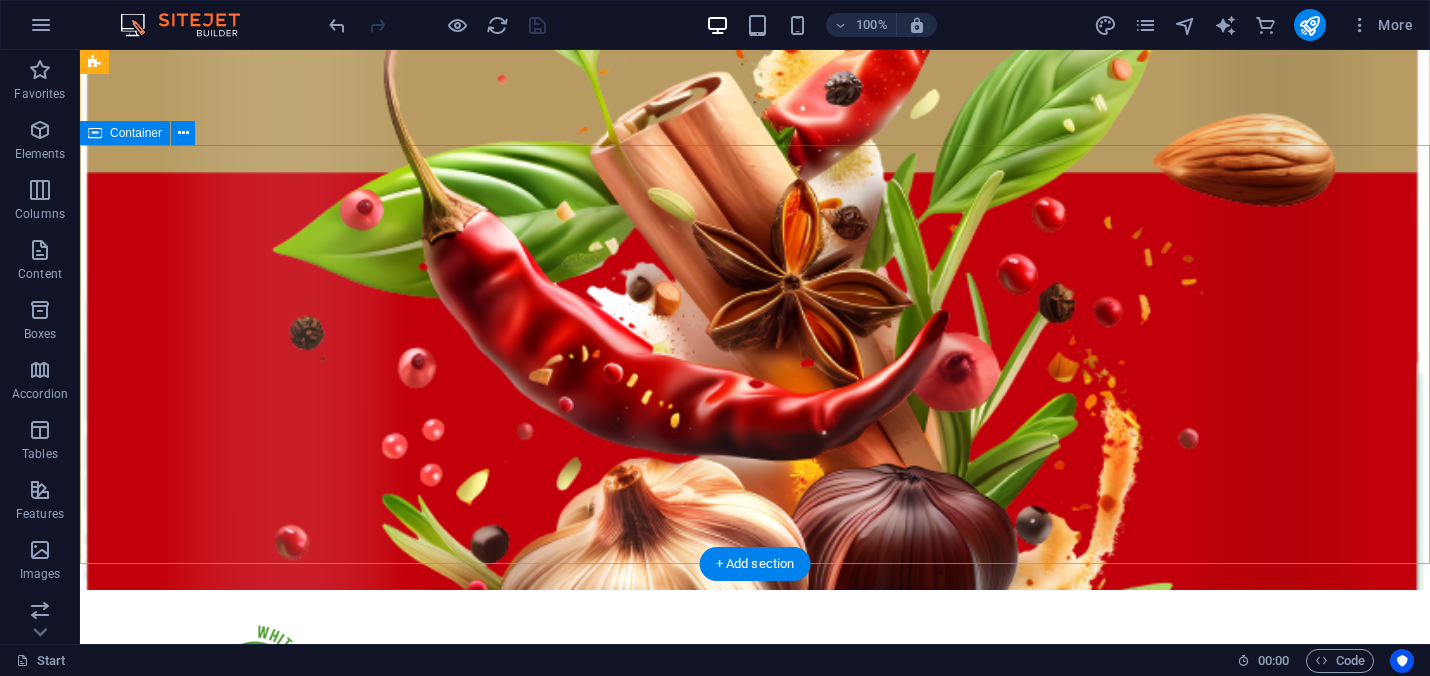 scroll, scrollTop: 0, scrollLeft: 0, axis: both 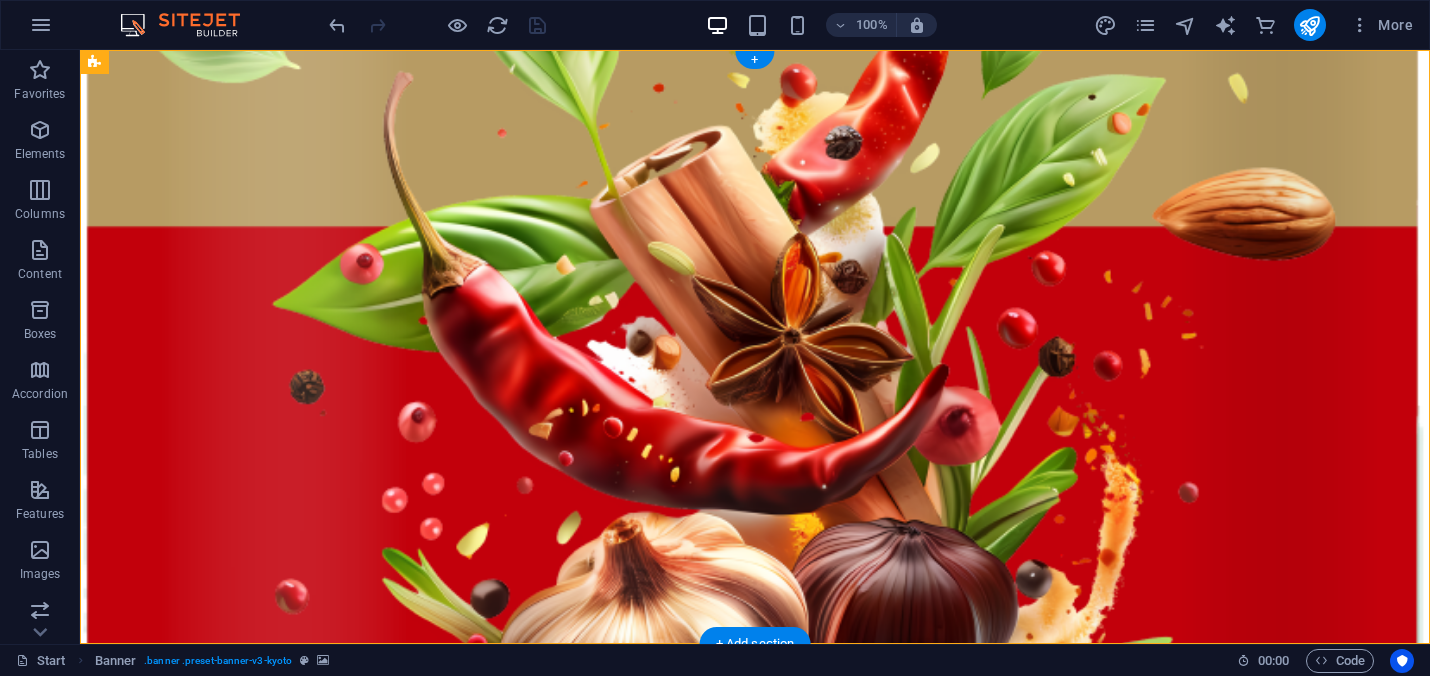 drag, startPoint x: 814, startPoint y: 516, endPoint x: 821, endPoint y: 379, distance: 137.17871 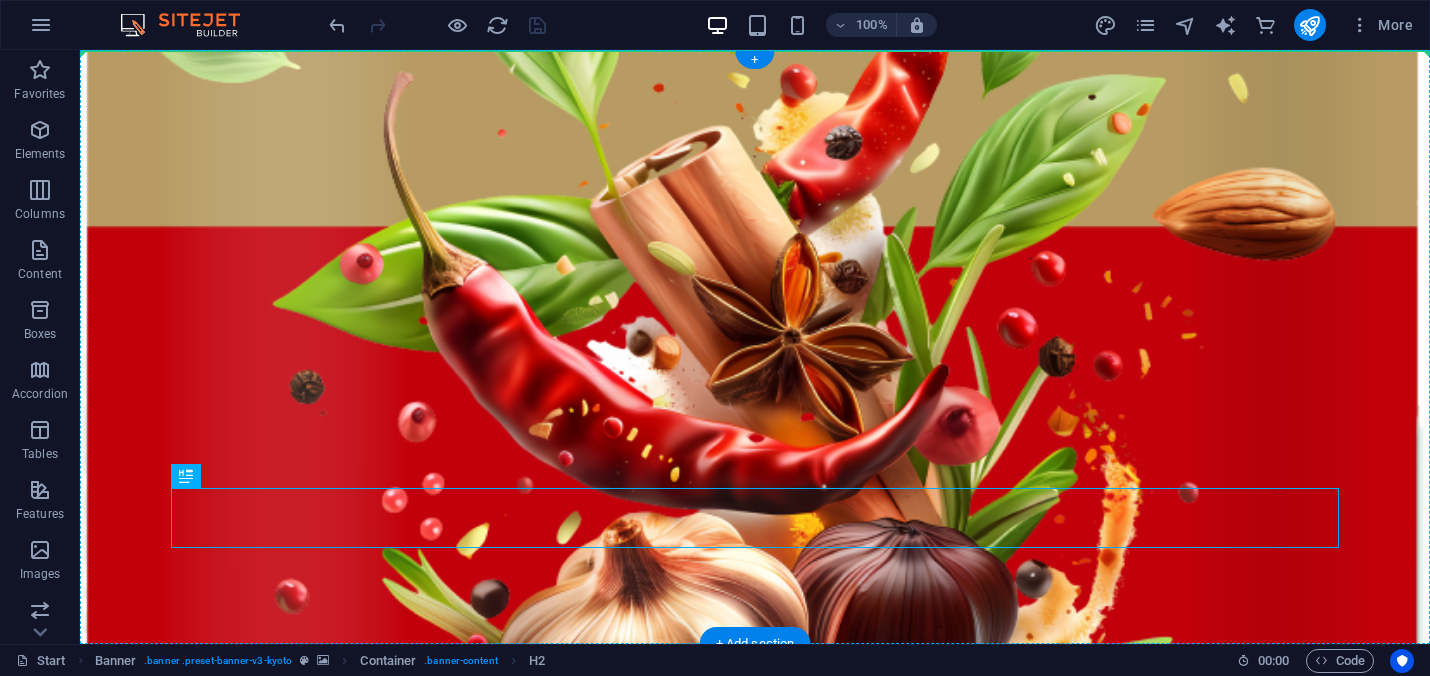 drag, startPoint x: 817, startPoint y: 508, endPoint x: 821, endPoint y: 338, distance: 170.04706 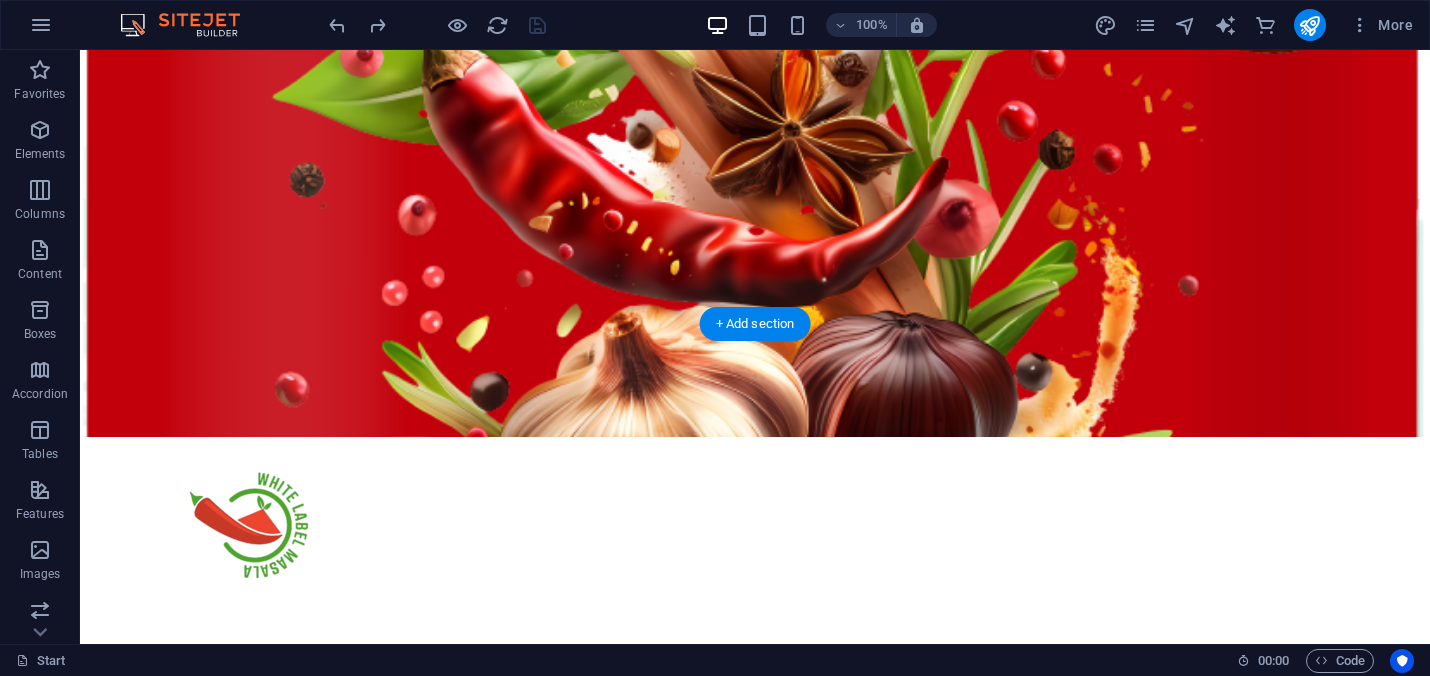 scroll, scrollTop: 171, scrollLeft: 0, axis: vertical 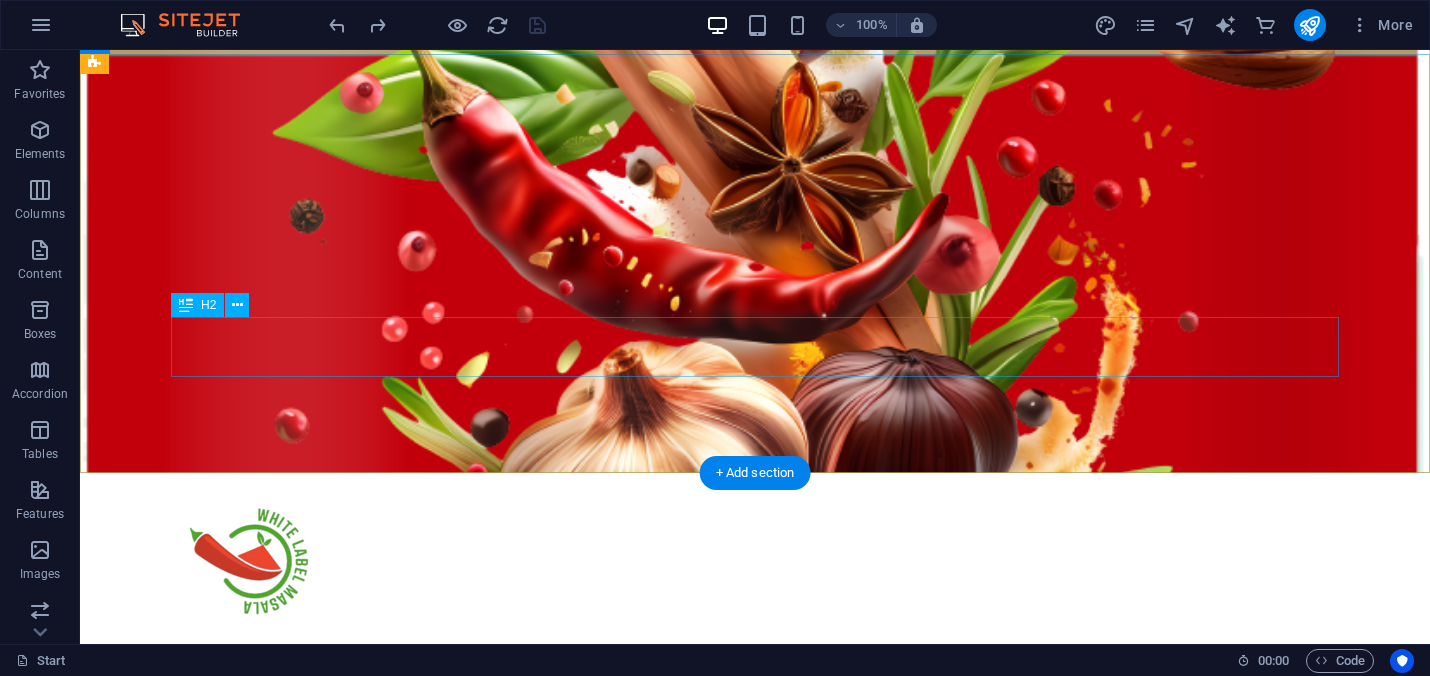 click on "taste of india" at bounding box center (755, 774) 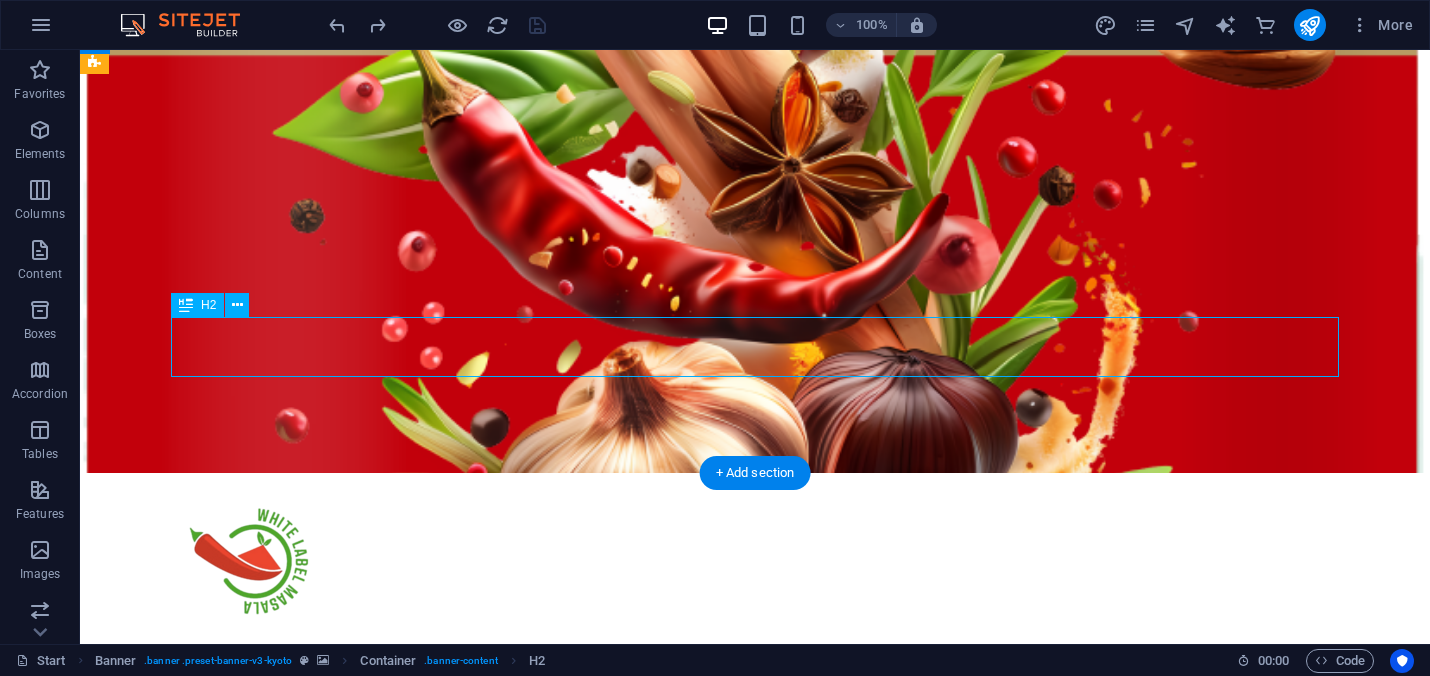 click on "taste of india" at bounding box center [755, 774] 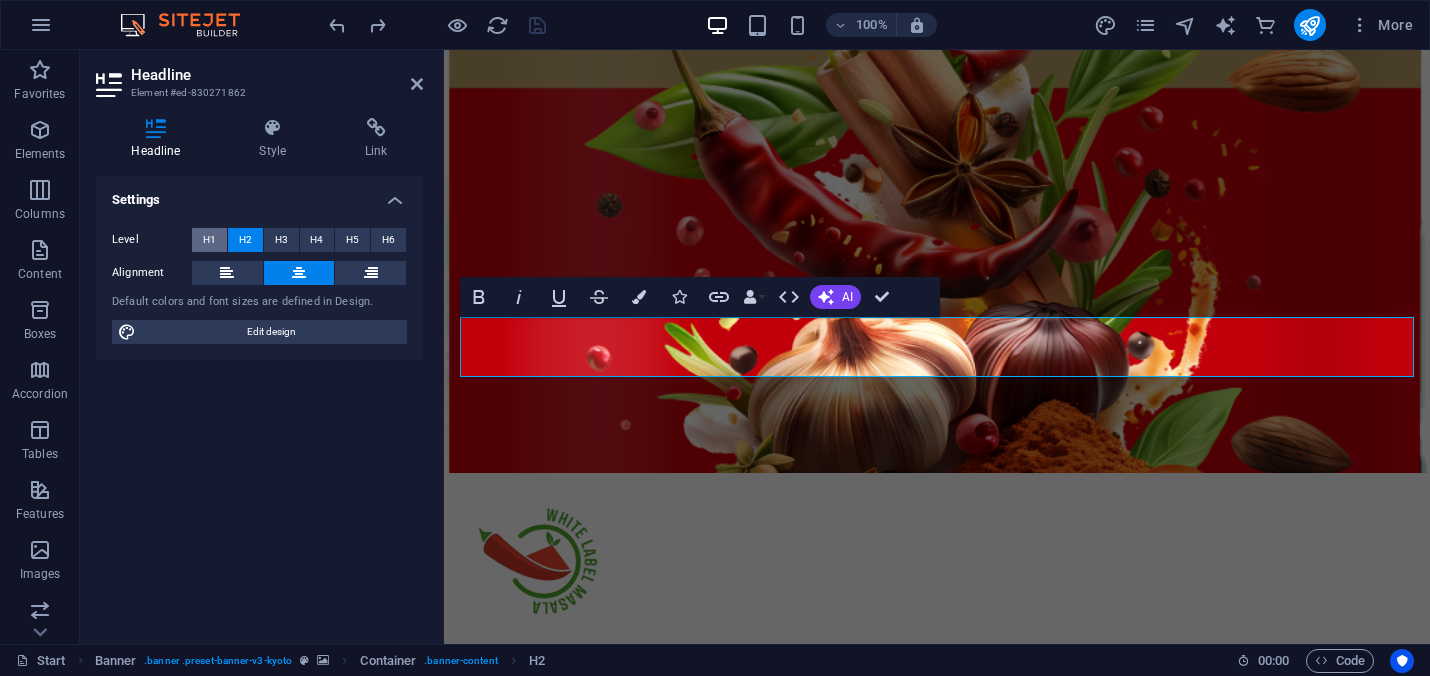 click on "H1" at bounding box center (209, 240) 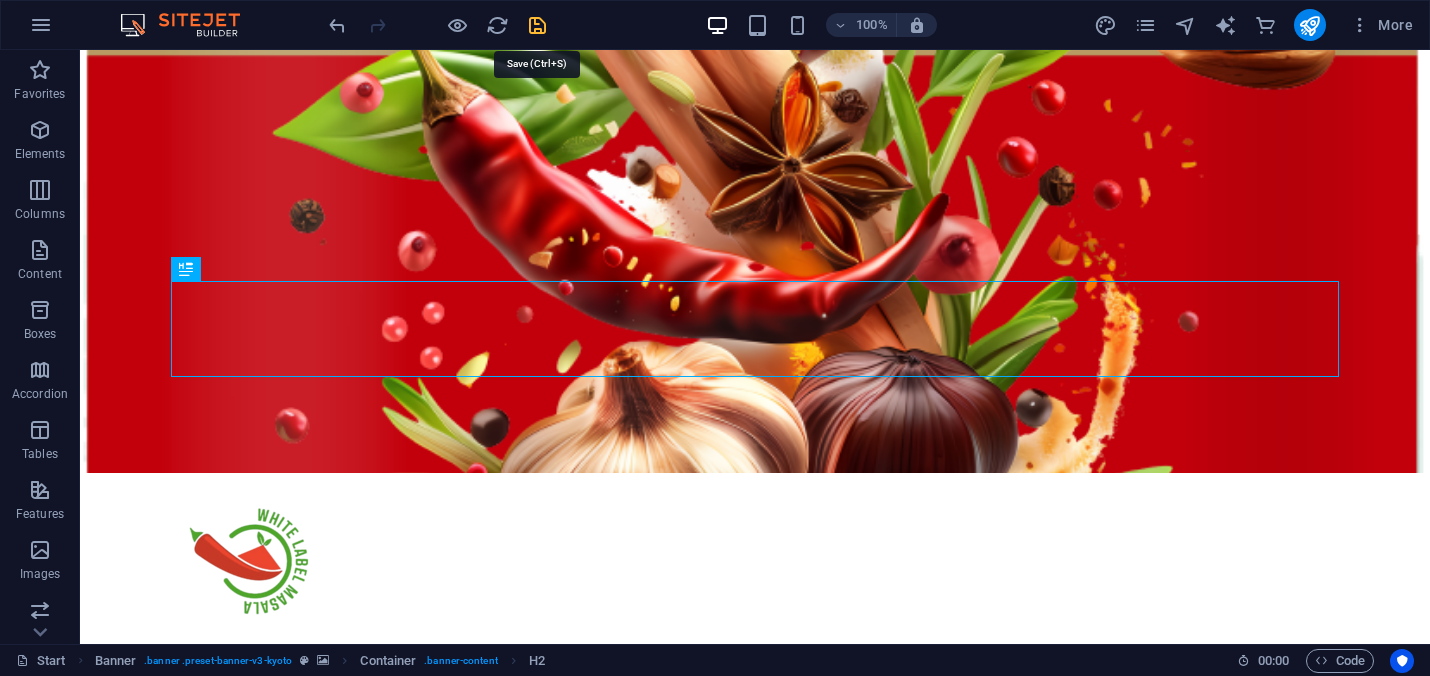 click at bounding box center [537, 25] 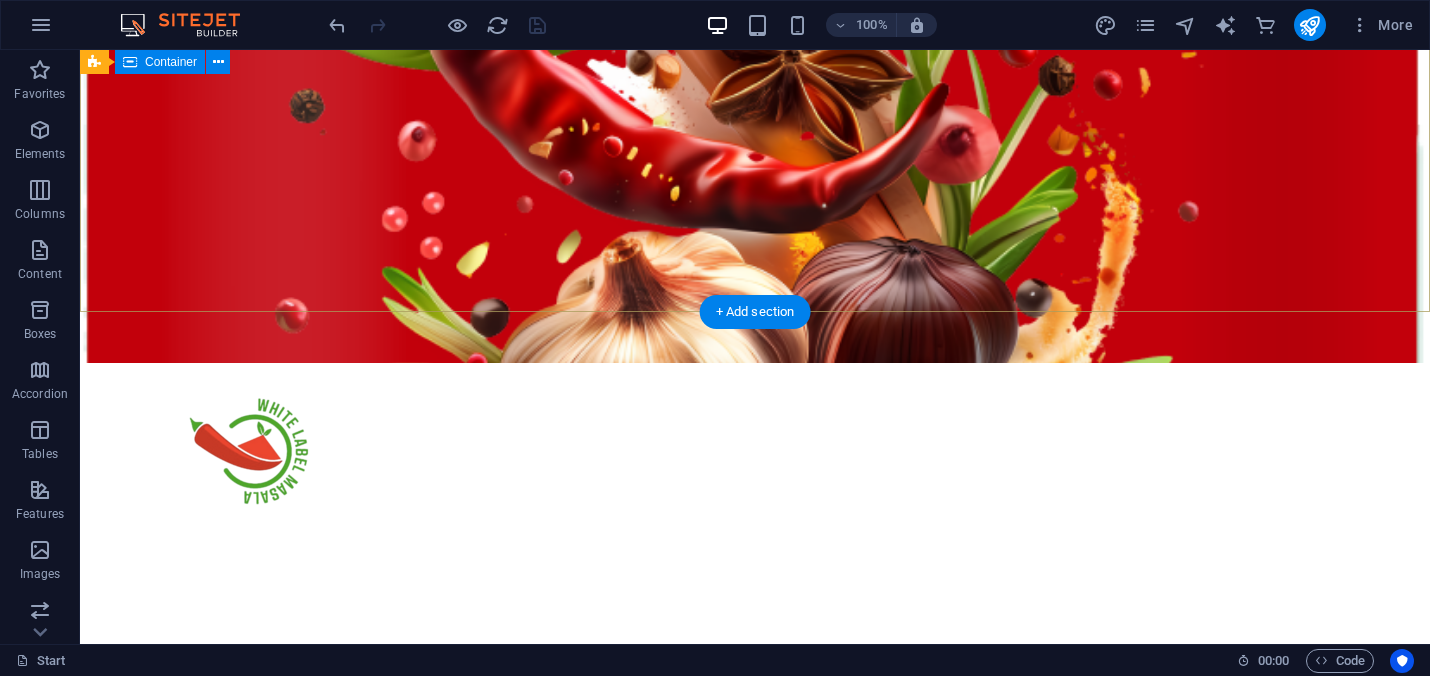 scroll, scrollTop: 0, scrollLeft: 0, axis: both 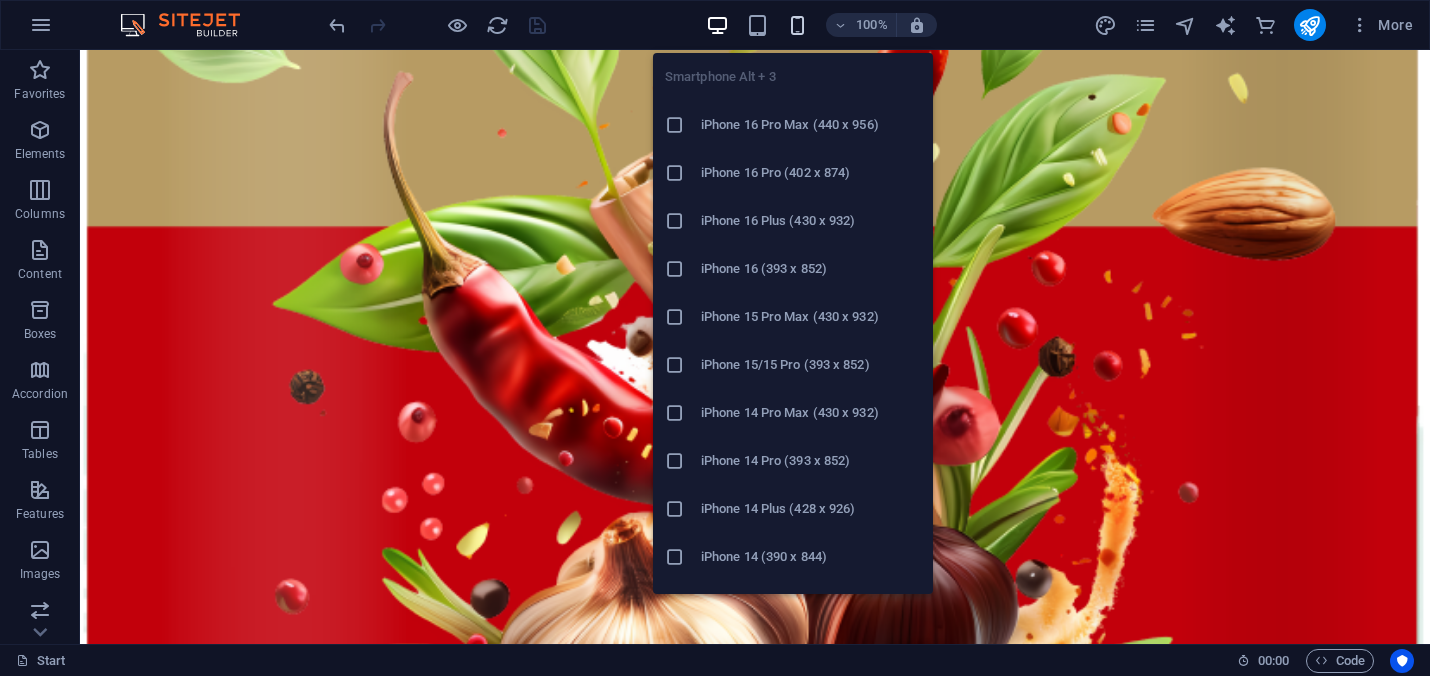 click at bounding box center [797, 25] 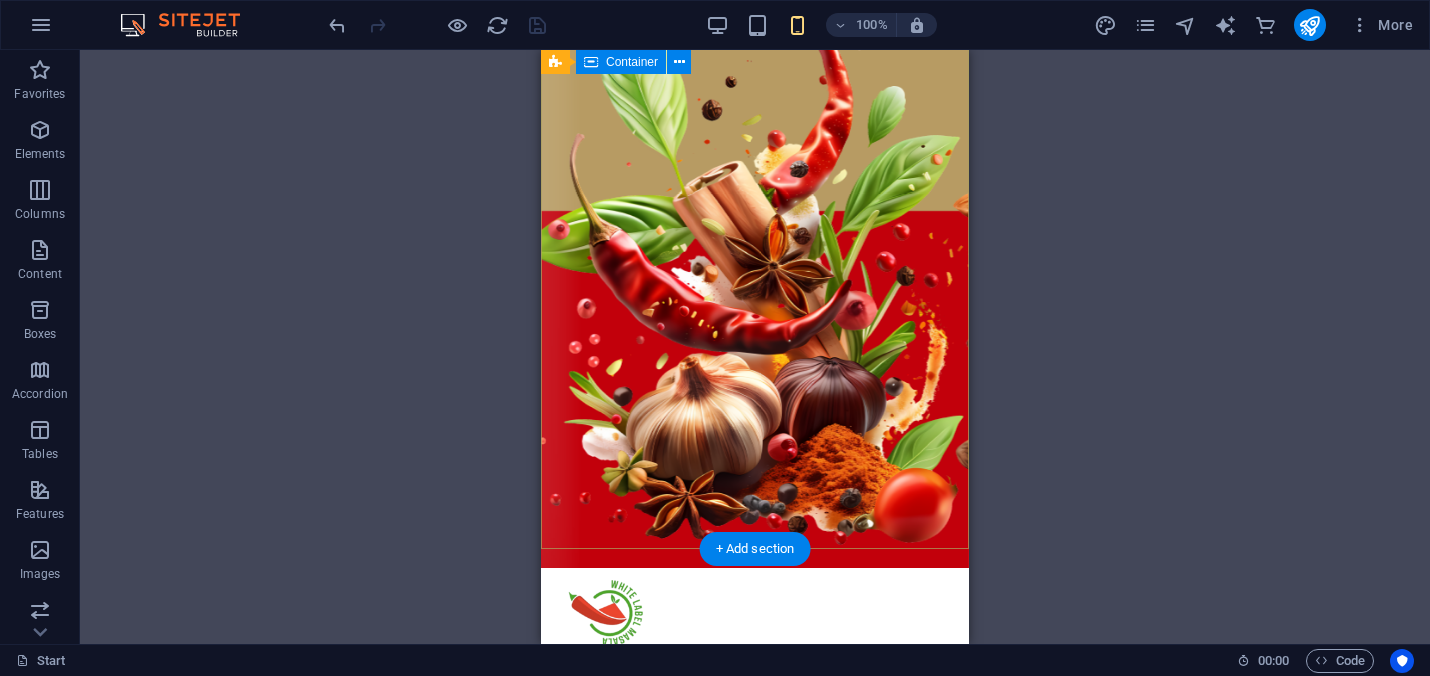 scroll, scrollTop: 0, scrollLeft: 0, axis: both 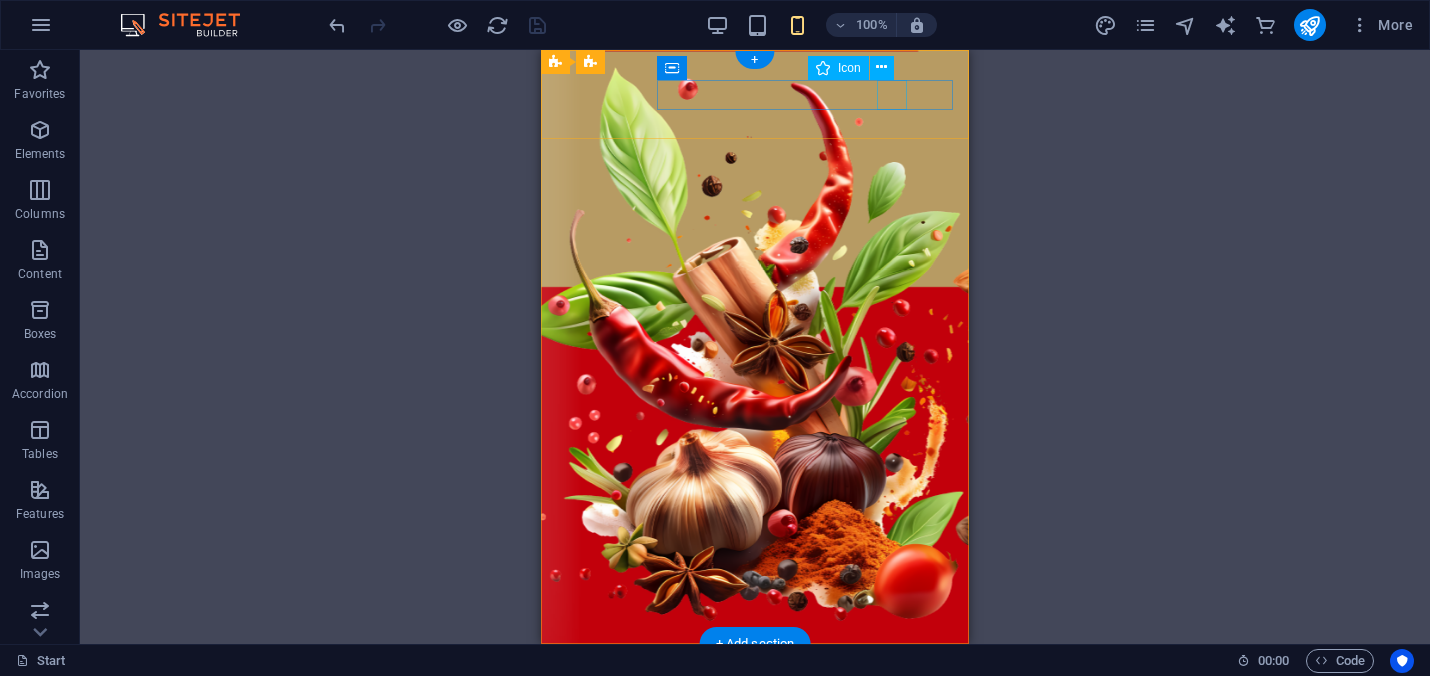 click at bounding box center (747, 748) 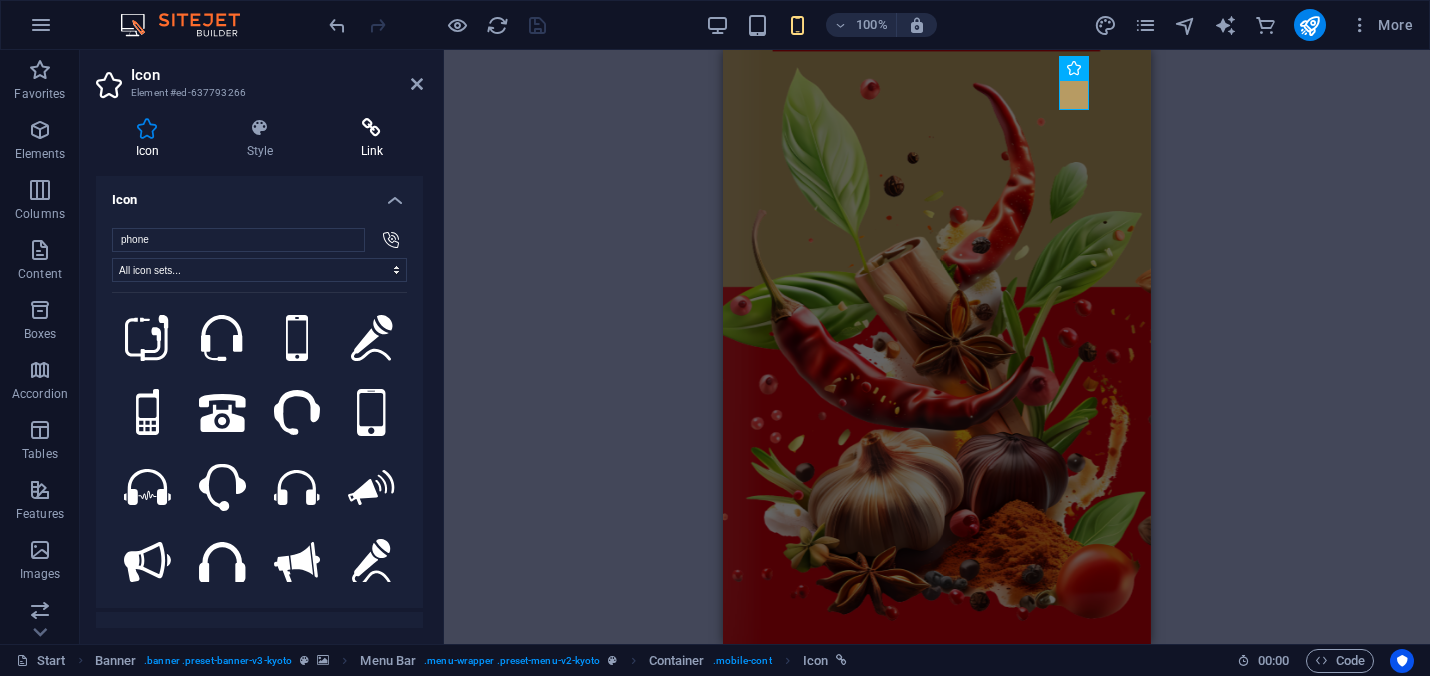 click on "Link" at bounding box center (372, 139) 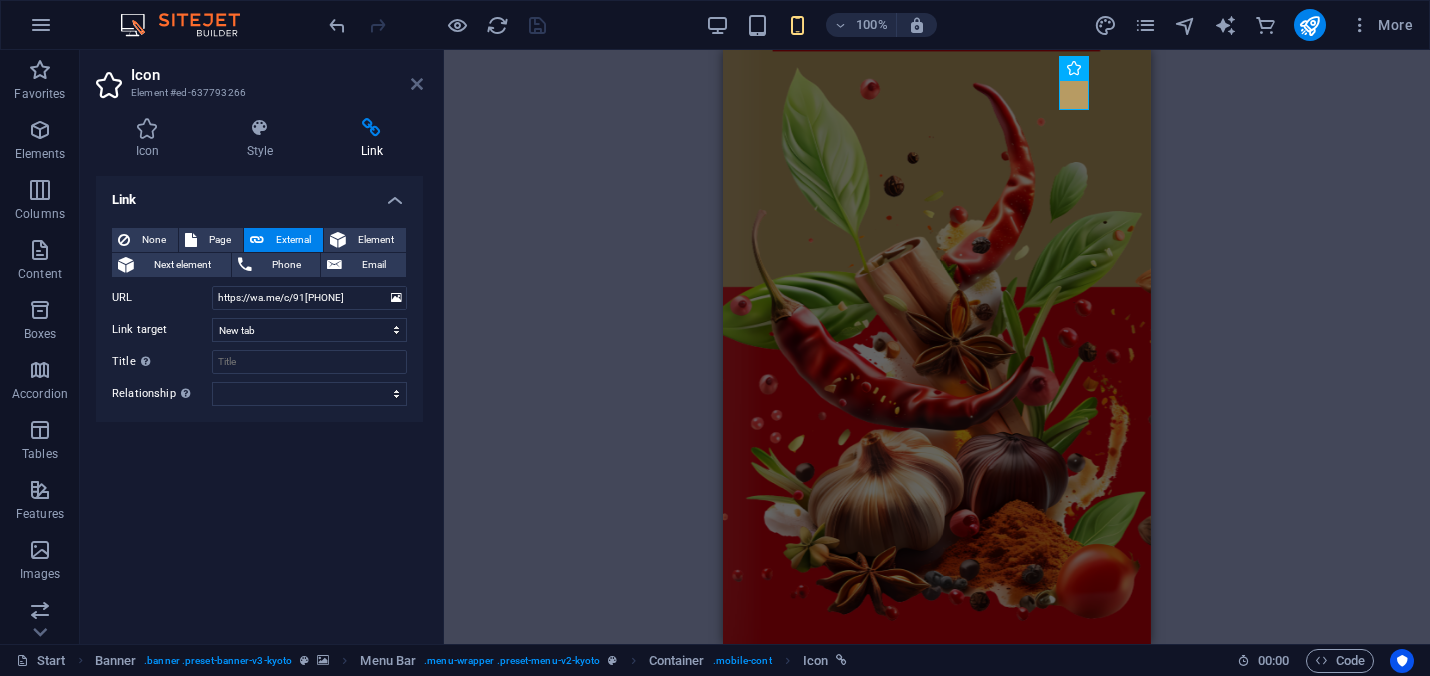 click at bounding box center (417, 84) 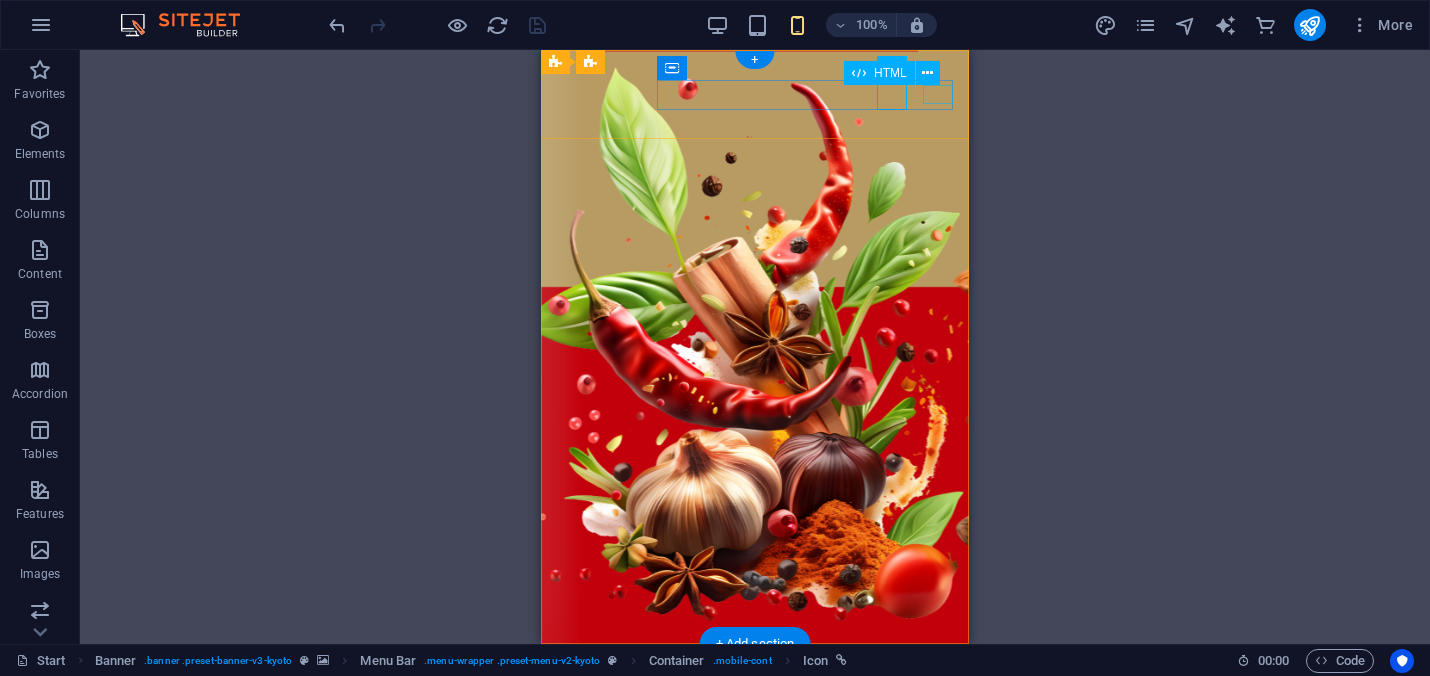 click at bounding box center (755, 772) 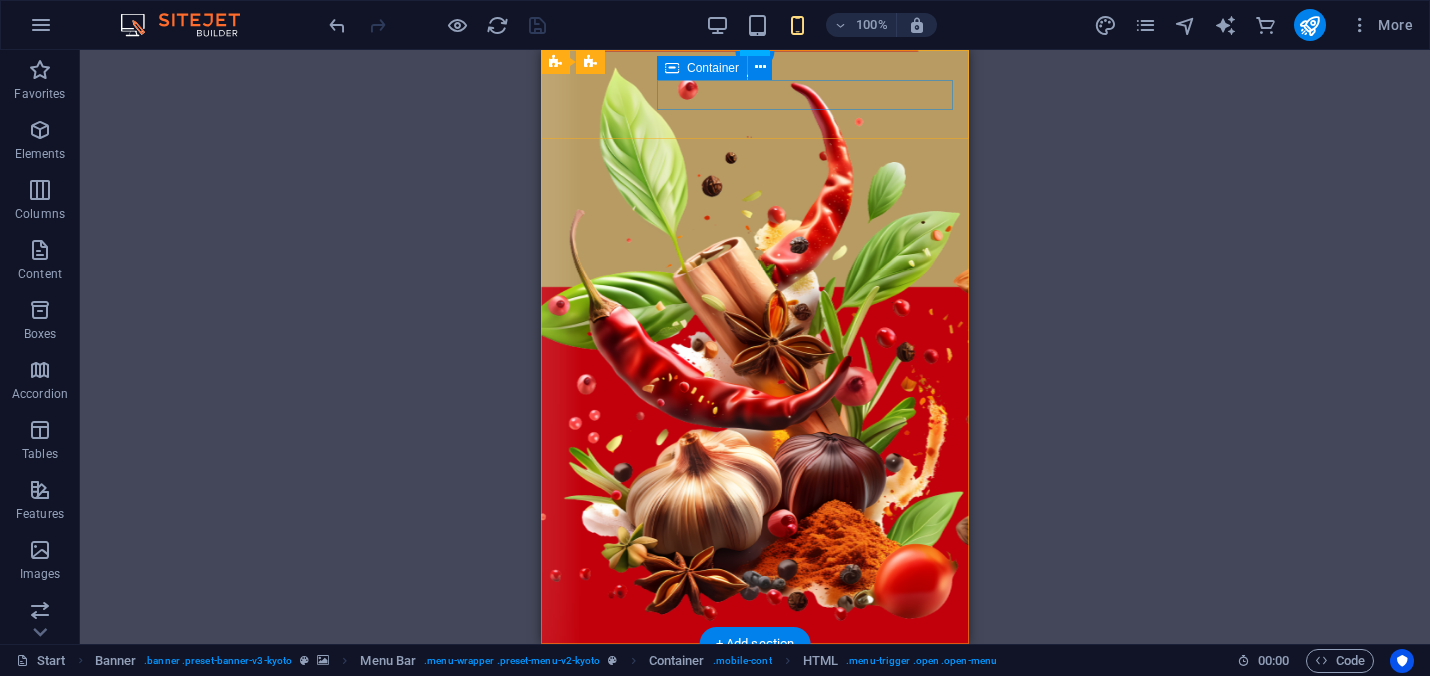 click at bounding box center (755, 748) 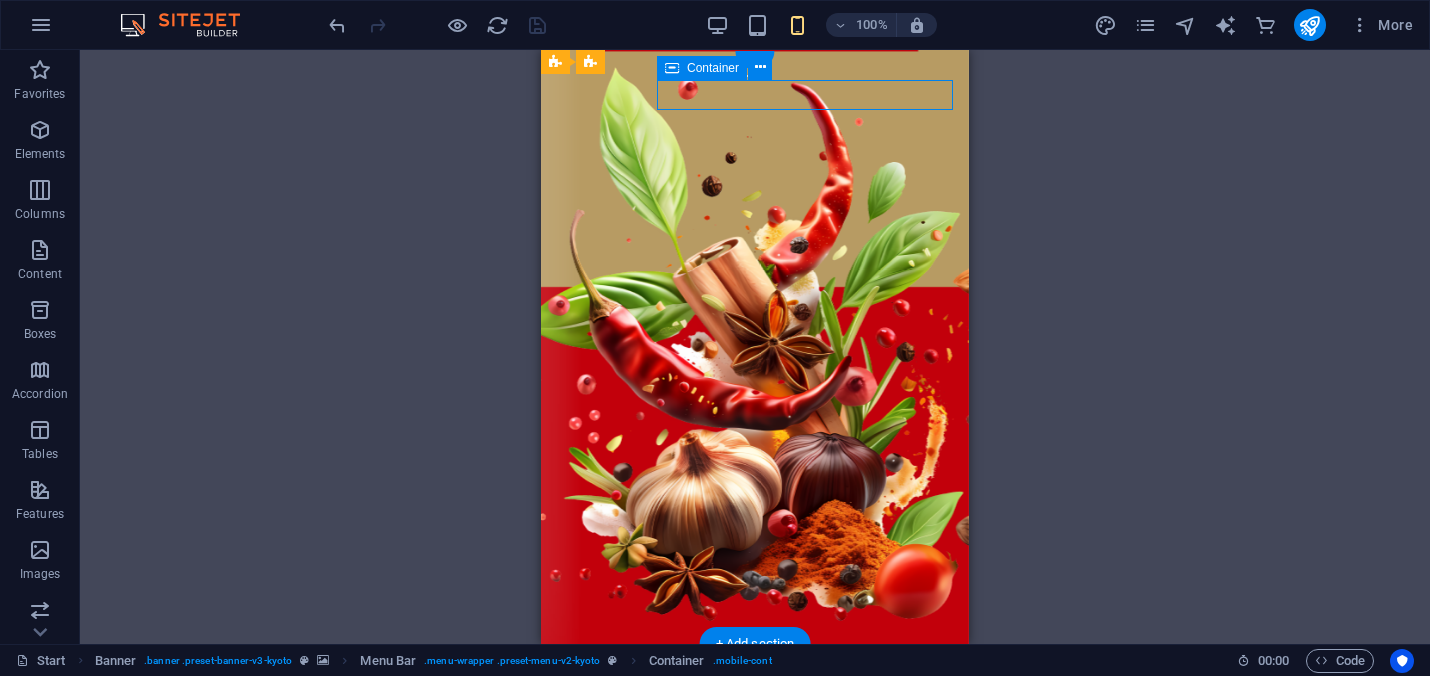 click at bounding box center (755, 748) 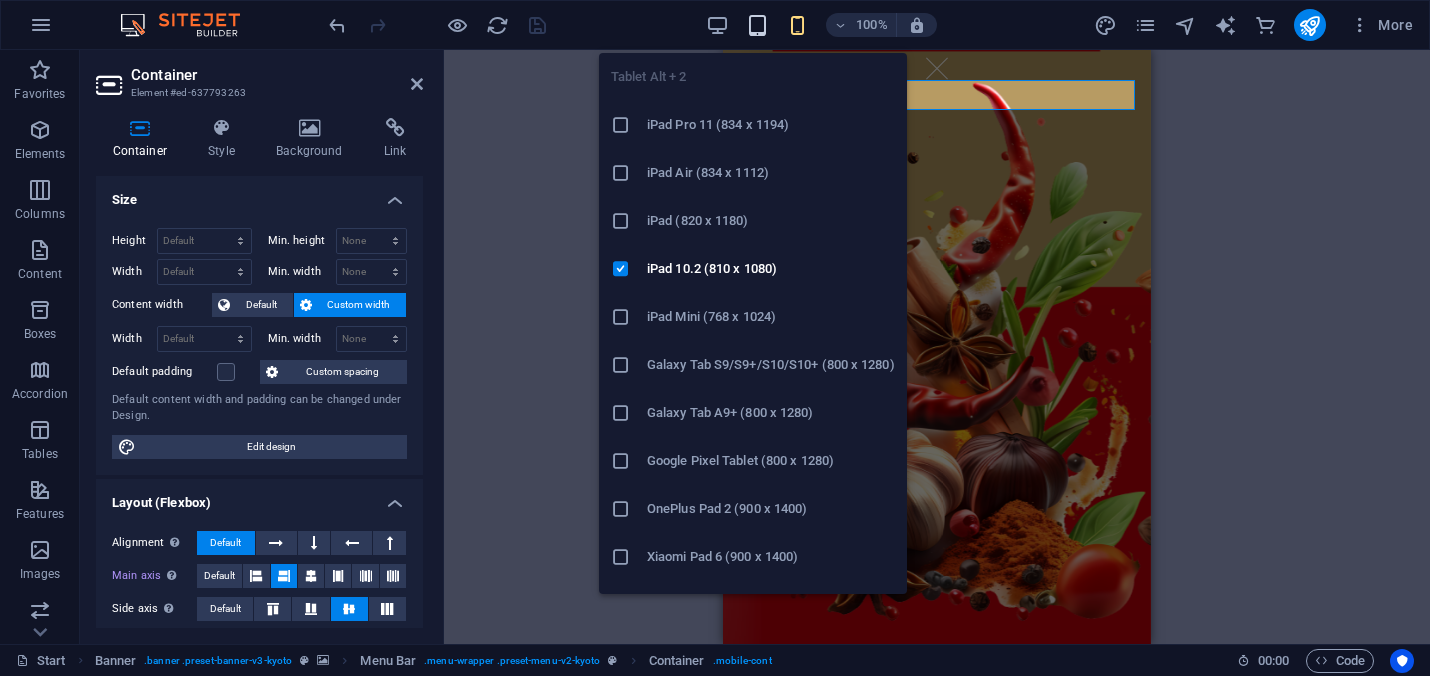 click at bounding box center [757, 25] 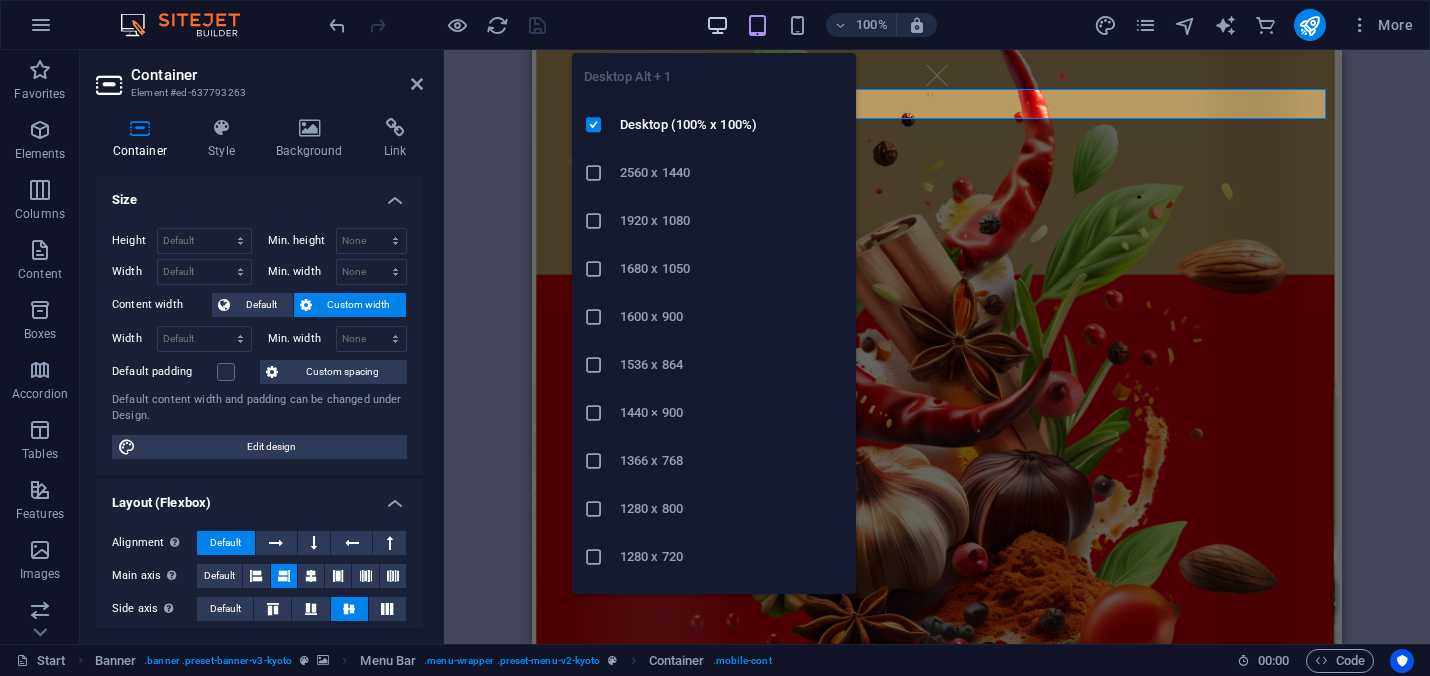 click at bounding box center [717, 25] 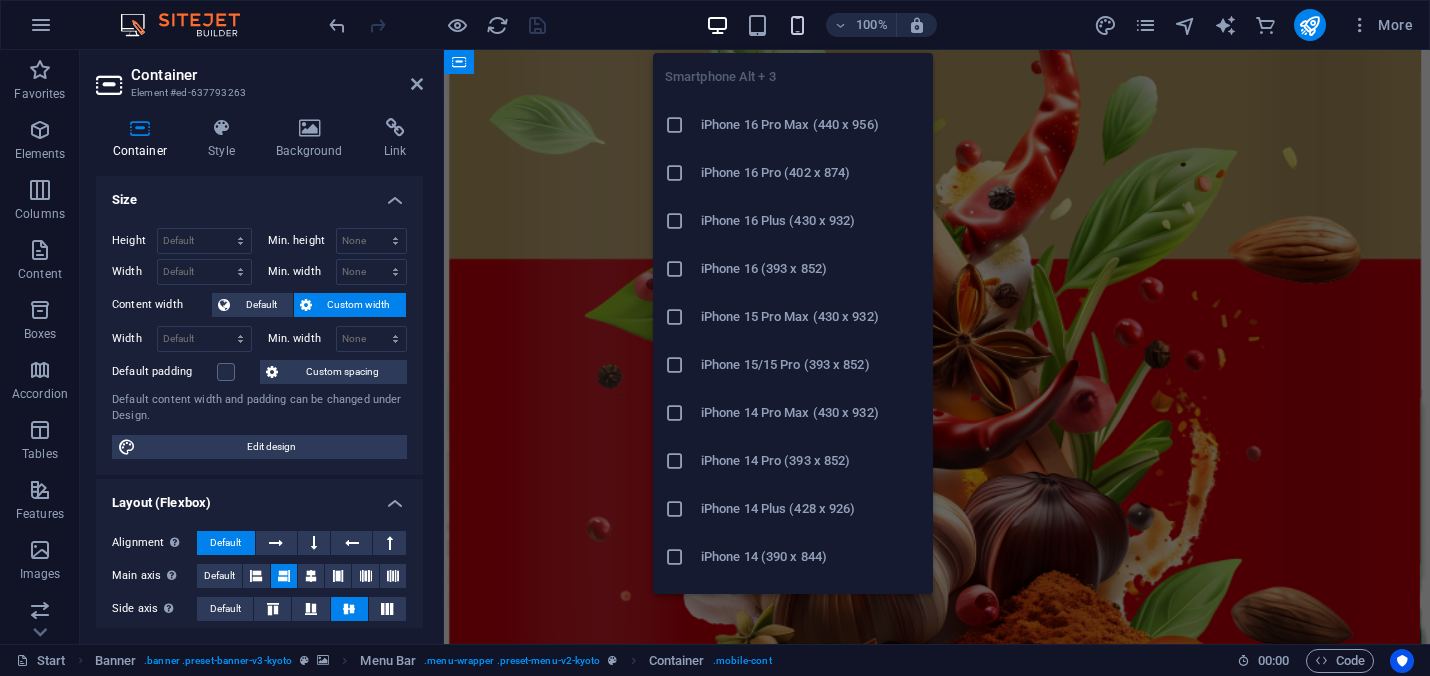 click at bounding box center (797, 25) 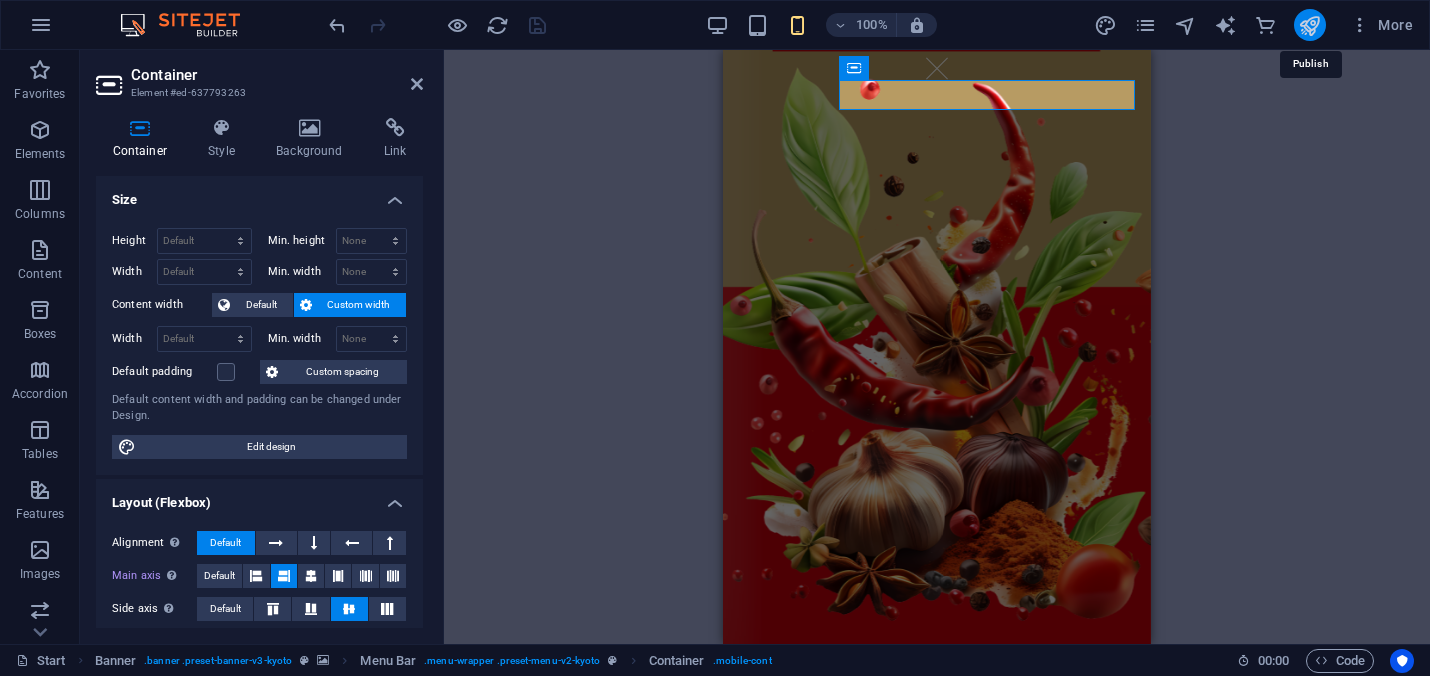 click at bounding box center (1309, 25) 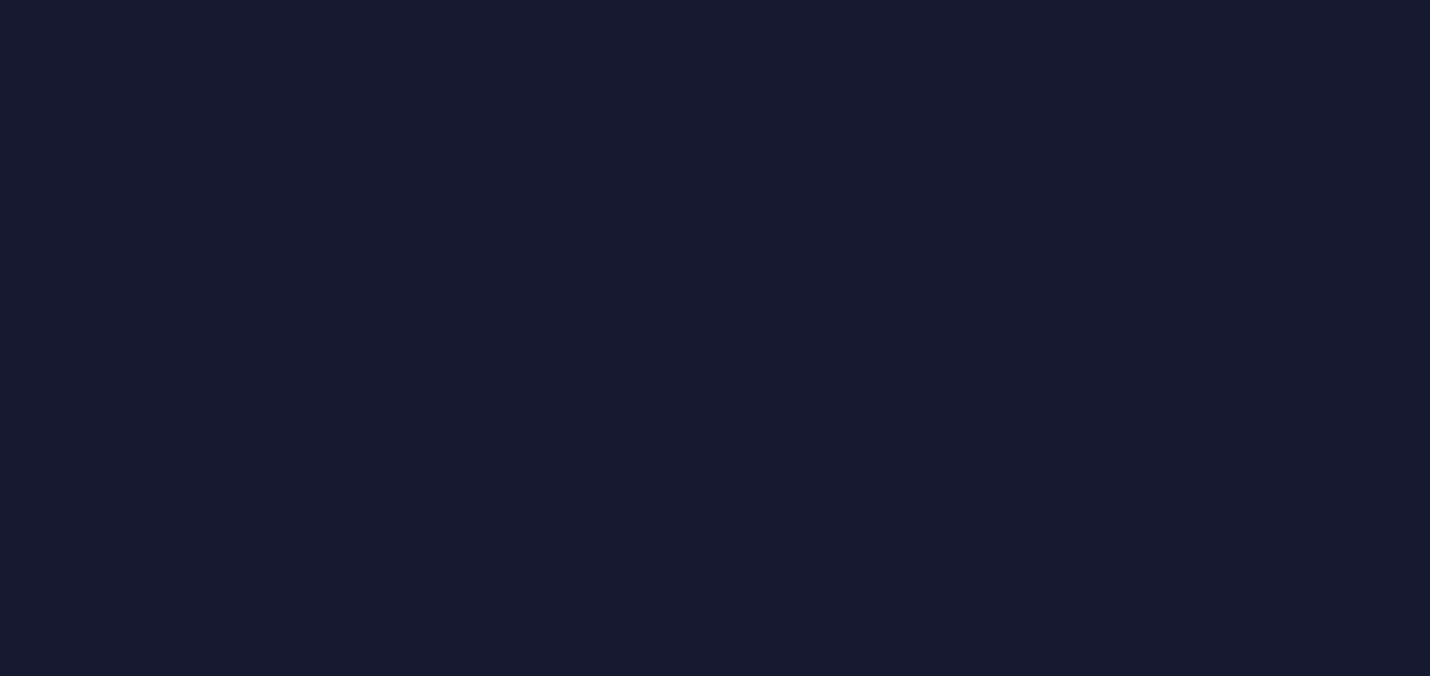 scroll, scrollTop: 0, scrollLeft: 0, axis: both 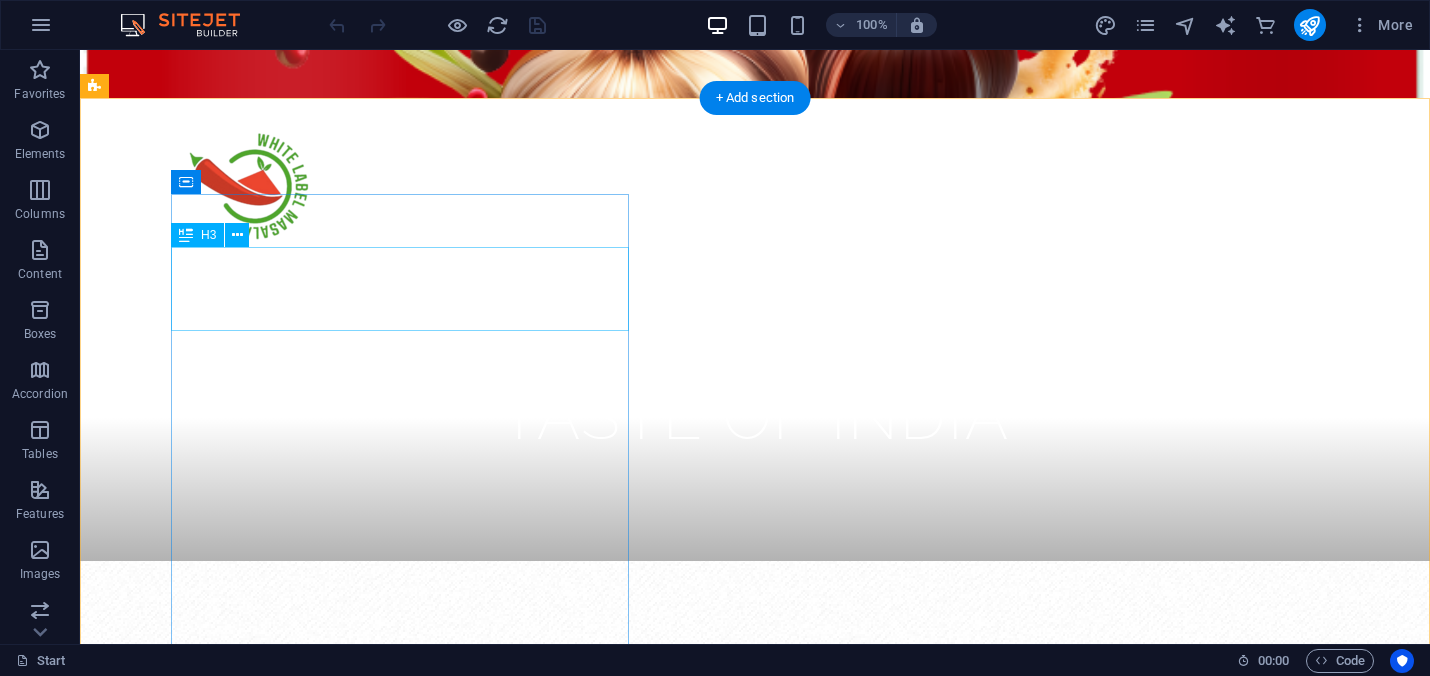 click on "Commercial & Industrial Masala" at bounding box center (680, 1449) 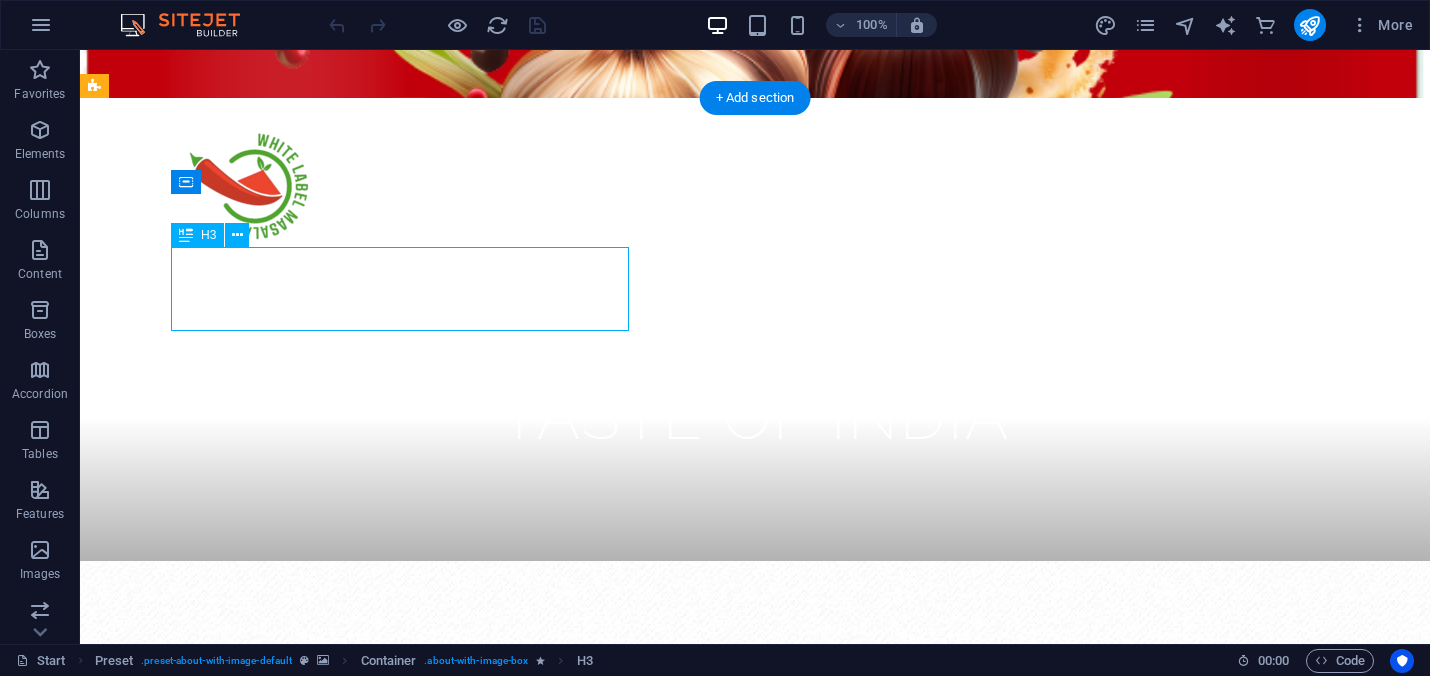 click on "Commercial & Industrial Masala" at bounding box center (680, 1449) 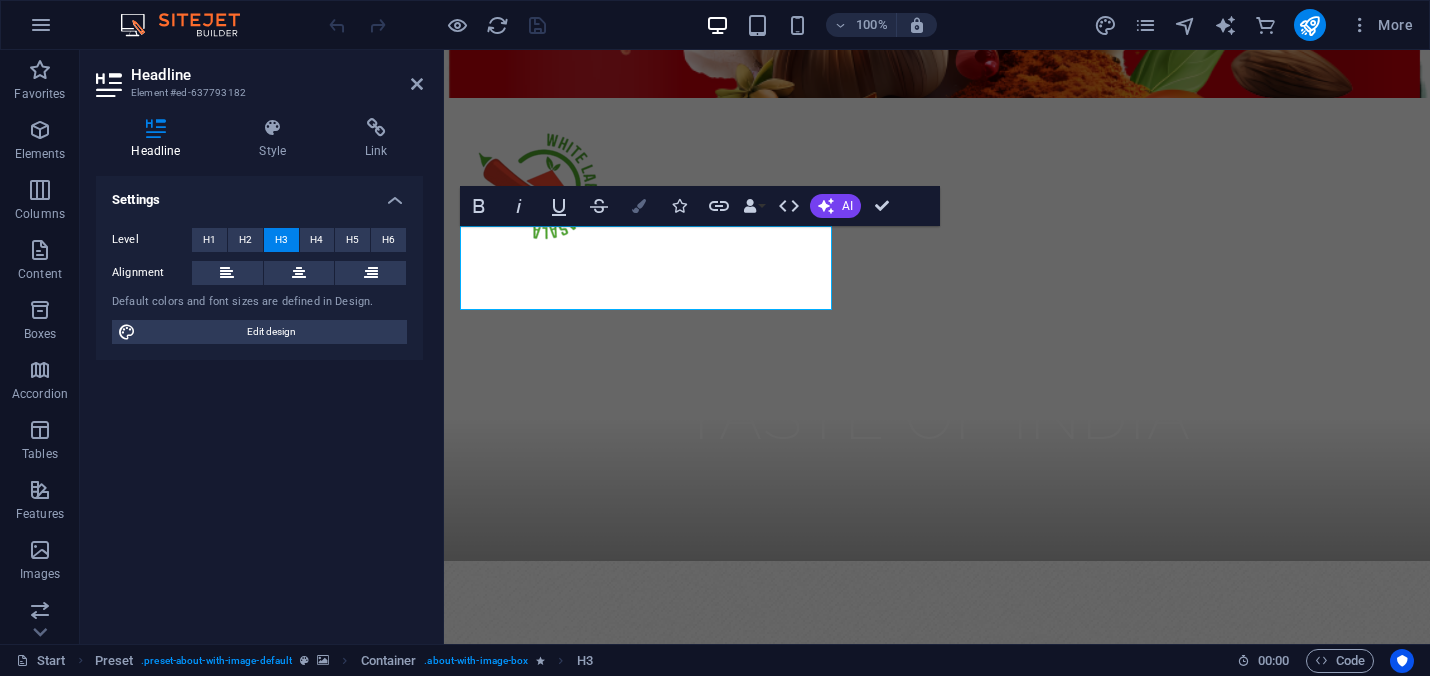 click at bounding box center (639, 206) 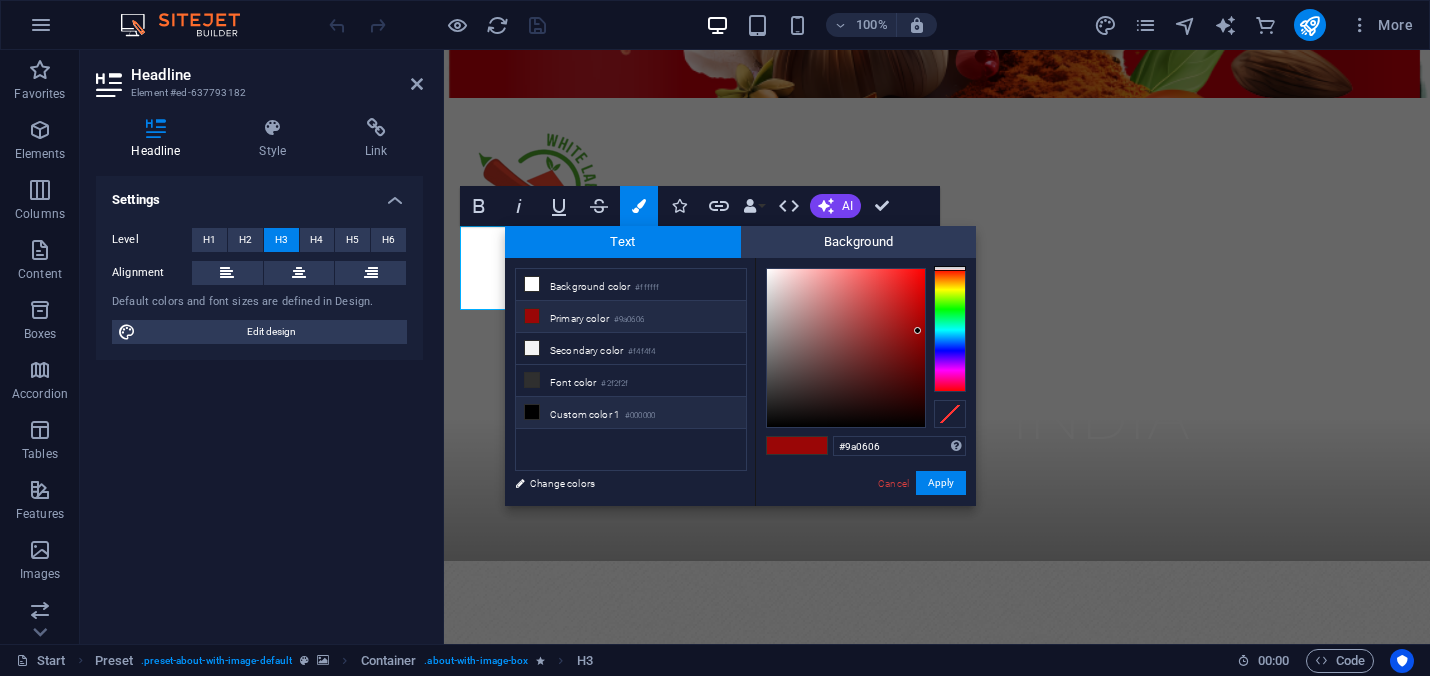 click at bounding box center [532, 412] 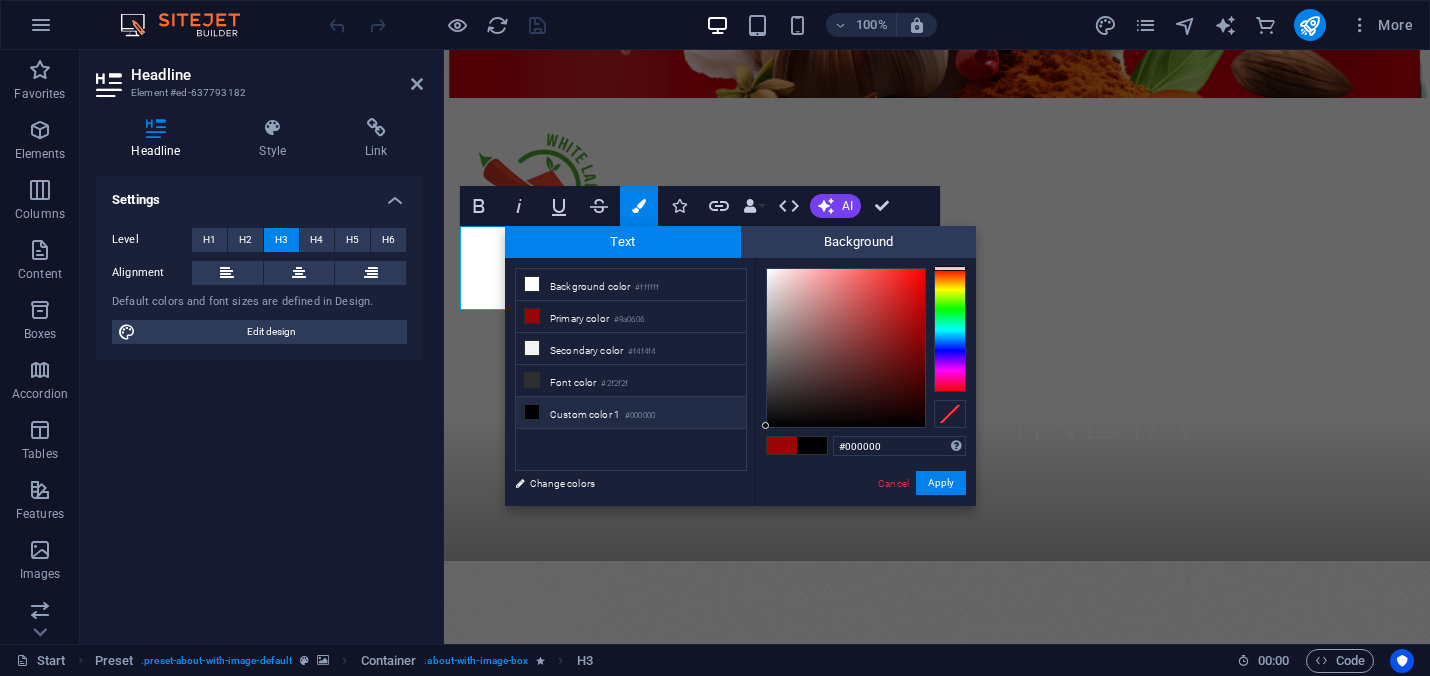click at bounding box center [812, 445] 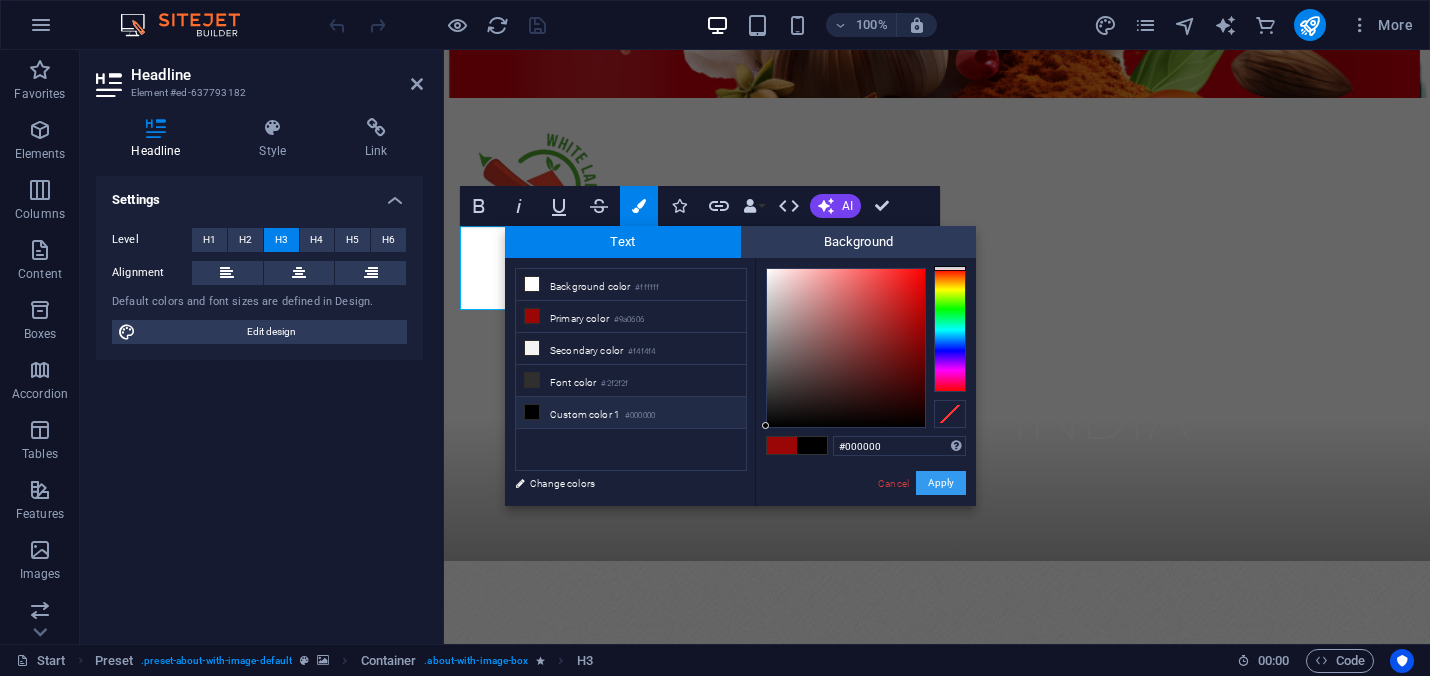 click on "Apply" at bounding box center (941, 483) 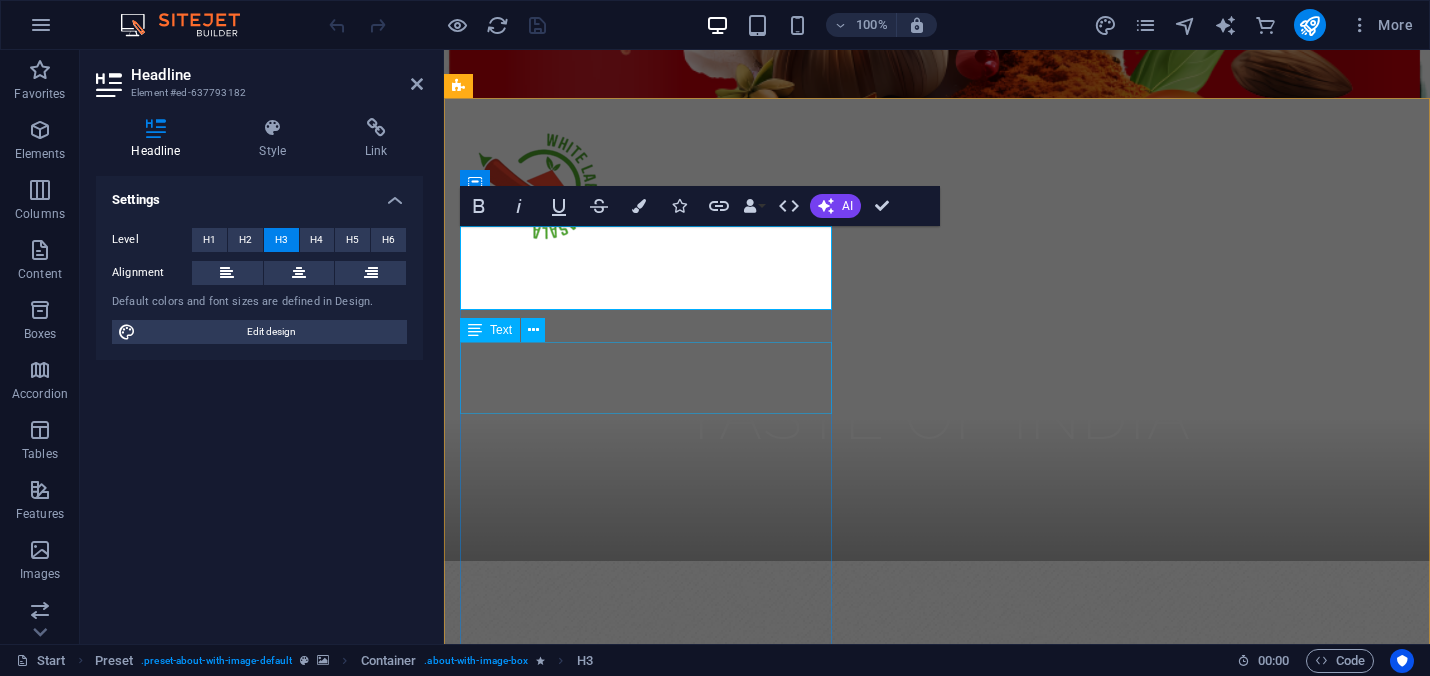 click on "We have 15 years of experience in bringing this 100 types of masala with unique aroma and variety of flavours for single use to industrial applications." at bounding box center [937, 1547] 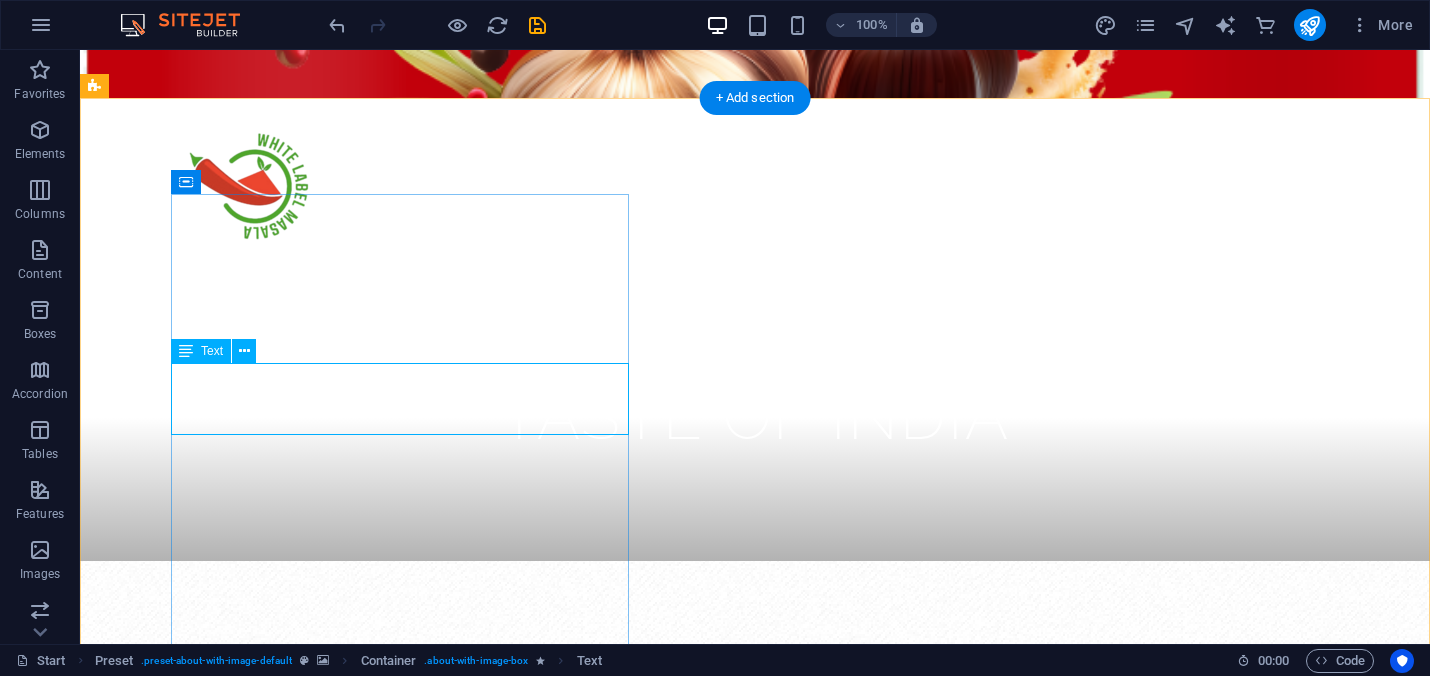 click on "We have 15 years of experience in bringing this 100 types of masala with unique aroma and variety of flavours for single use to industrial applications." at bounding box center [680, 1535] 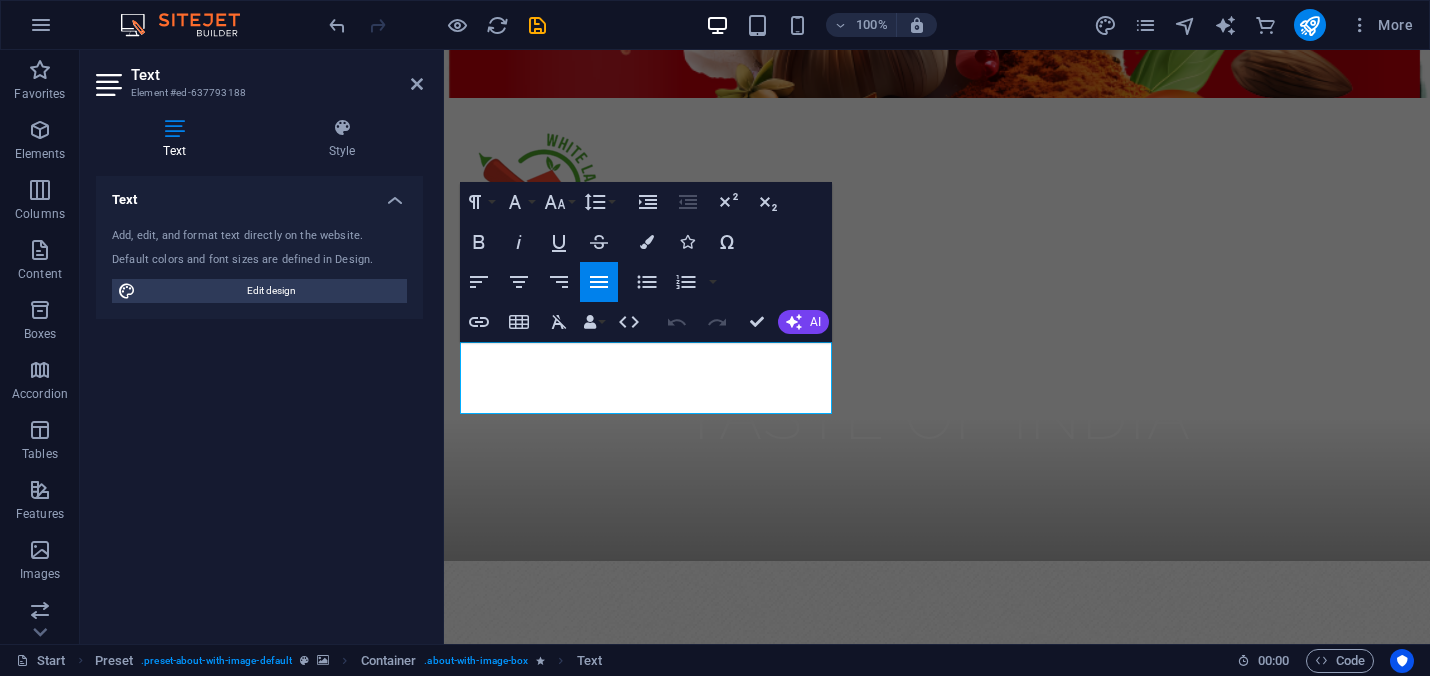 drag, startPoint x: 804, startPoint y: 404, endPoint x: 391, endPoint y: 344, distance: 417.3356 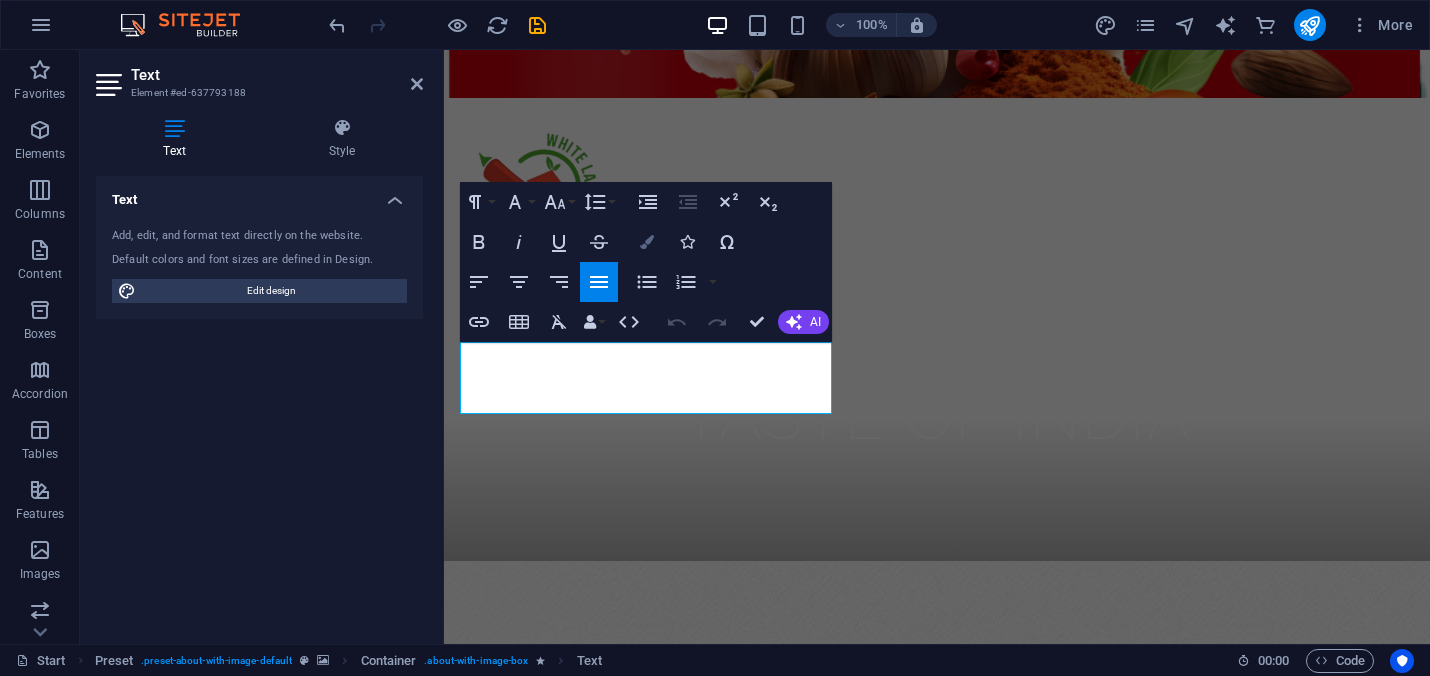 click at bounding box center (647, 242) 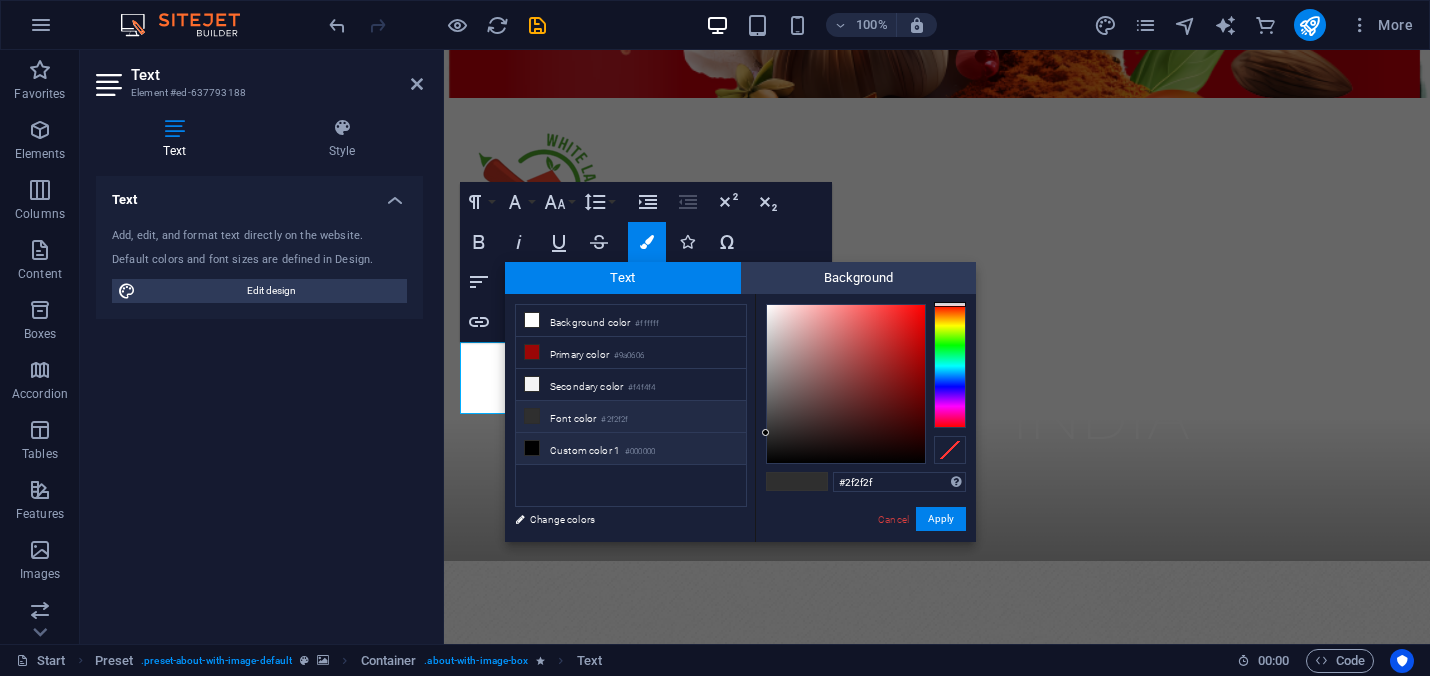 click at bounding box center (532, 448) 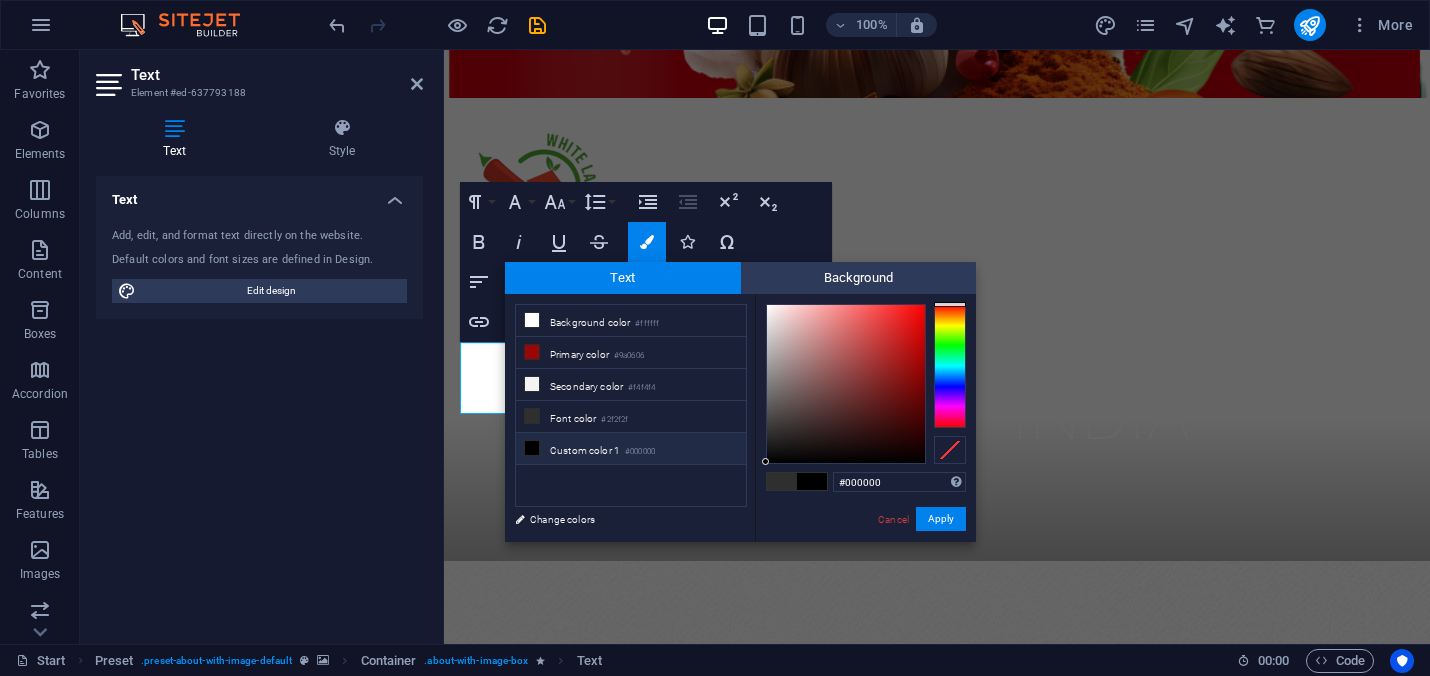 click at bounding box center [812, 481] 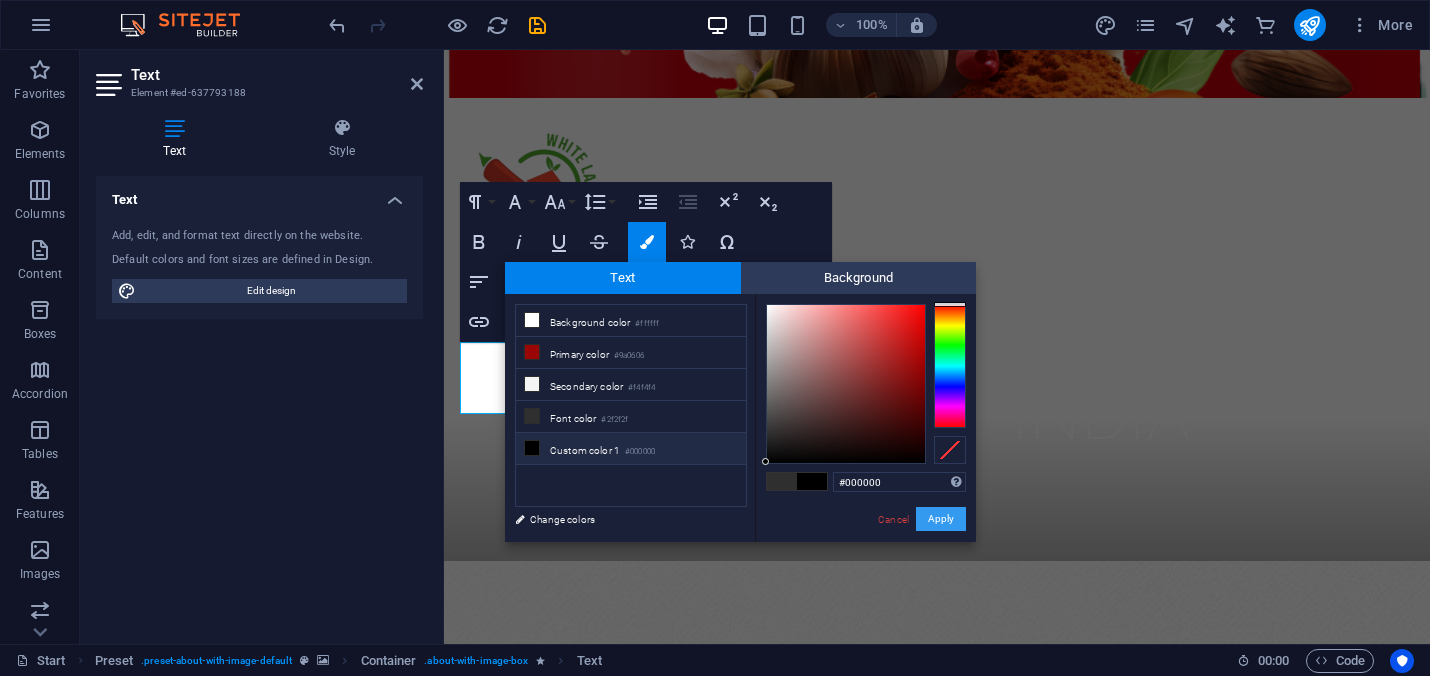 click on "Apply" at bounding box center (941, 519) 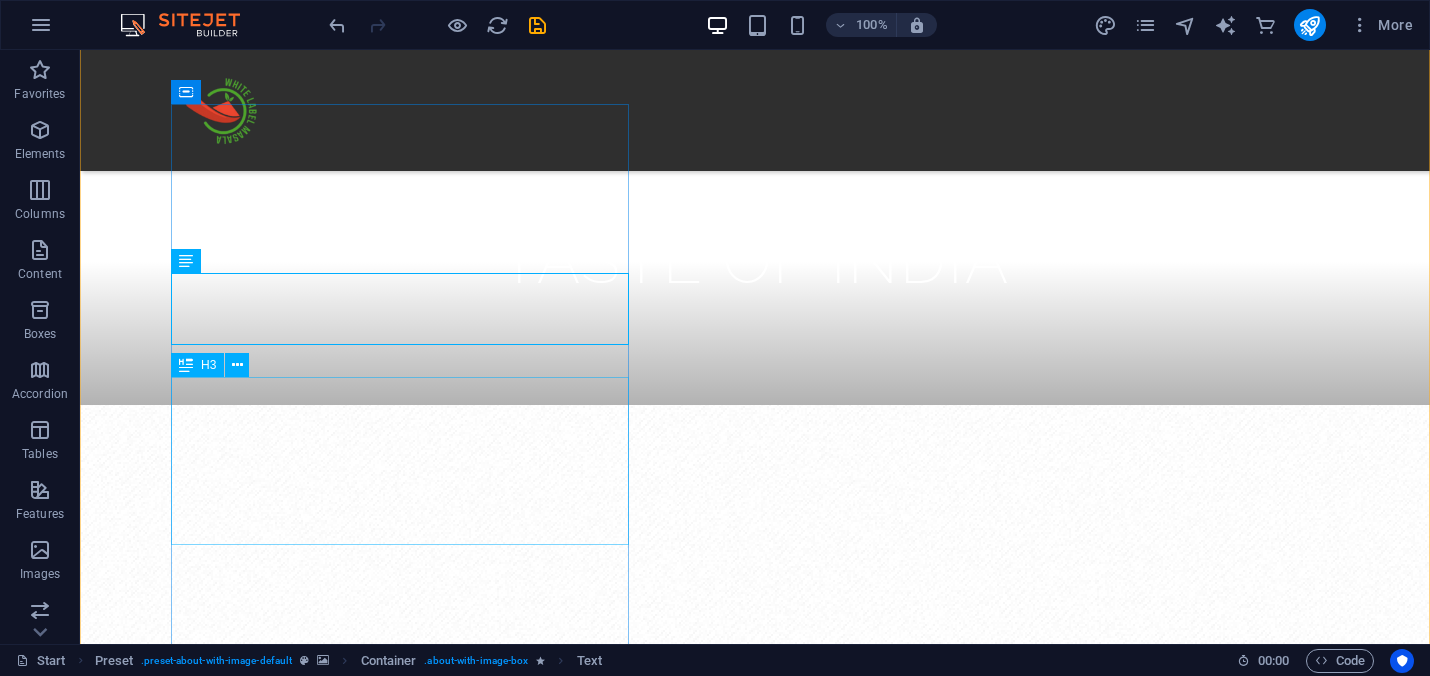 scroll, scrollTop: 665, scrollLeft: 0, axis: vertical 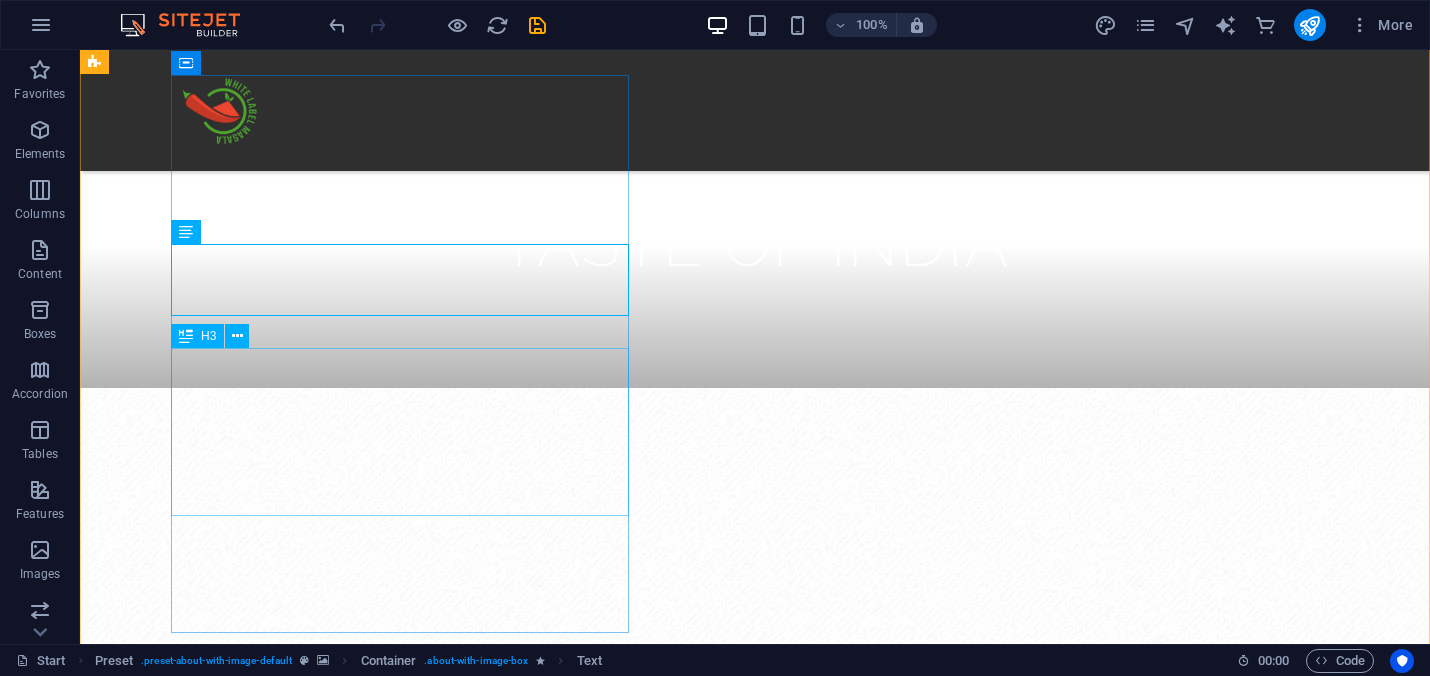 click on "Large formatted monopoly company masalas are decoded and available for everyone." at bounding box center (680, 1448) 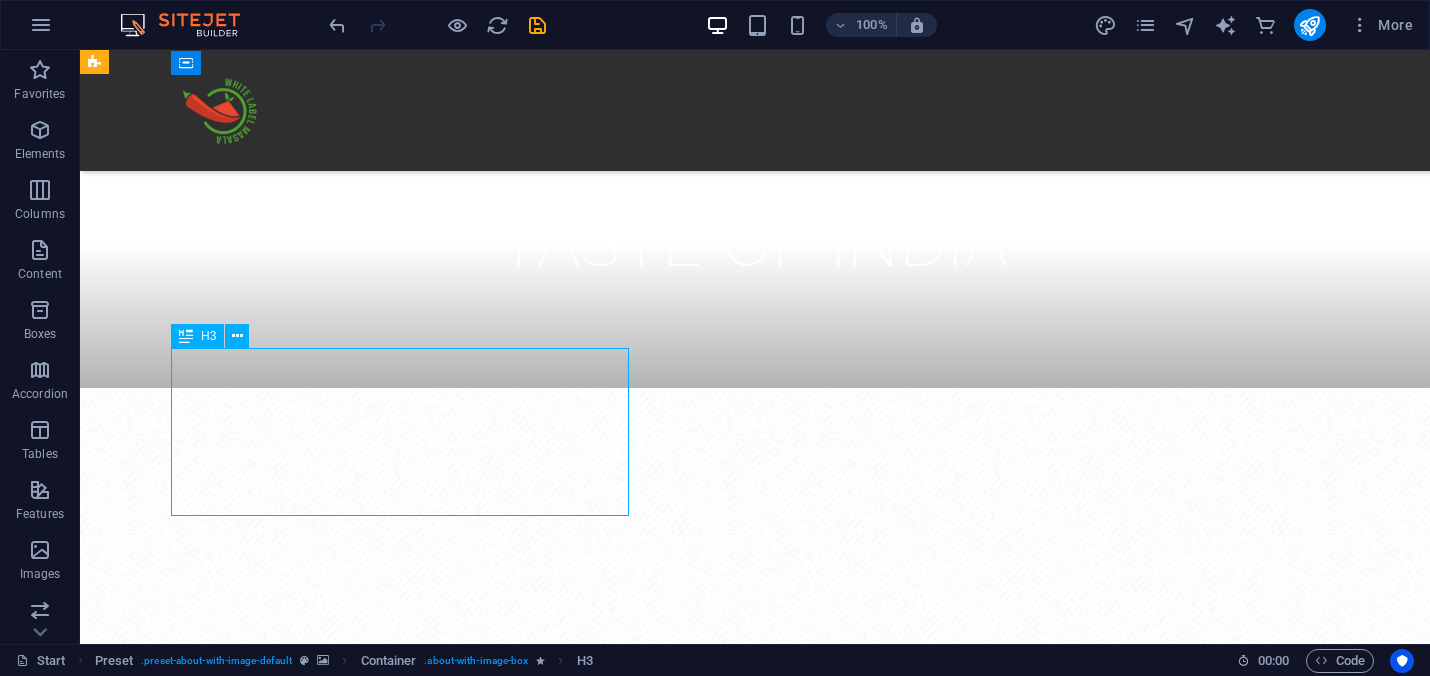 click on "Large formatted monopoly company masalas are decoded and available for everyone." at bounding box center (680, 1448) 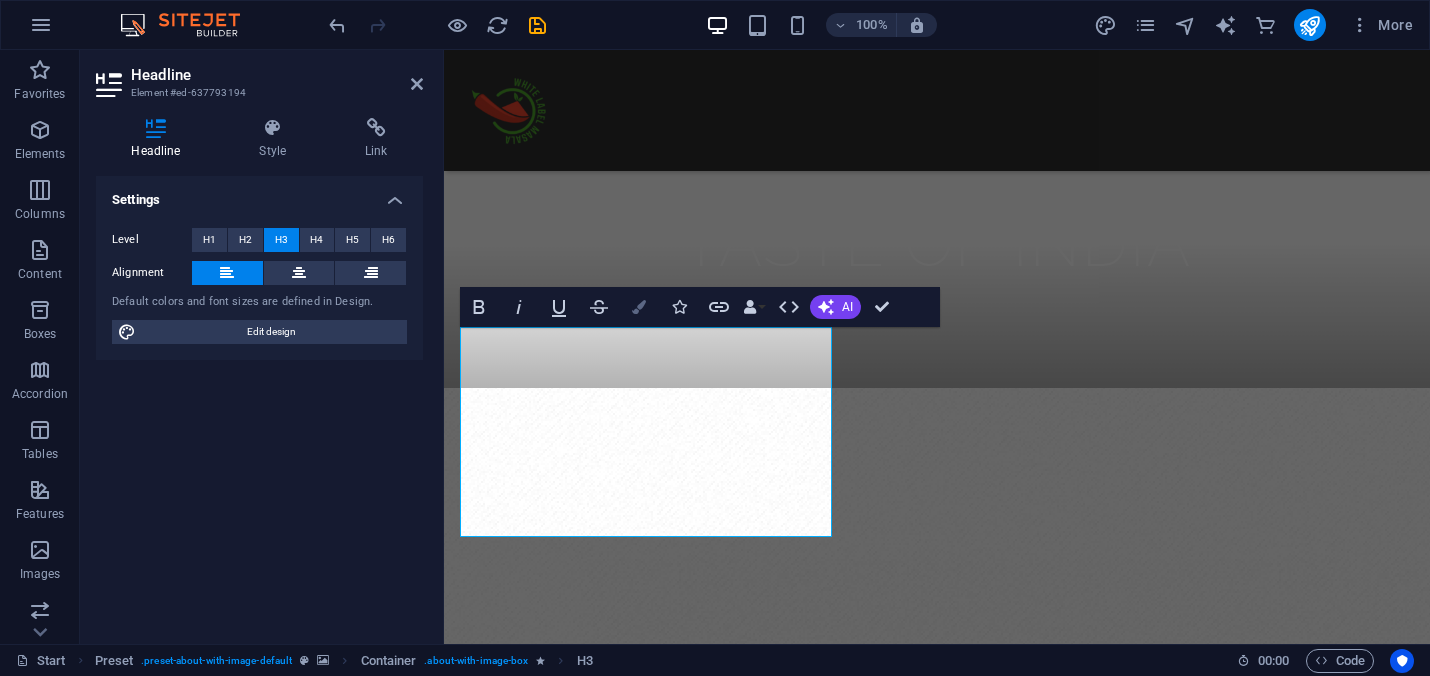 click at bounding box center [639, 307] 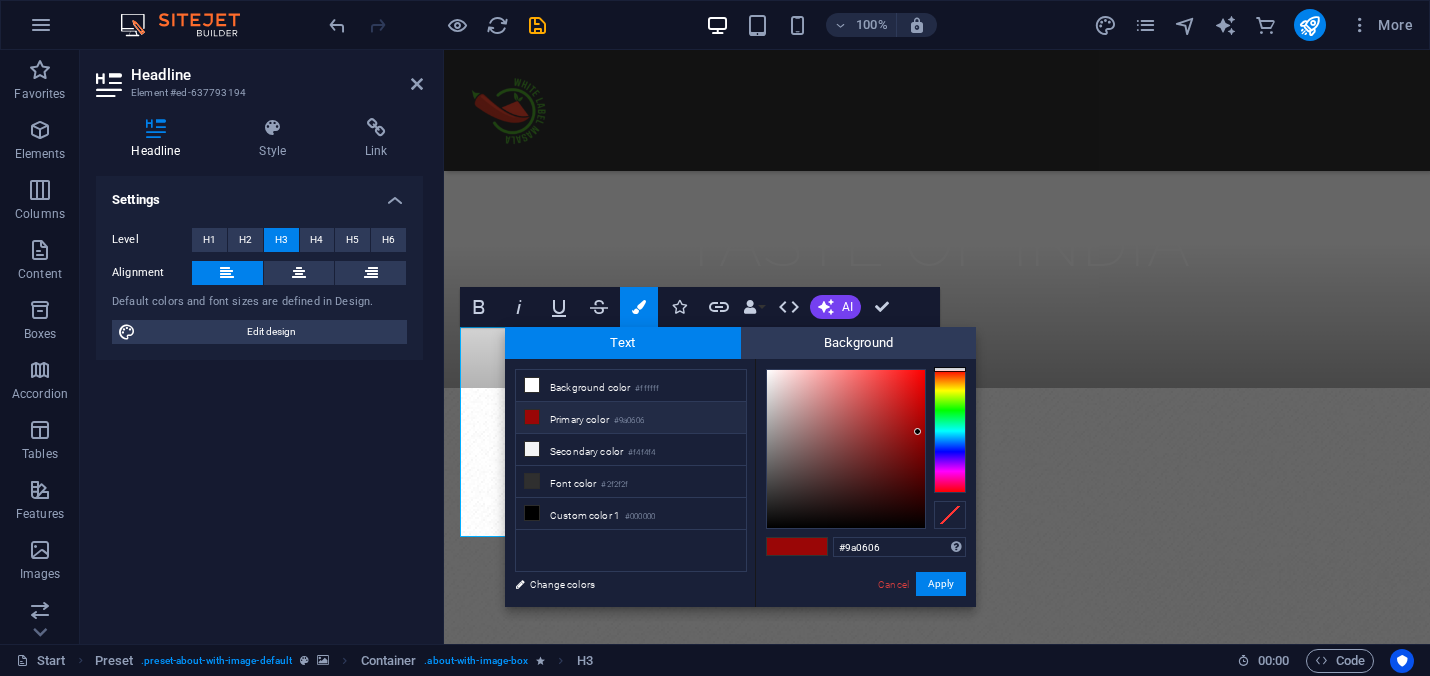 type on "#d30808" 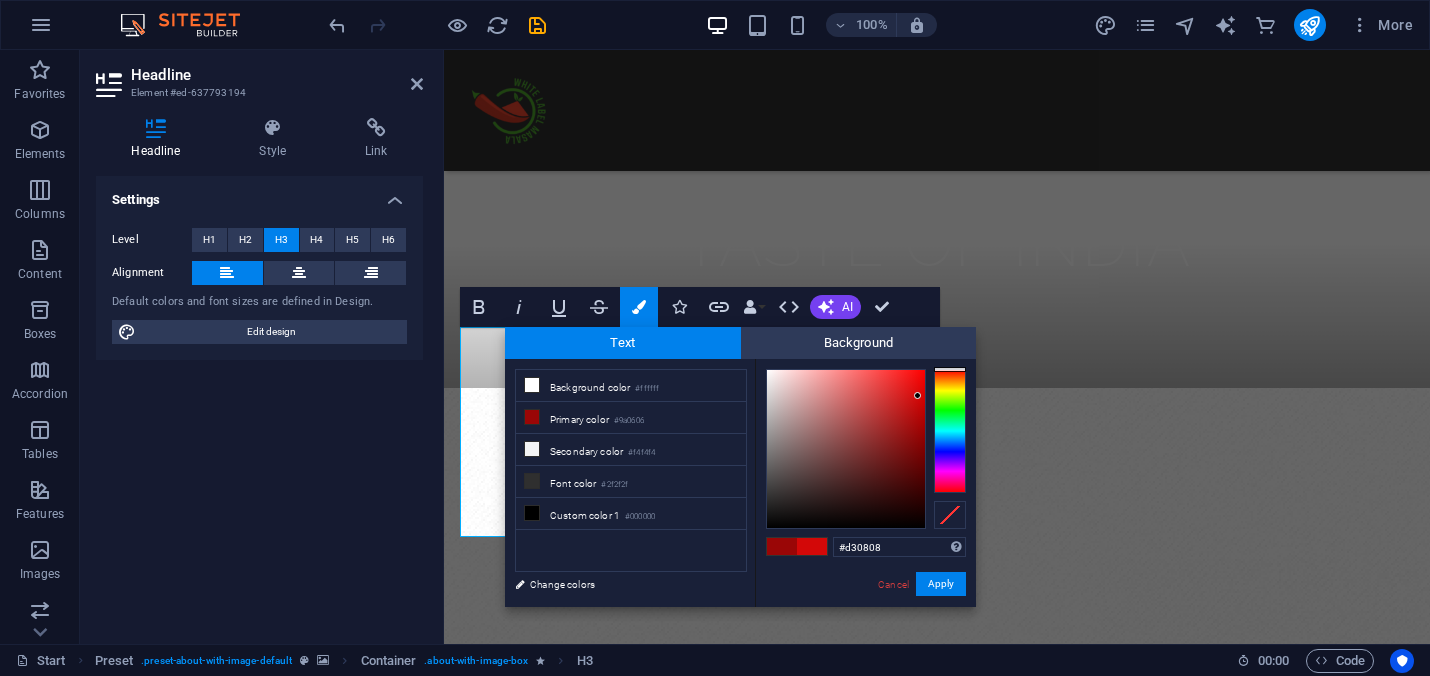 click at bounding box center [846, 449] 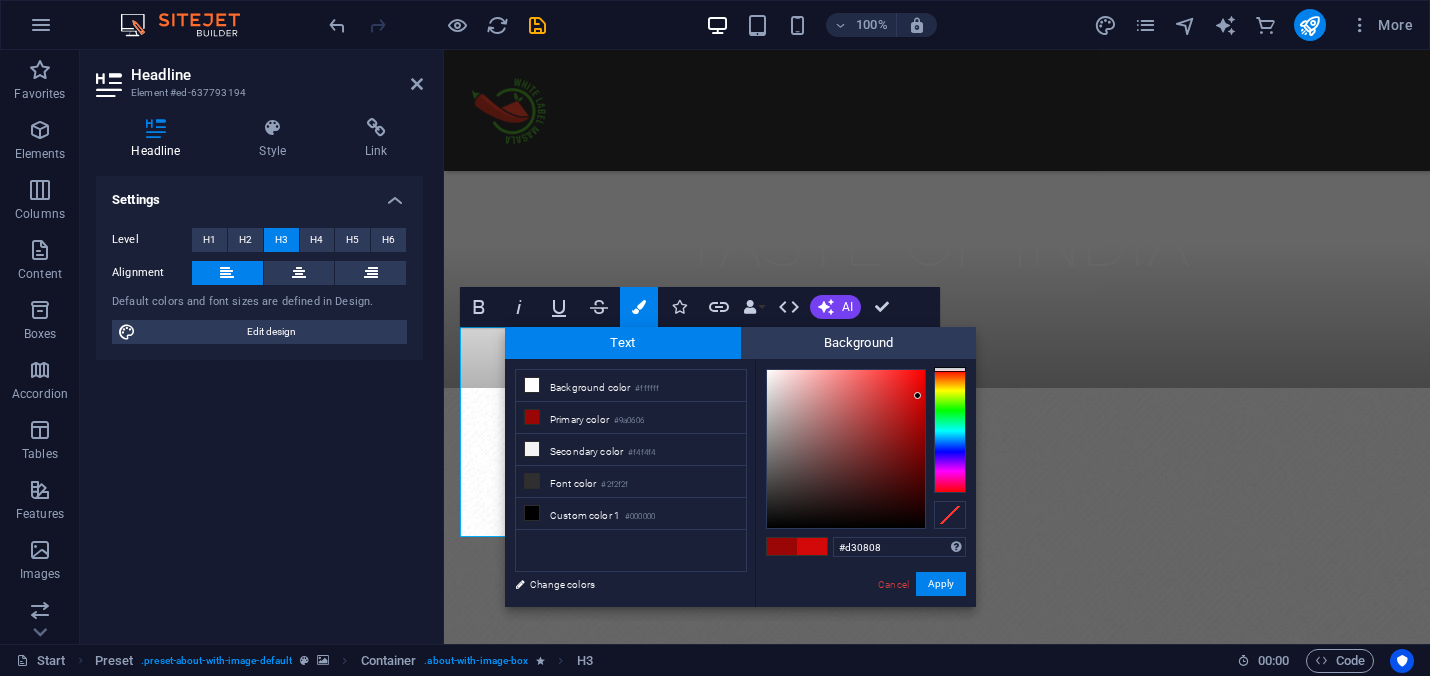 click at bounding box center [812, 546] 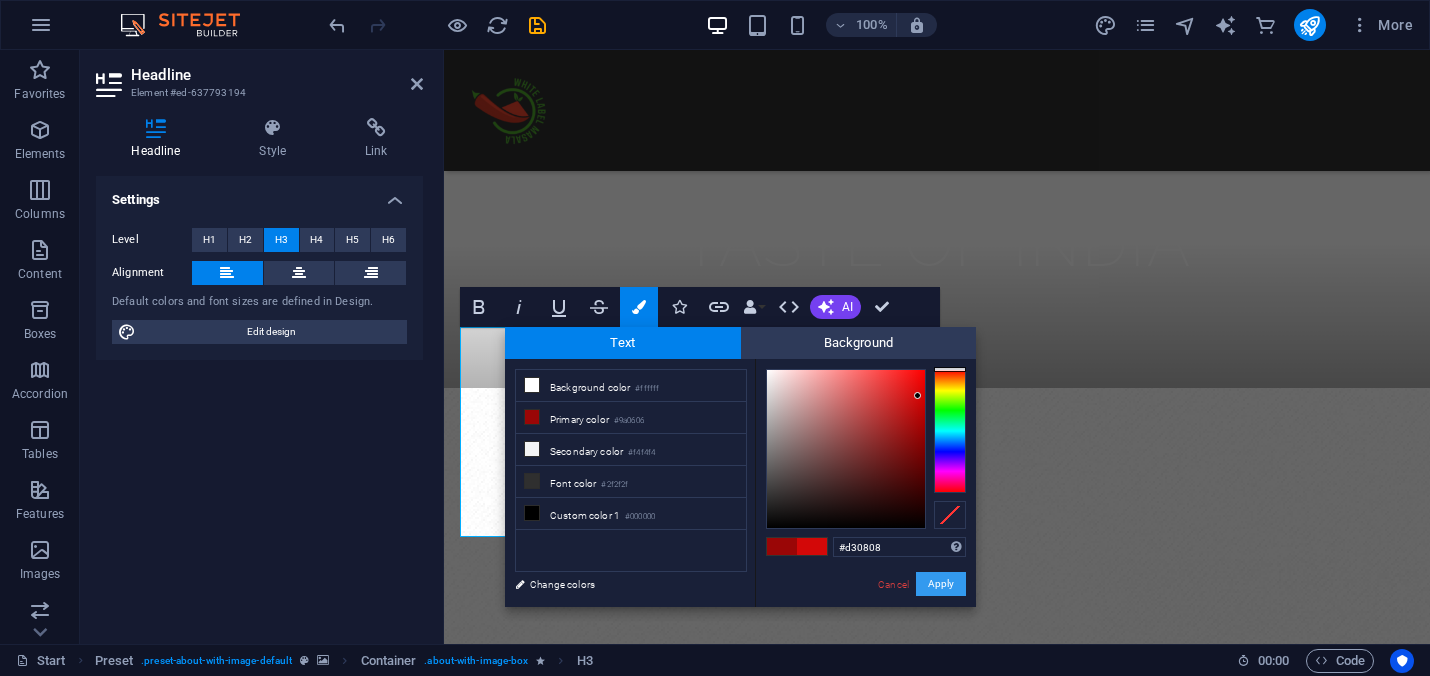 click on "Apply" at bounding box center (941, 584) 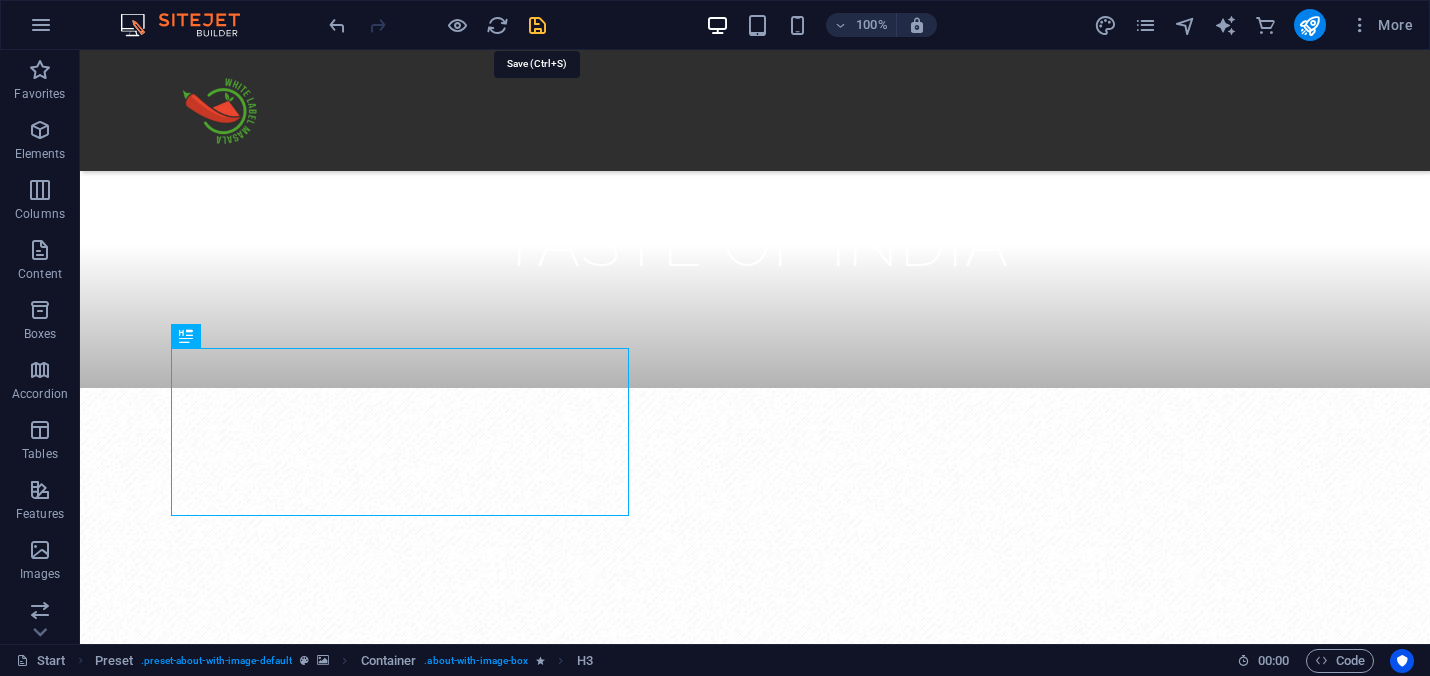 click at bounding box center [537, 25] 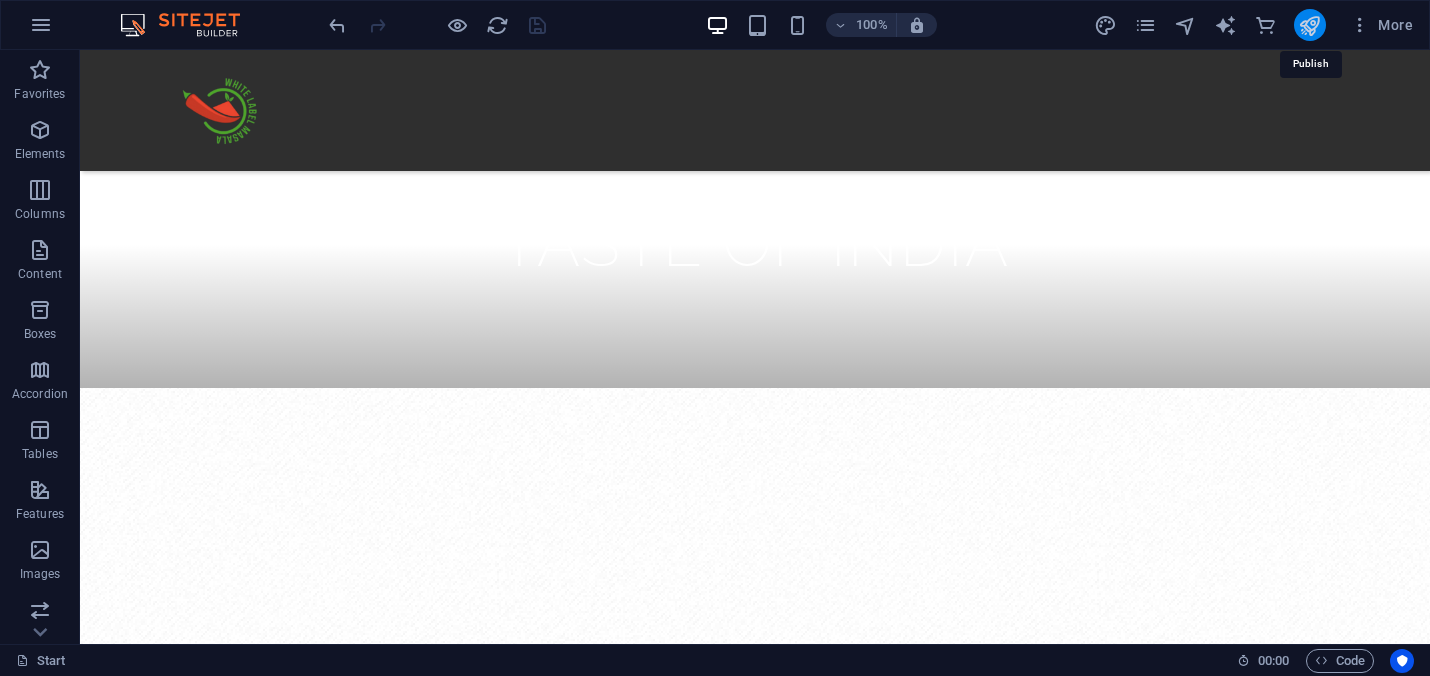 click at bounding box center [1309, 25] 